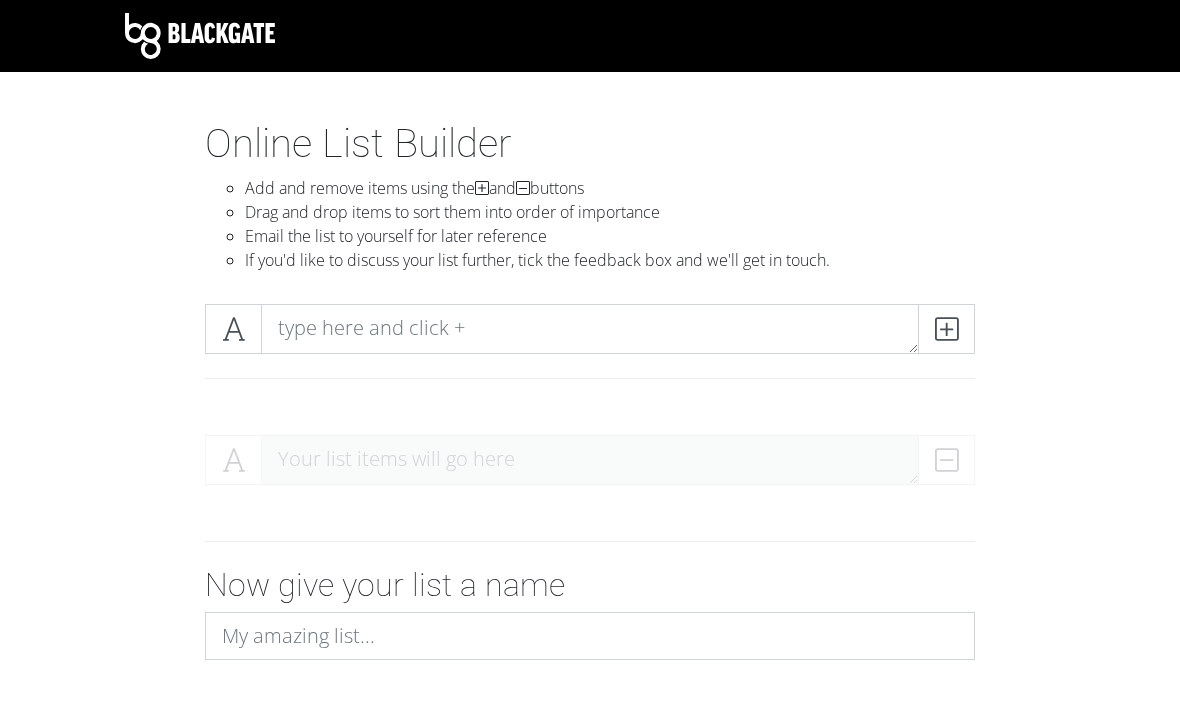 scroll, scrollTop: 0, scrollLeft: 0, axis: both 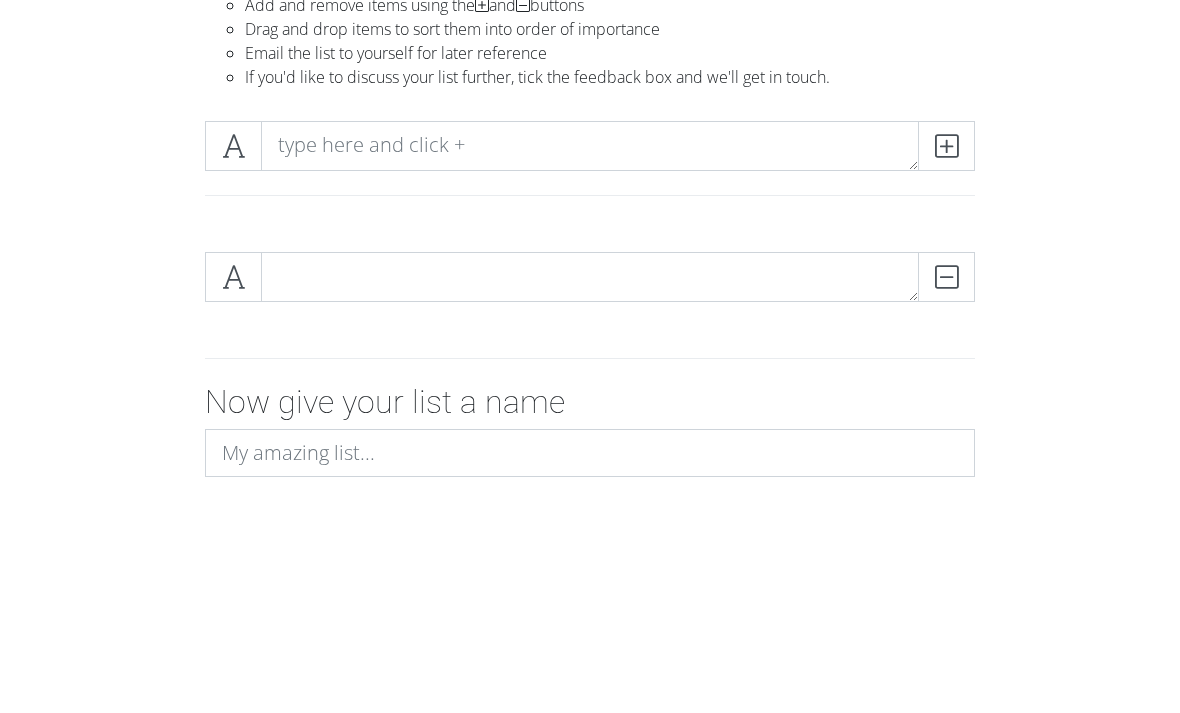 click at bounding box center (946, 329) 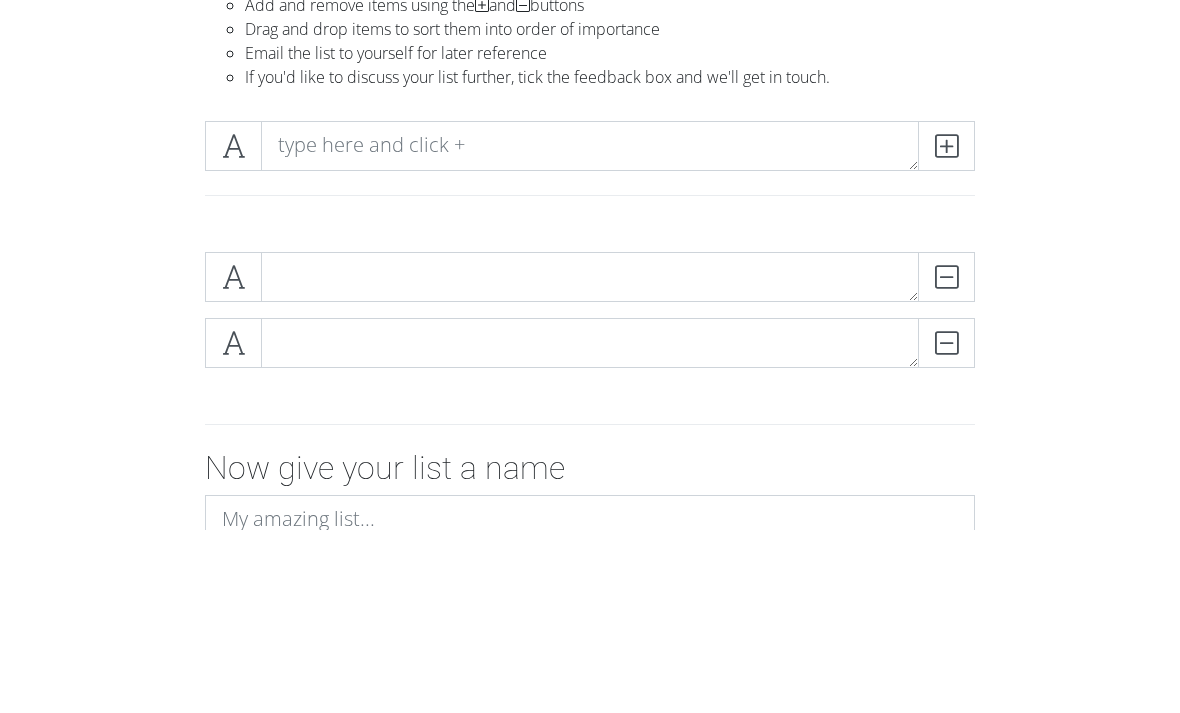 click at bounding box center [946, 329] 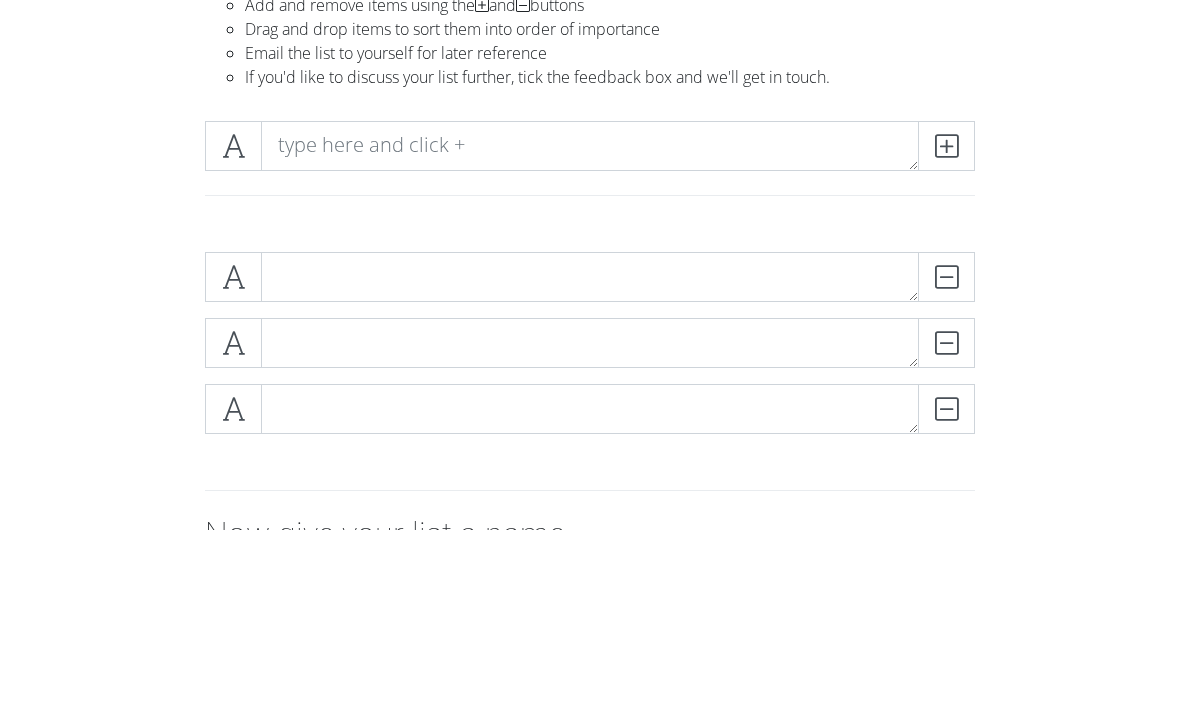 click at bounding box center (946, 329) 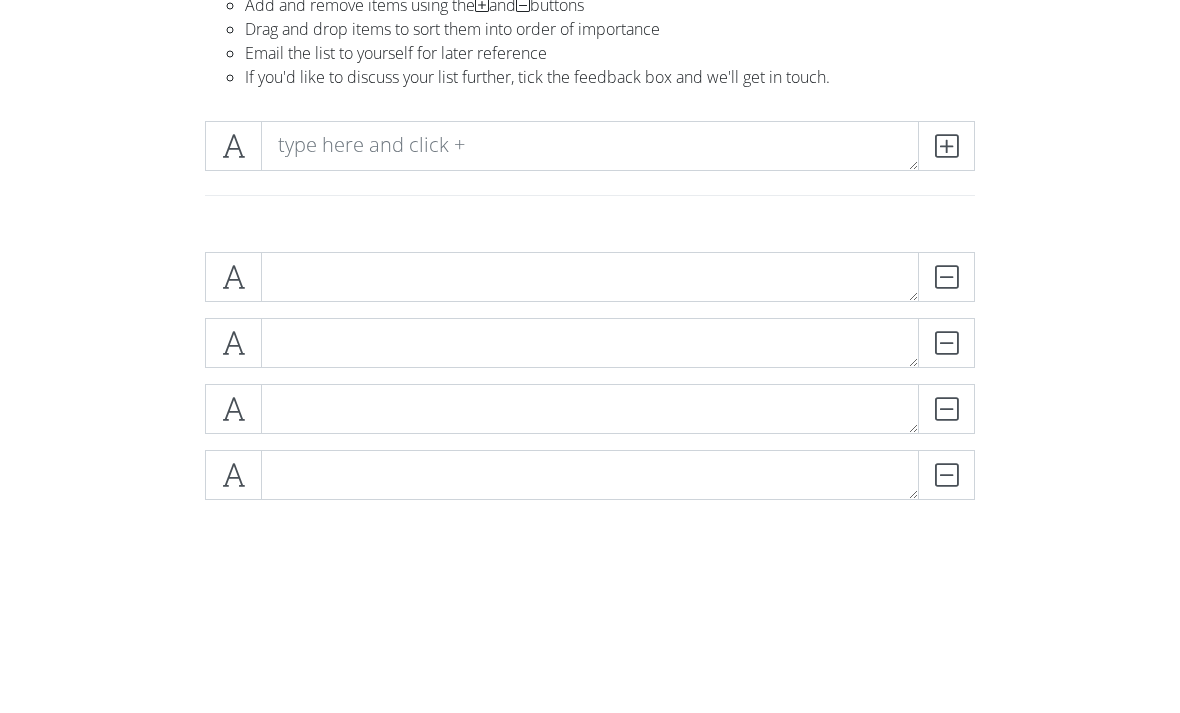 scroll, scrollTop: 183, scrollLeft: 0, axis: vertical 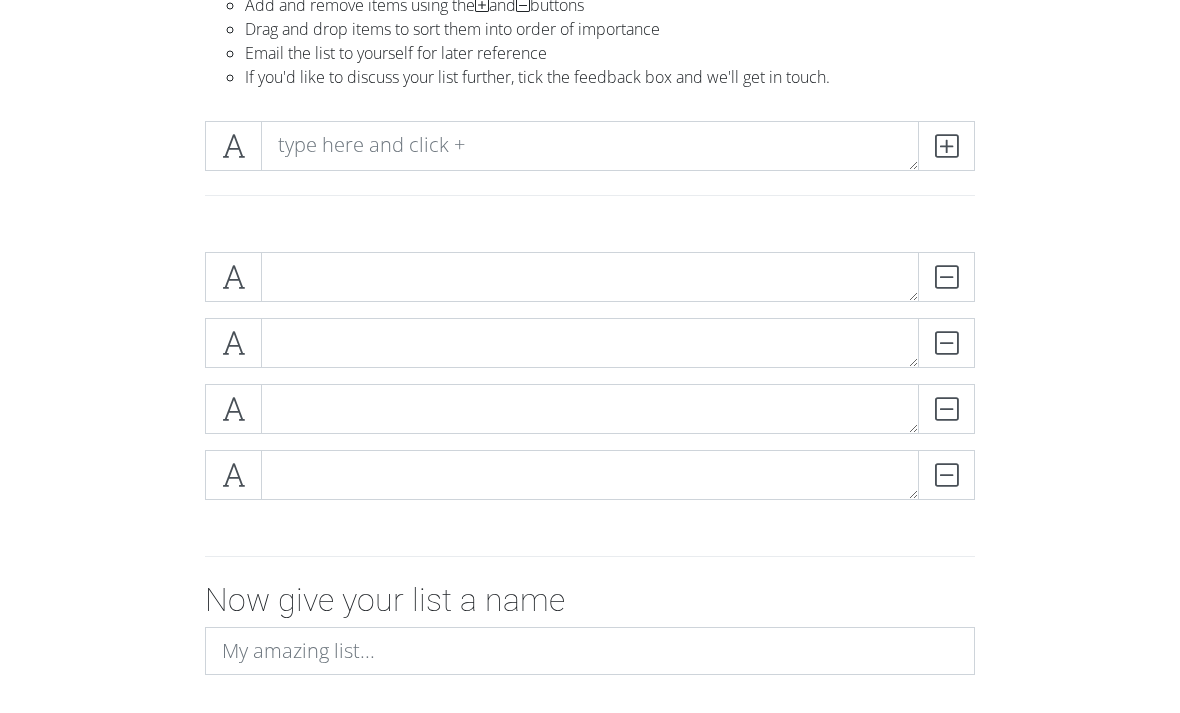 click at bounding box center [946, 146] 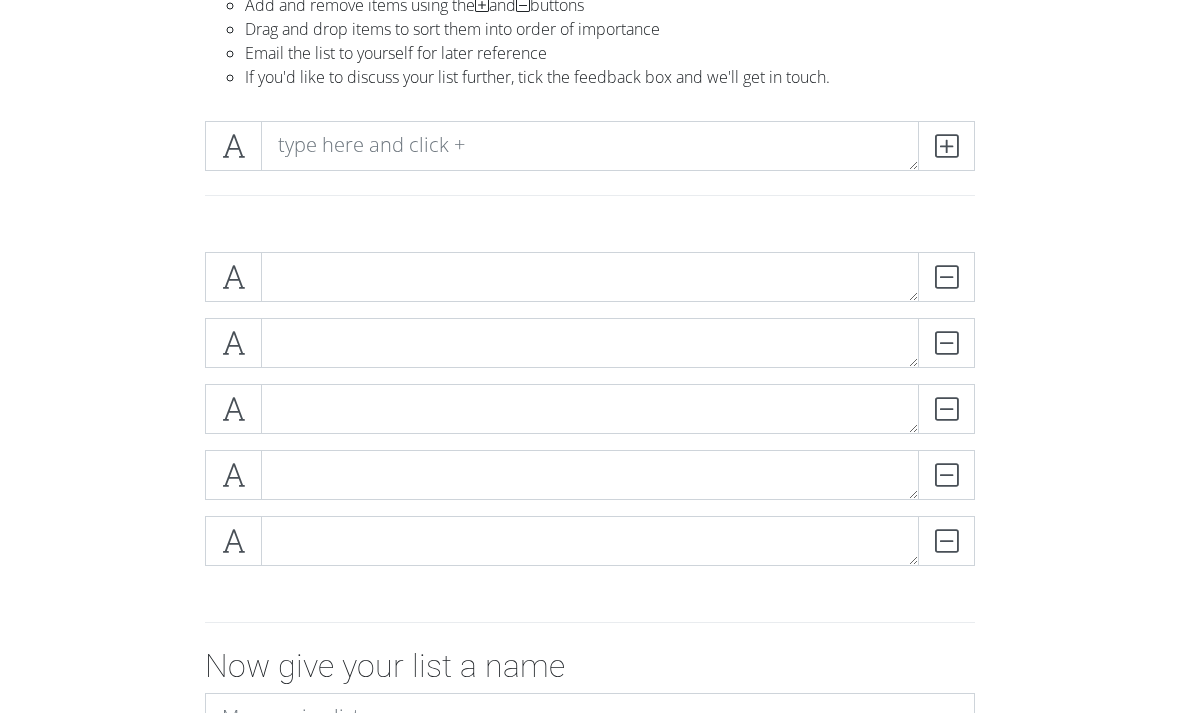 click at bounding box center (946, 146) 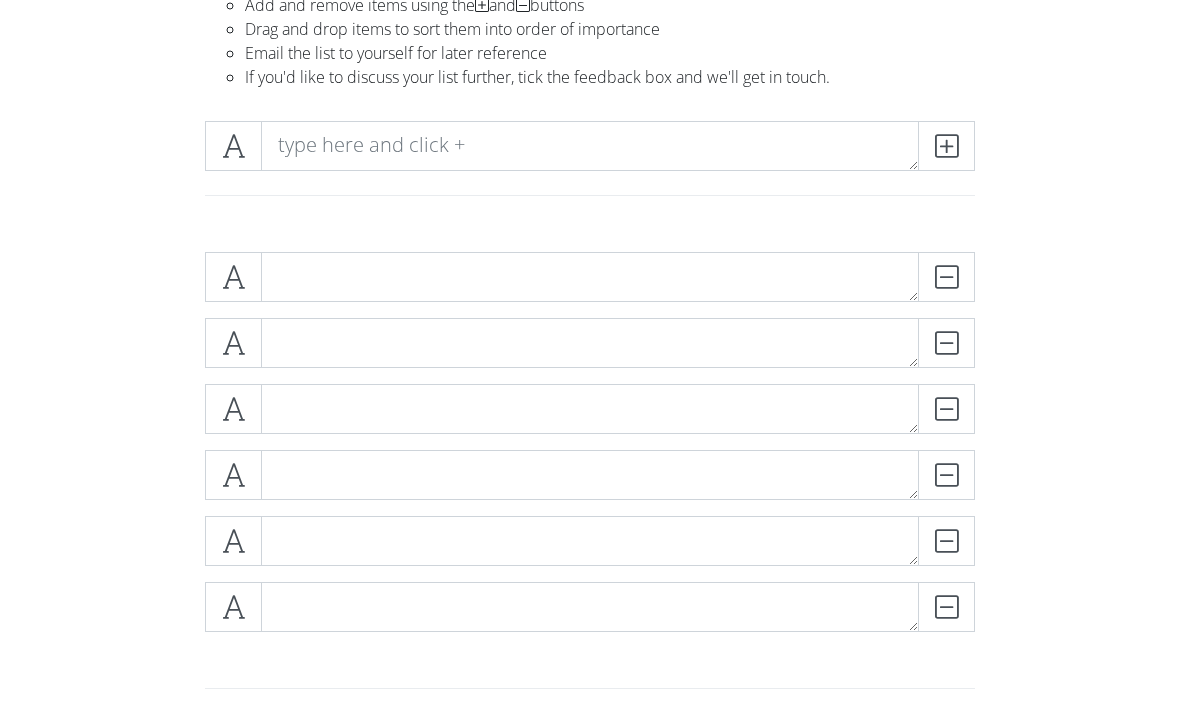click at bounding box center (590, 170) 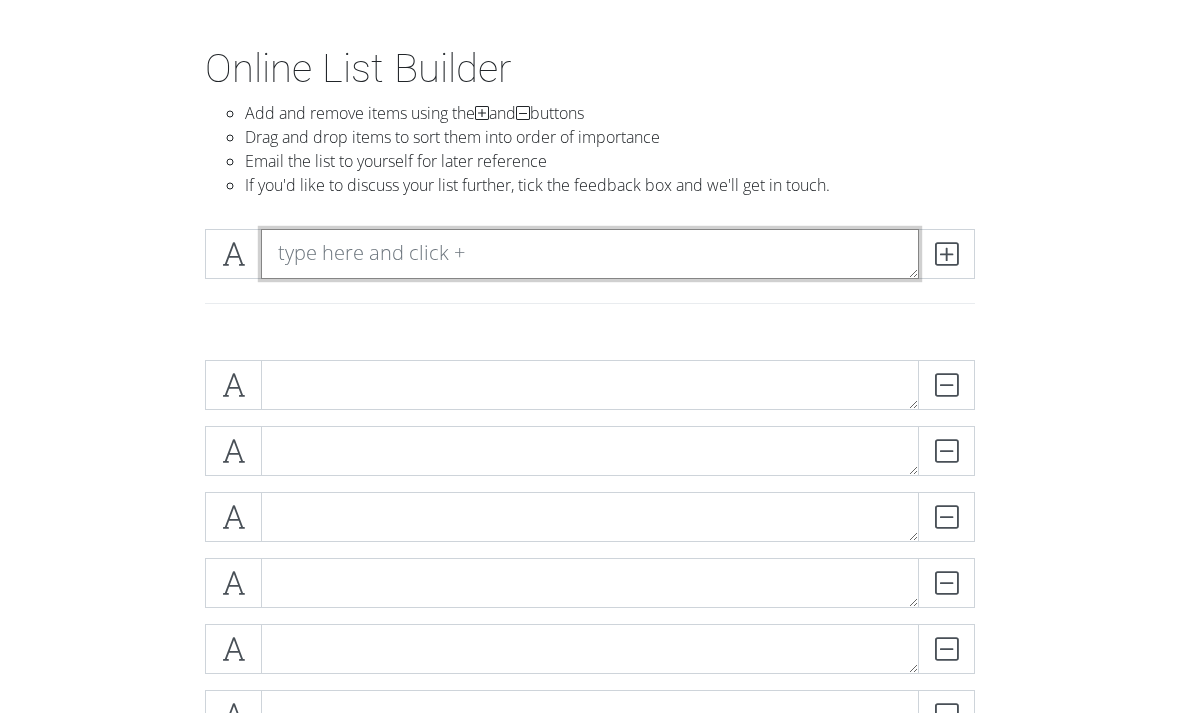 scroll, scrollTop: 74, scrollLeft: 0, axis: vertical 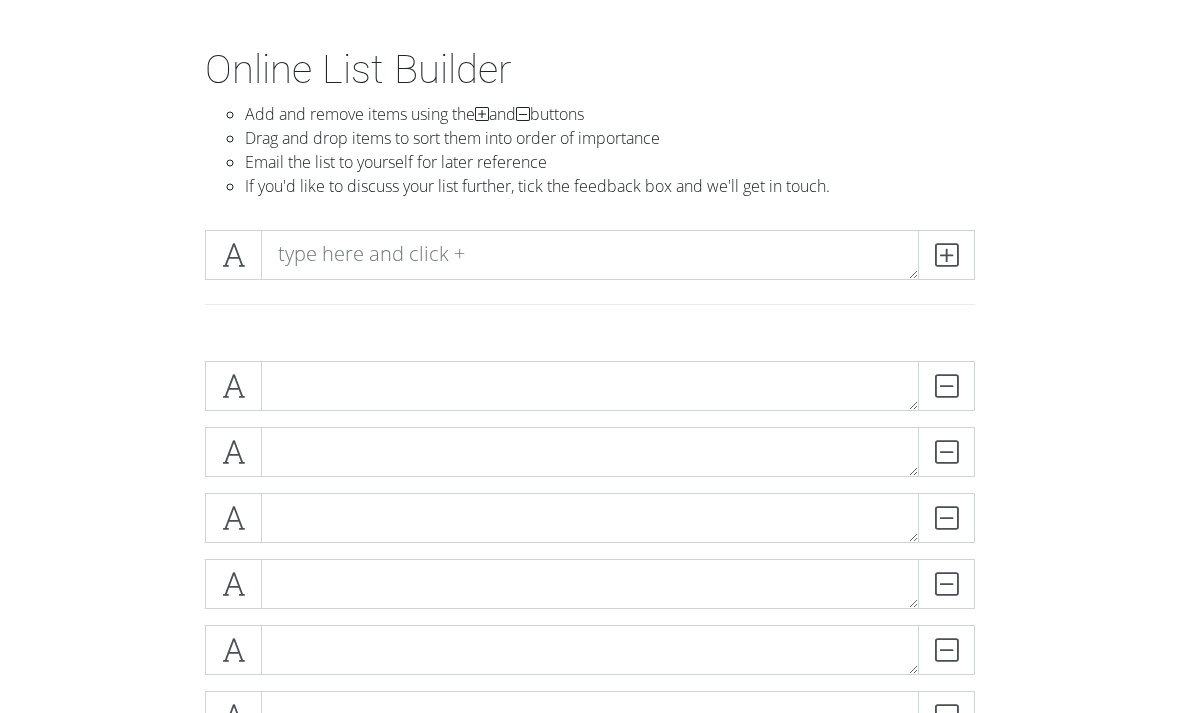 click at bounding box center (946, 255) 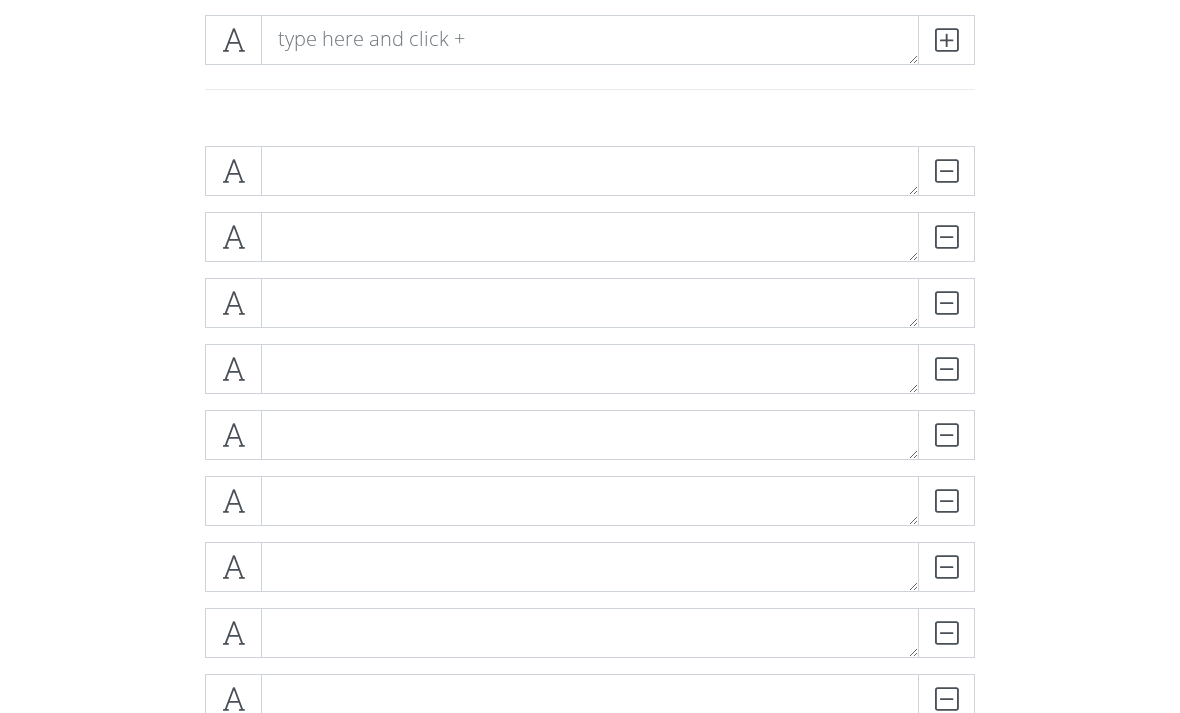 scroll, scrollTop: 292, scrollLeft: 0, axis: vertical 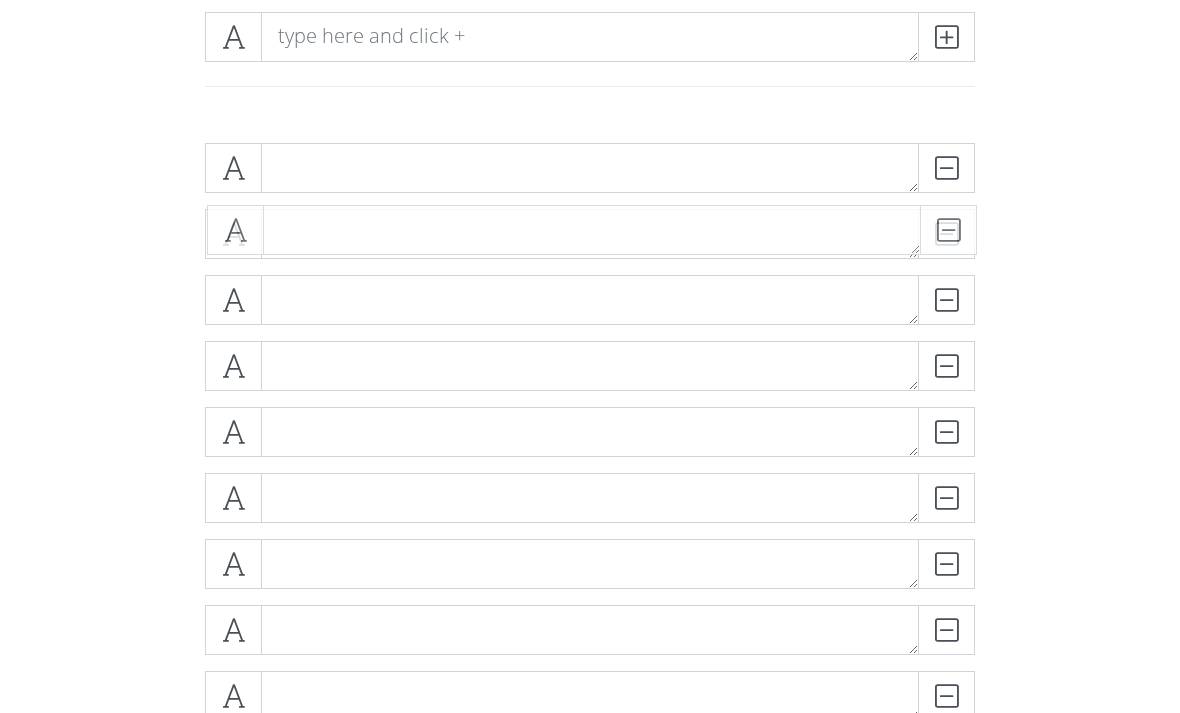 type 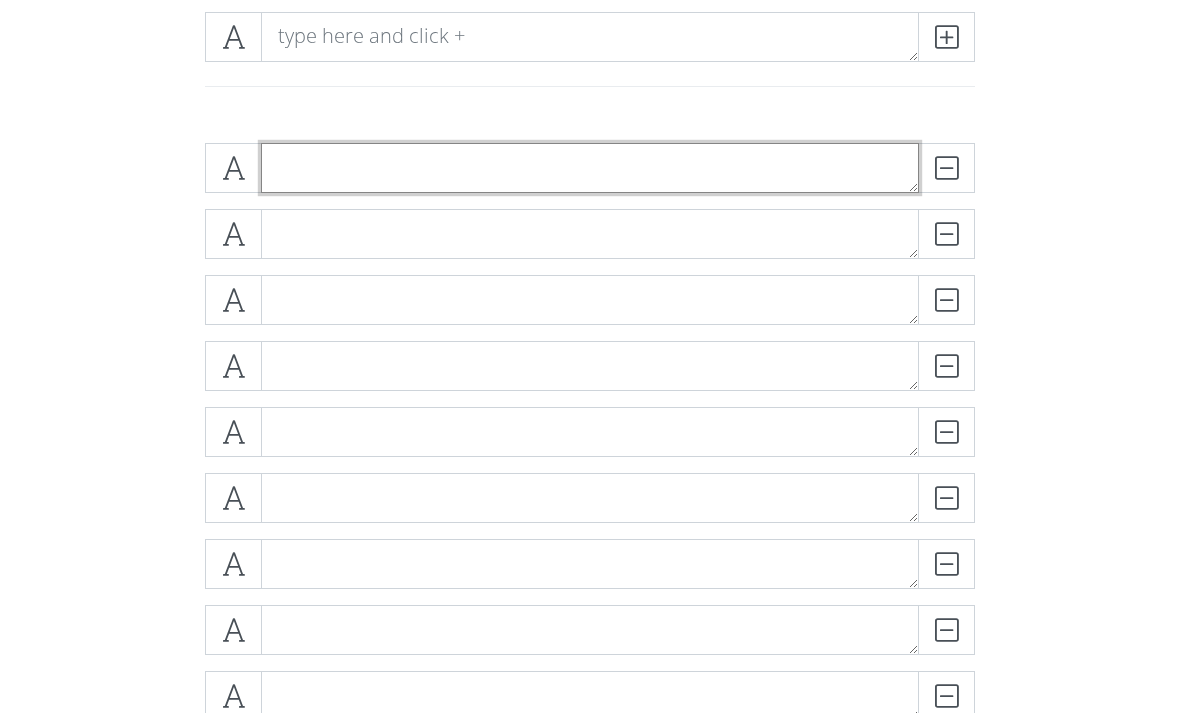 click at bounding box center [590, 168] 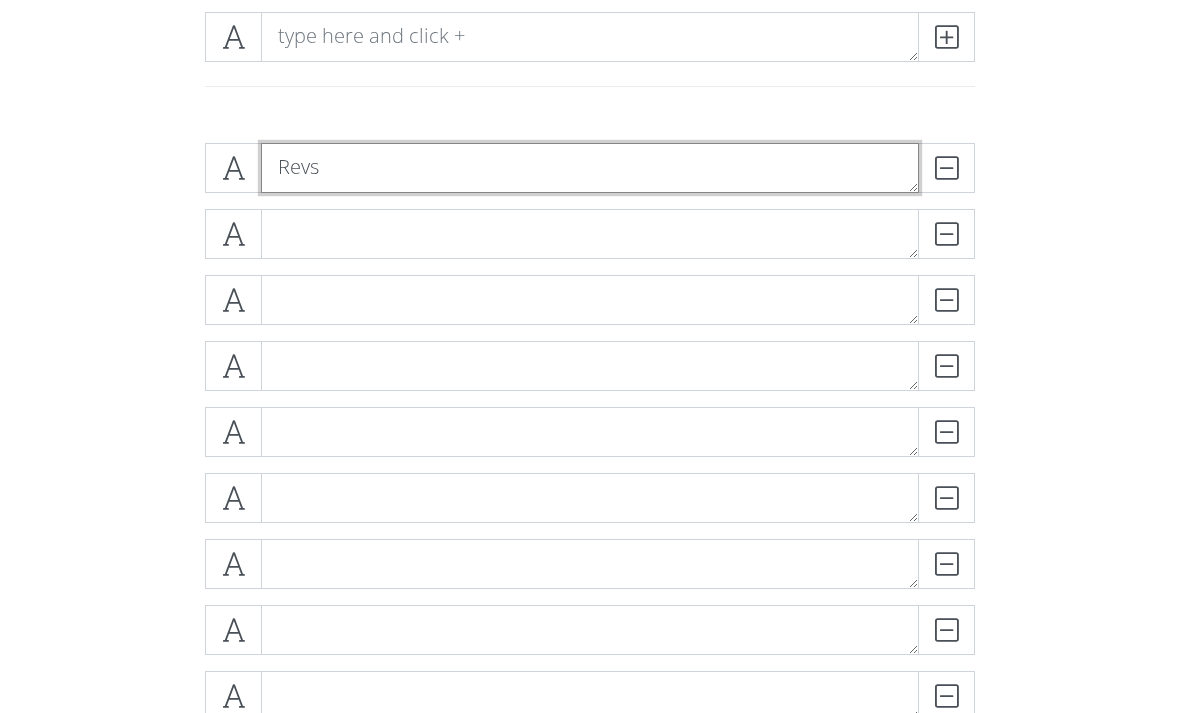 type on "Revs" 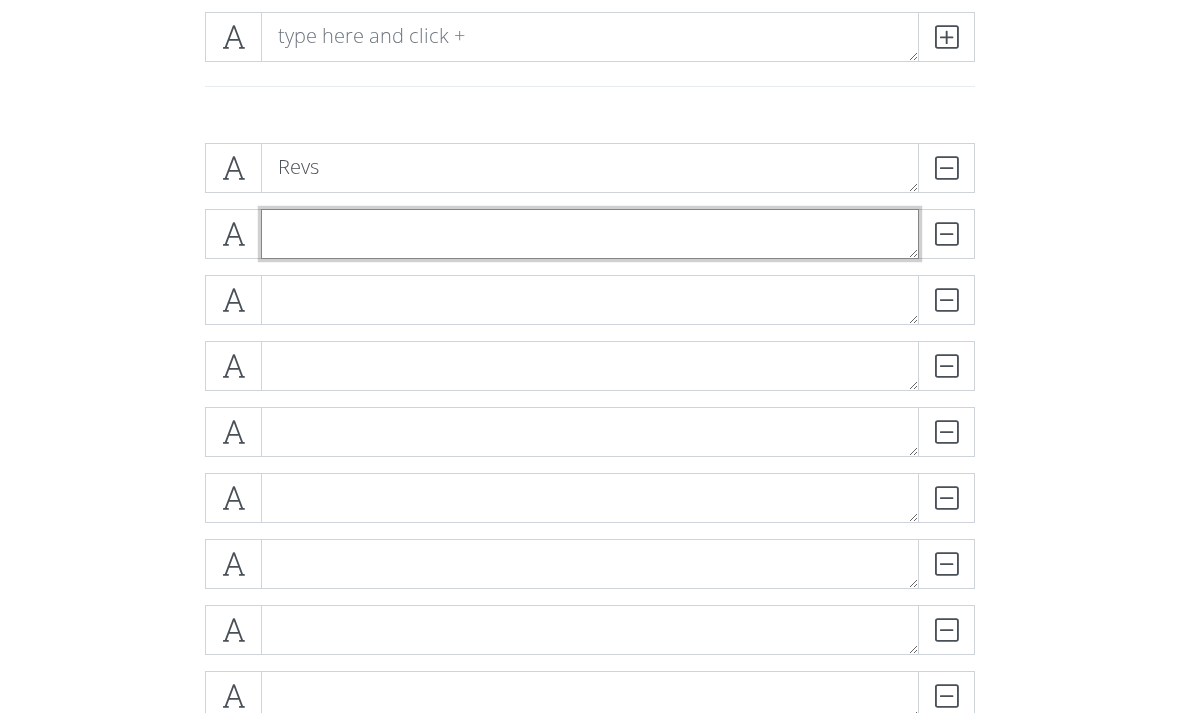 click at bounding box center [590, 234] 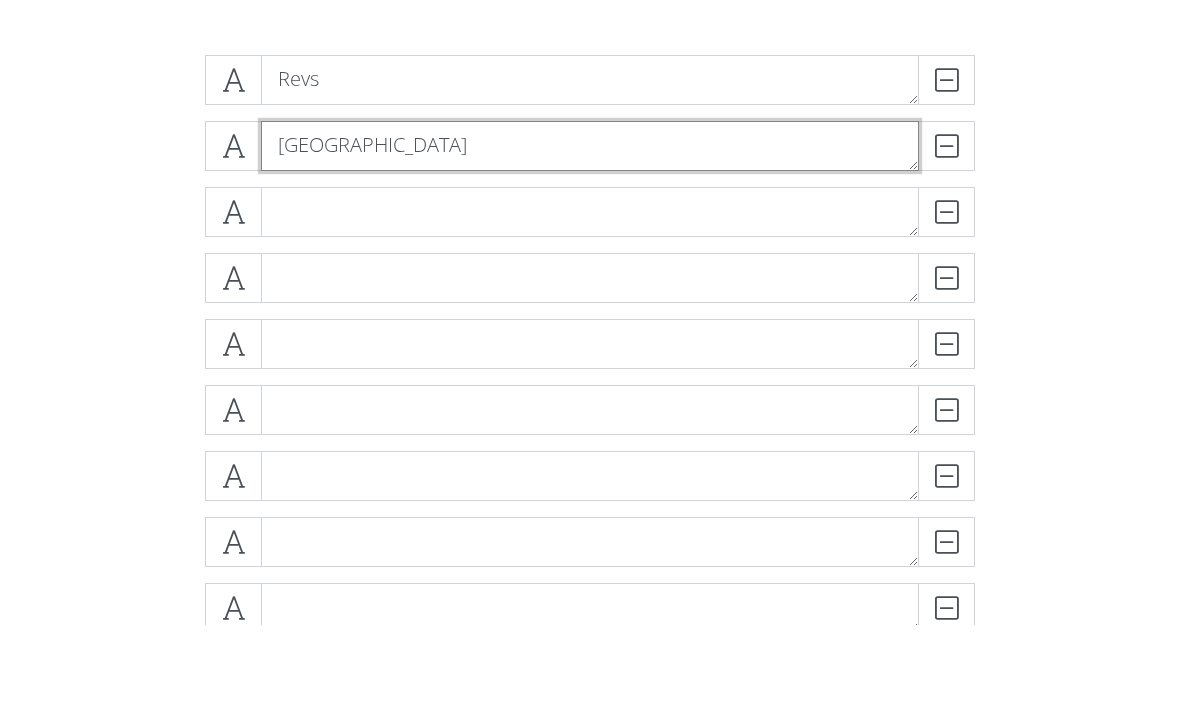 type on "[GEOGRAPHIC_DATA]" 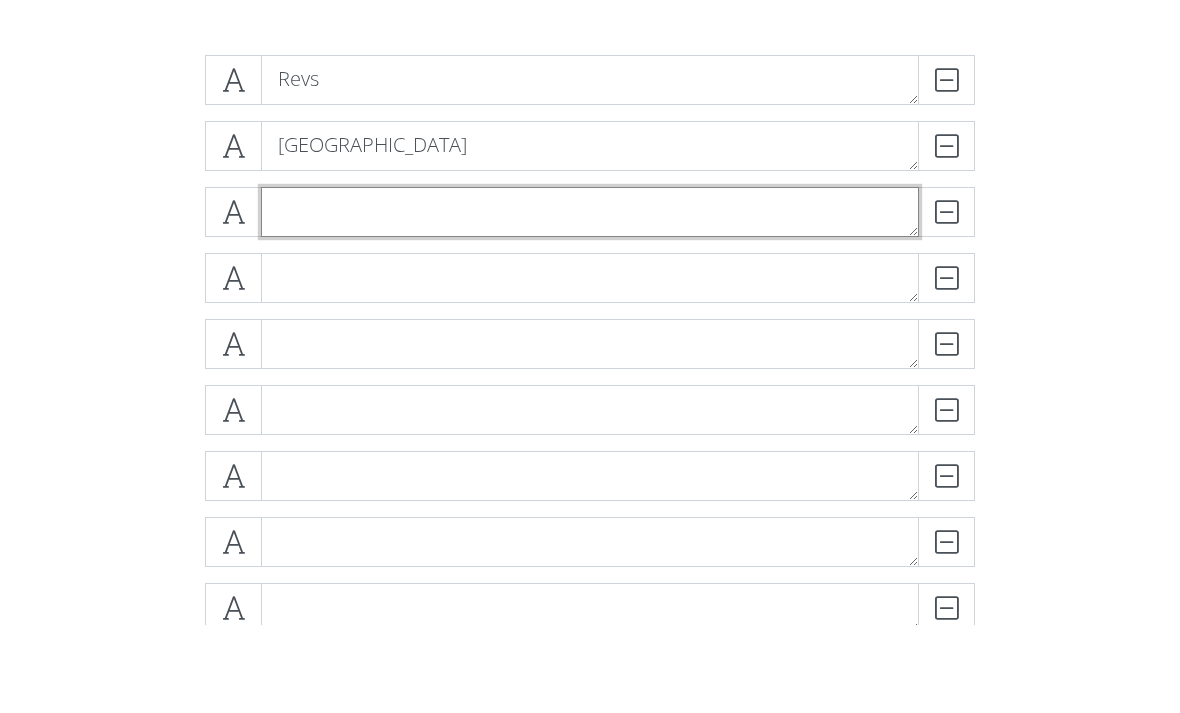 click at bounding box center (590, 300) 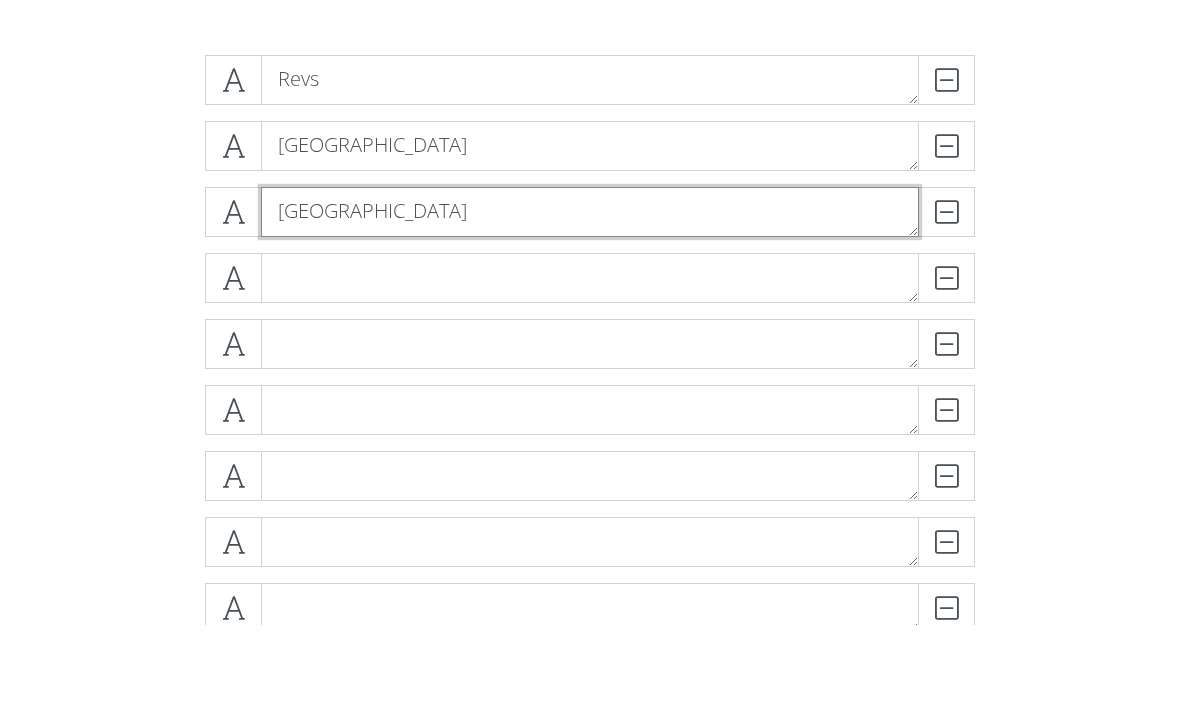 type on "[GEOGRAPHIC_DATA]" 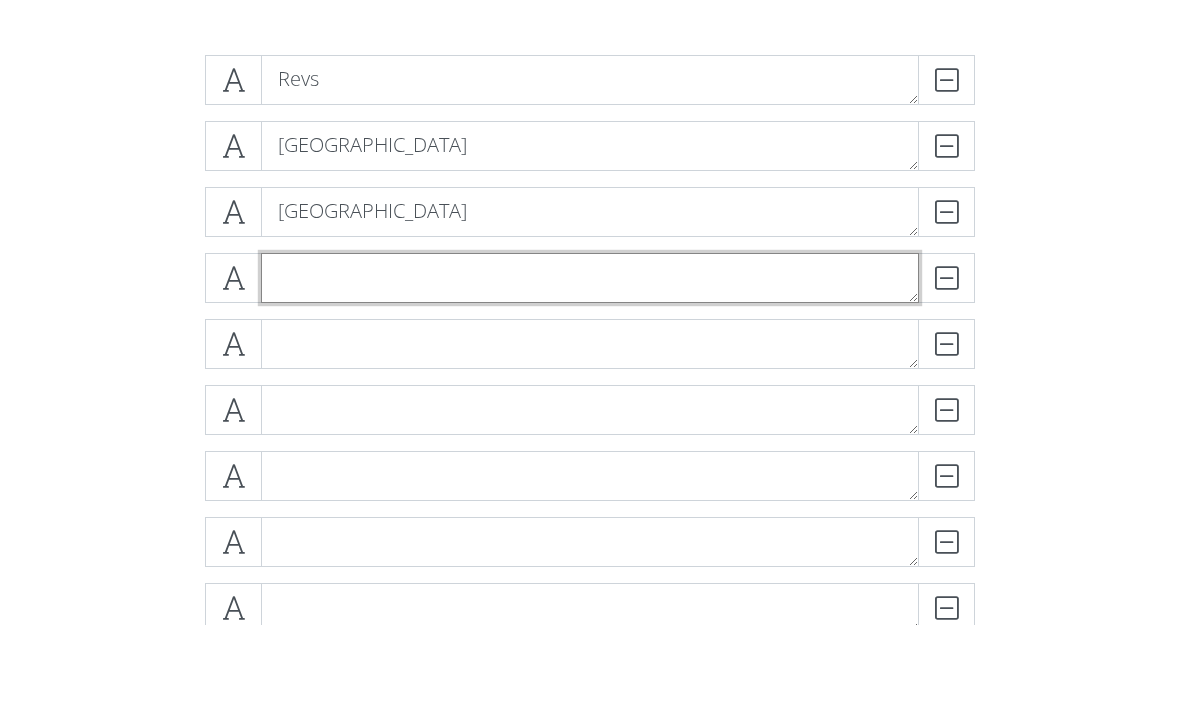 click at bounding box center (590, 366) 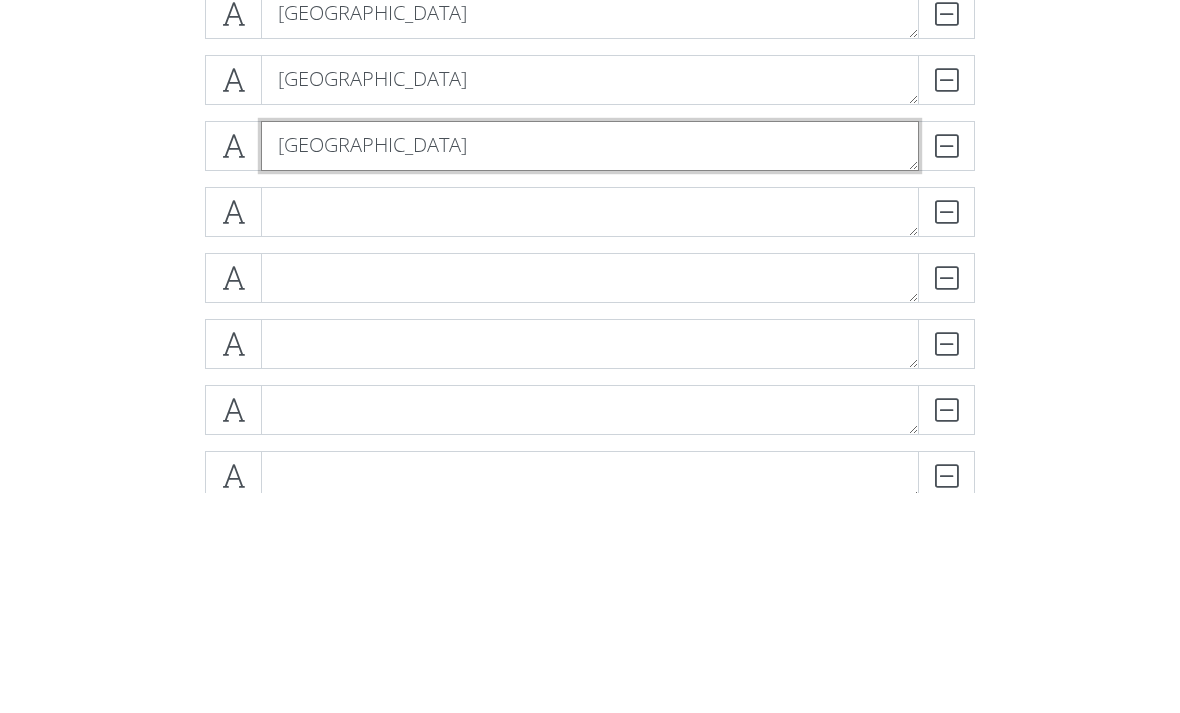 type on "[GEOGRAPHIC_DATA]" 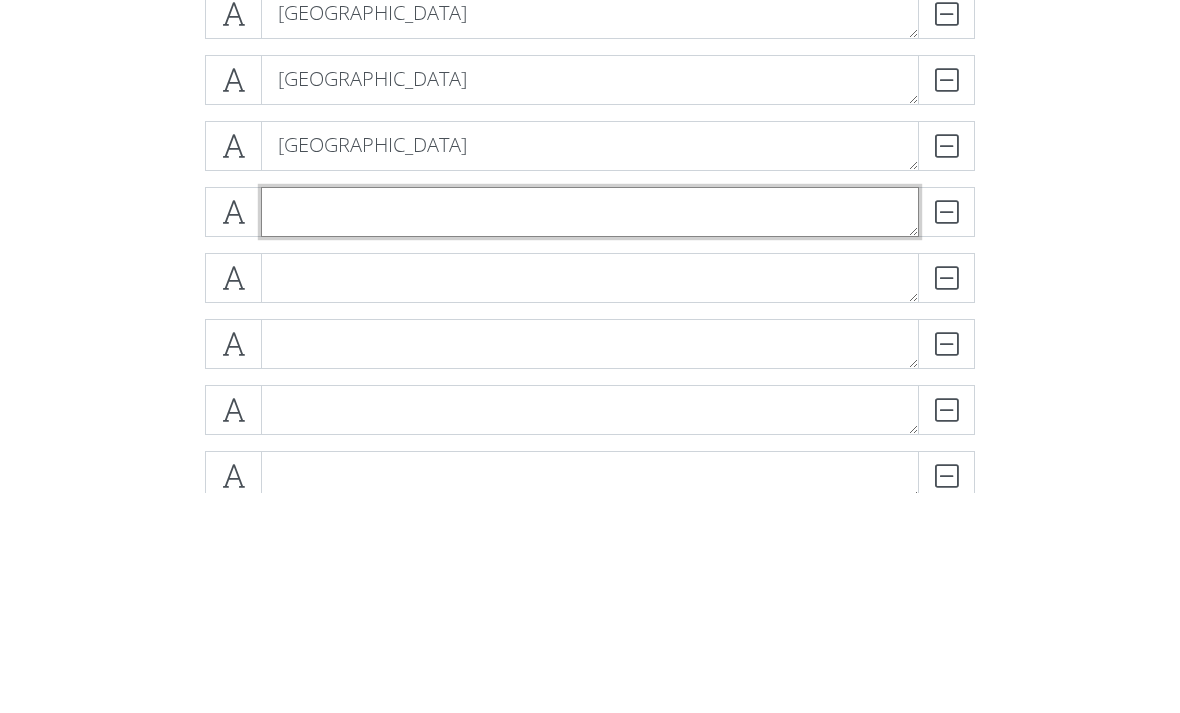 click at bounding box center [590, 432] 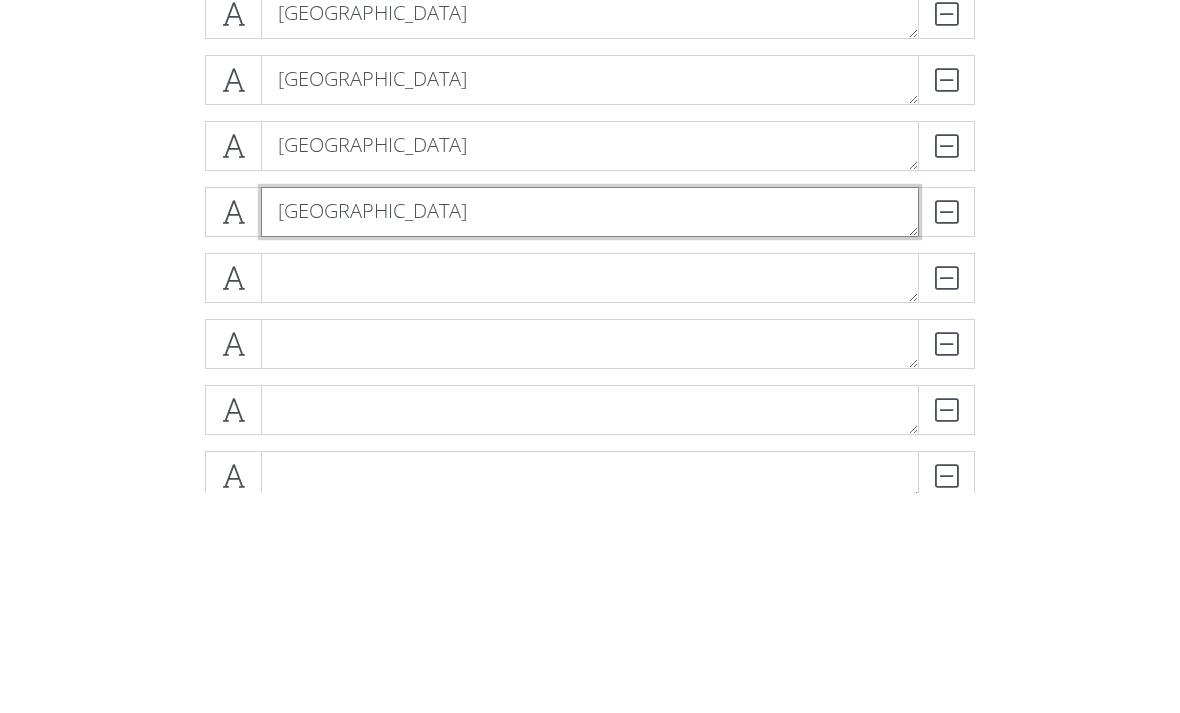type on "[GEOGRAPHIC_DATA]" 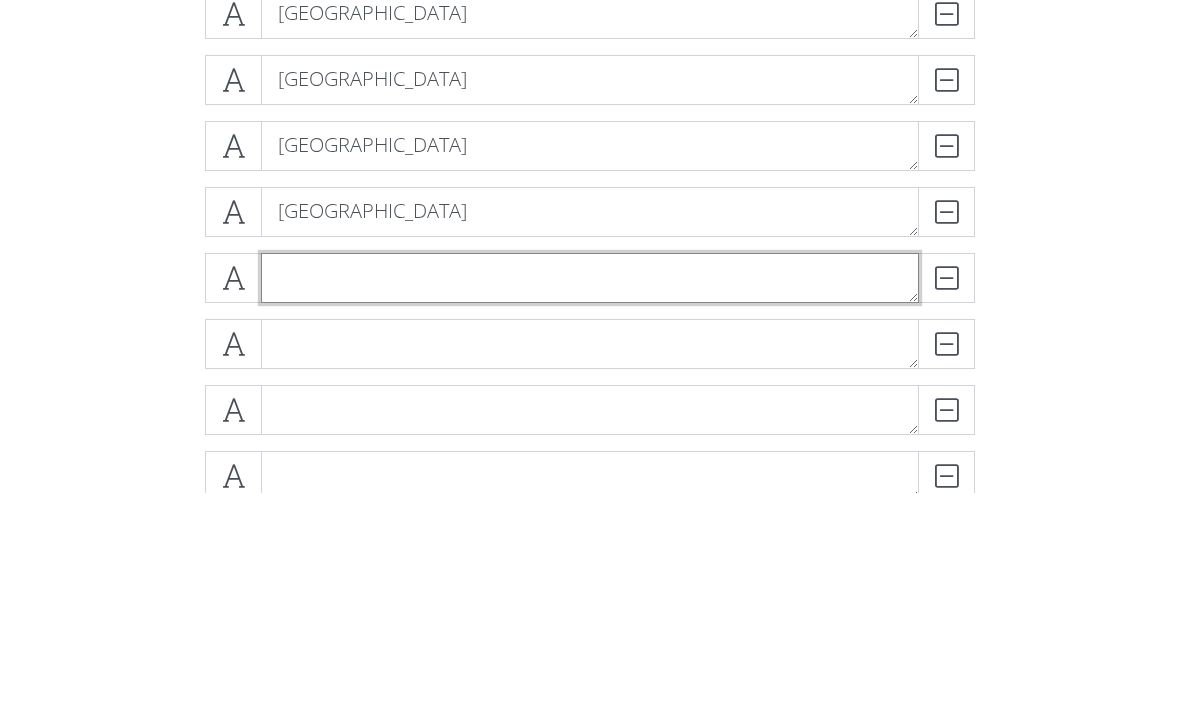 click at bounding box center (590, 498) 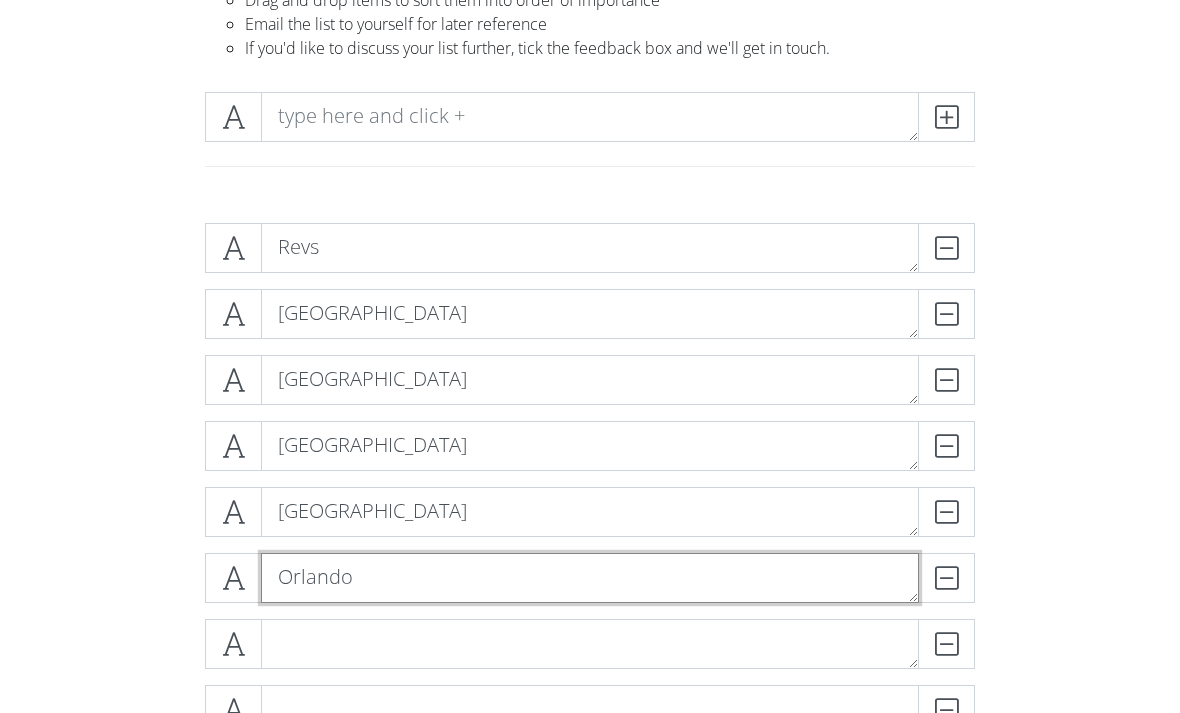 scroll, scrollTop: 189, scrollLeft: 0, axis: vertical 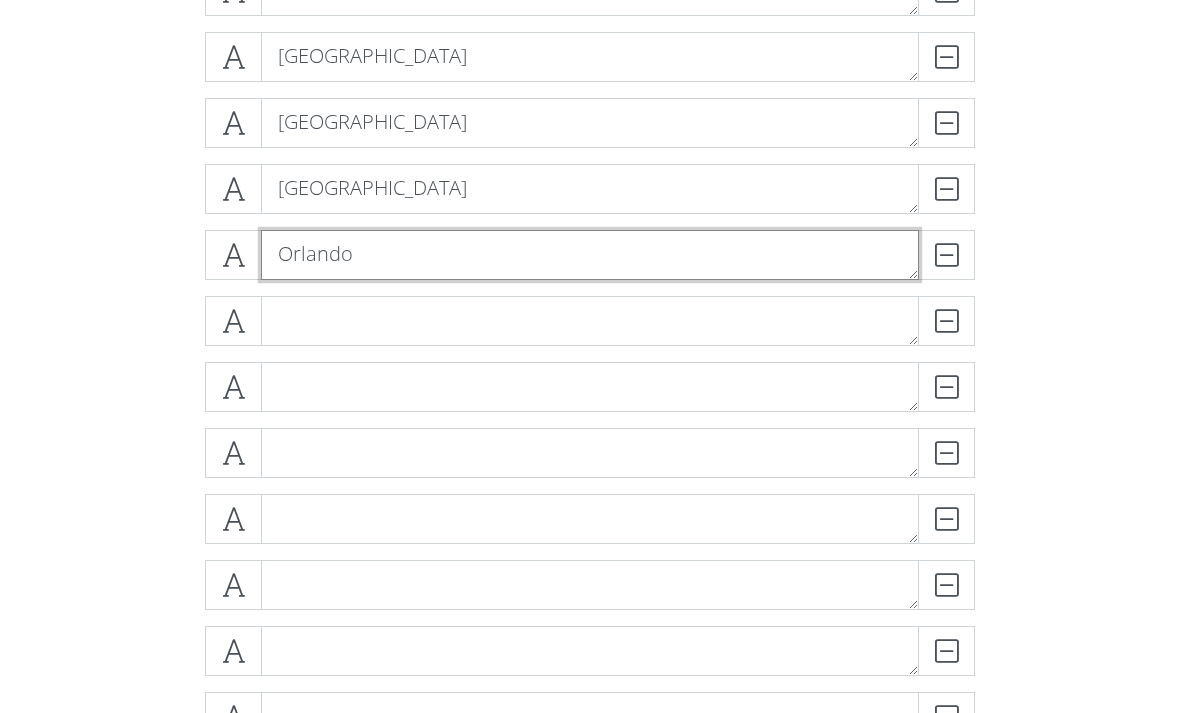 type on "Orlando" 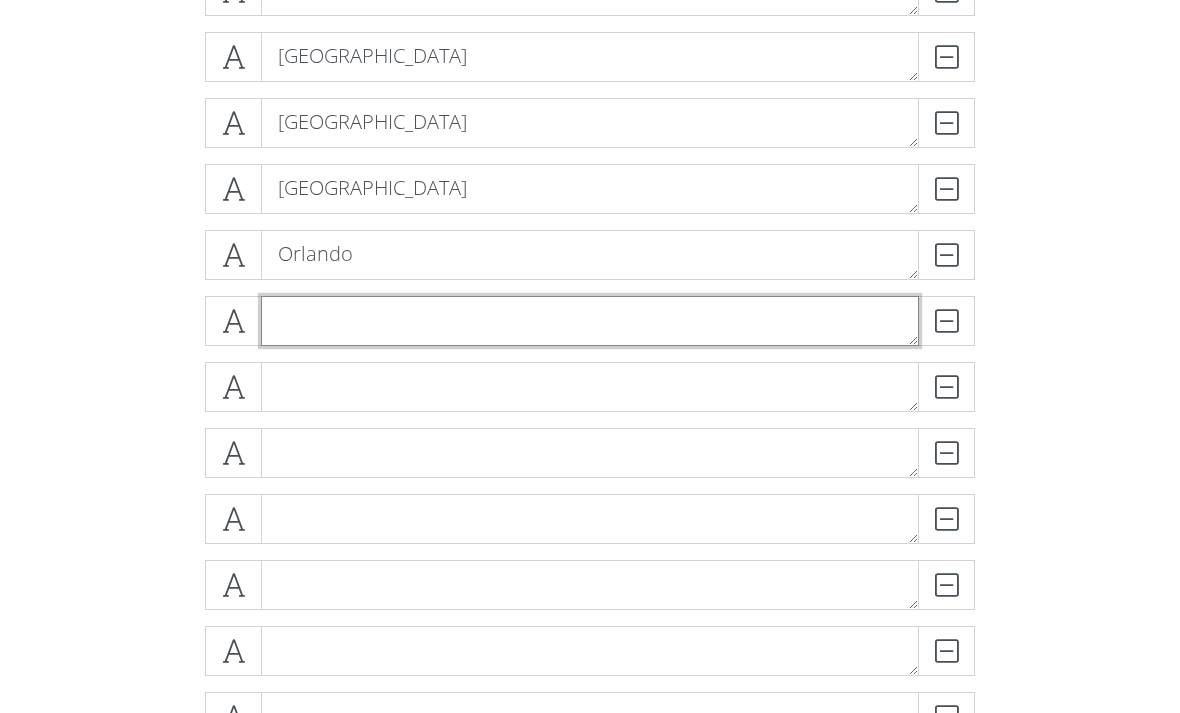 click at bounding box center [590, 321] 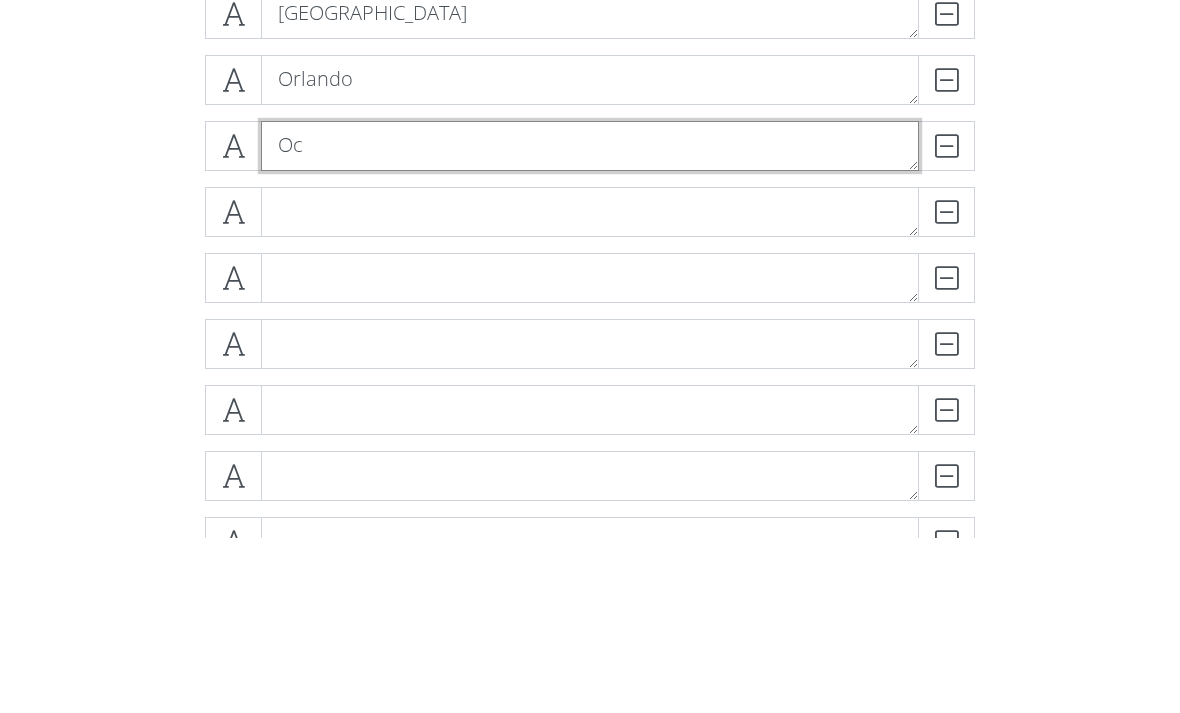 type on "O" 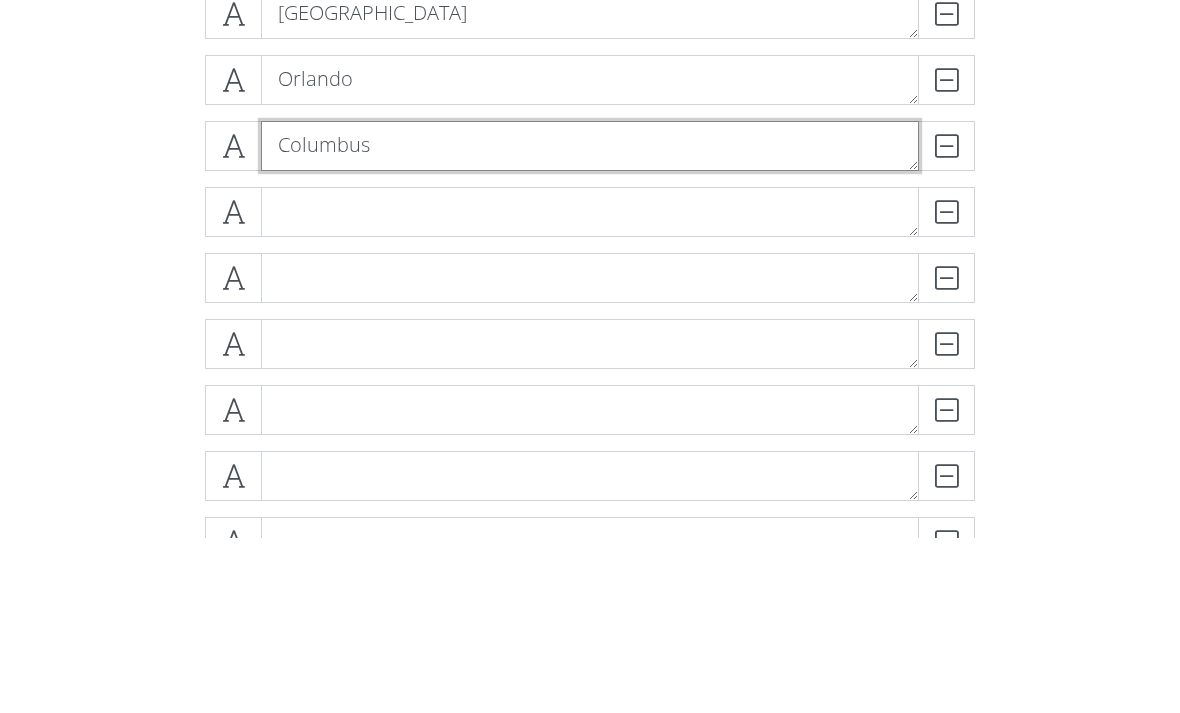 type on "Columbus" 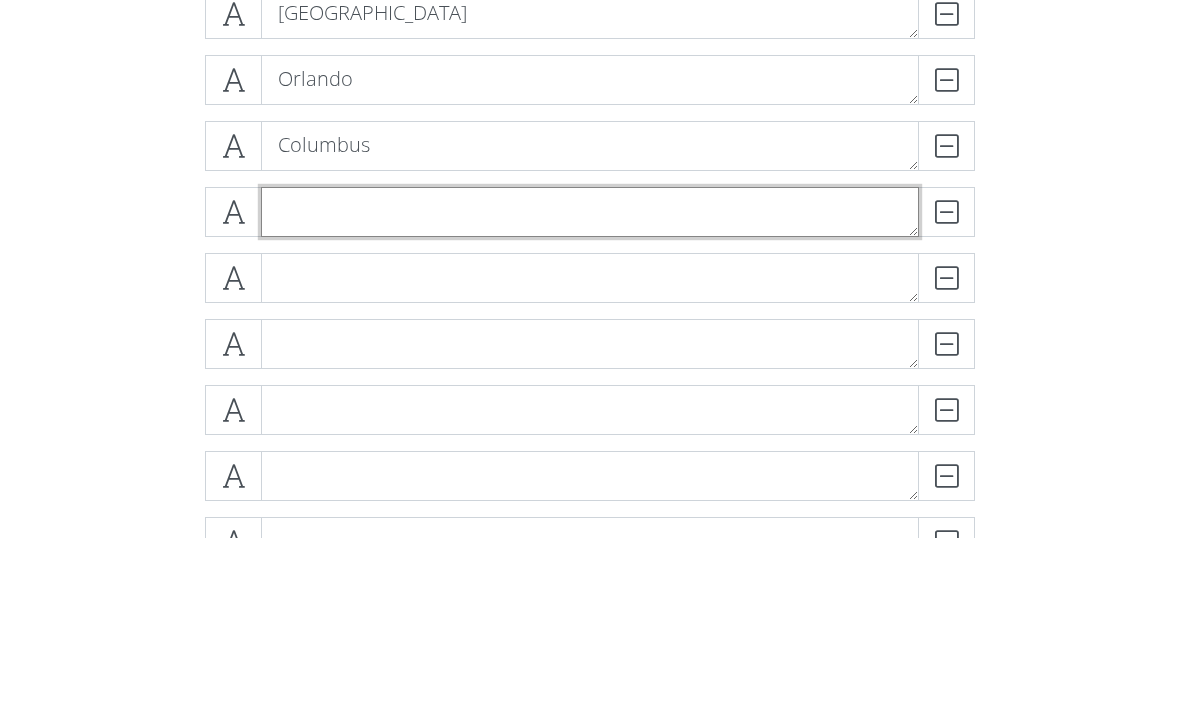 click at bounding box center (590, 387) 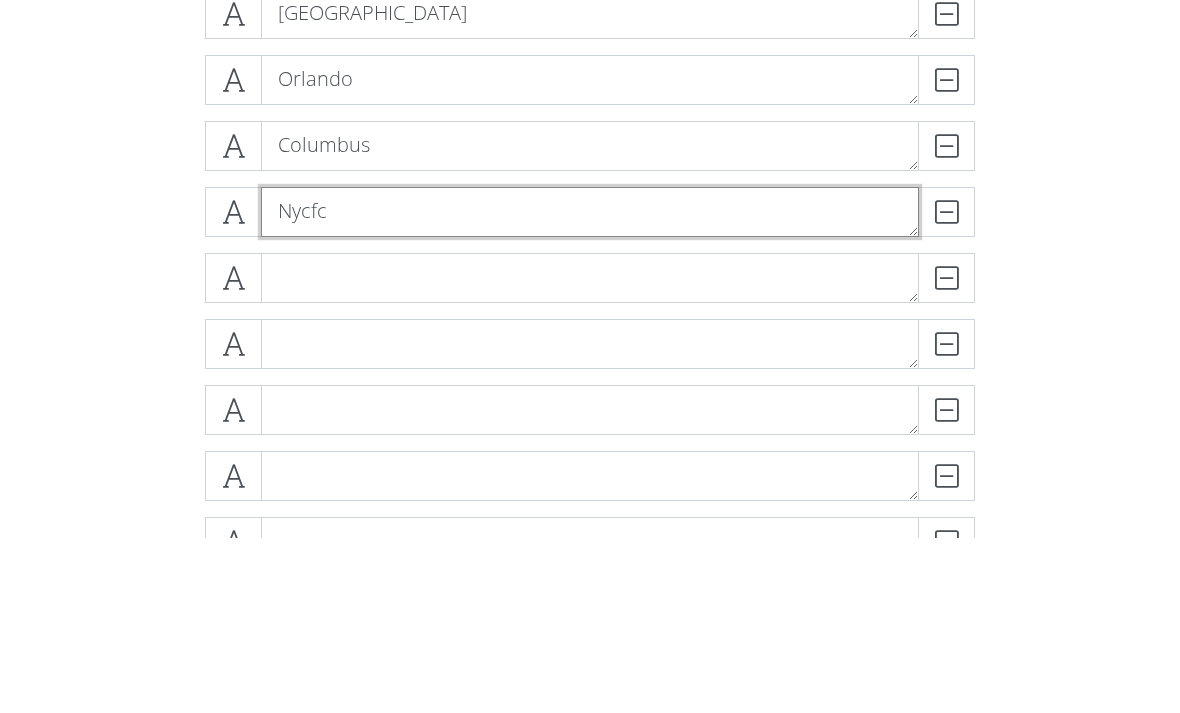 click on "Nycfc" at bounding box center (590, 387) 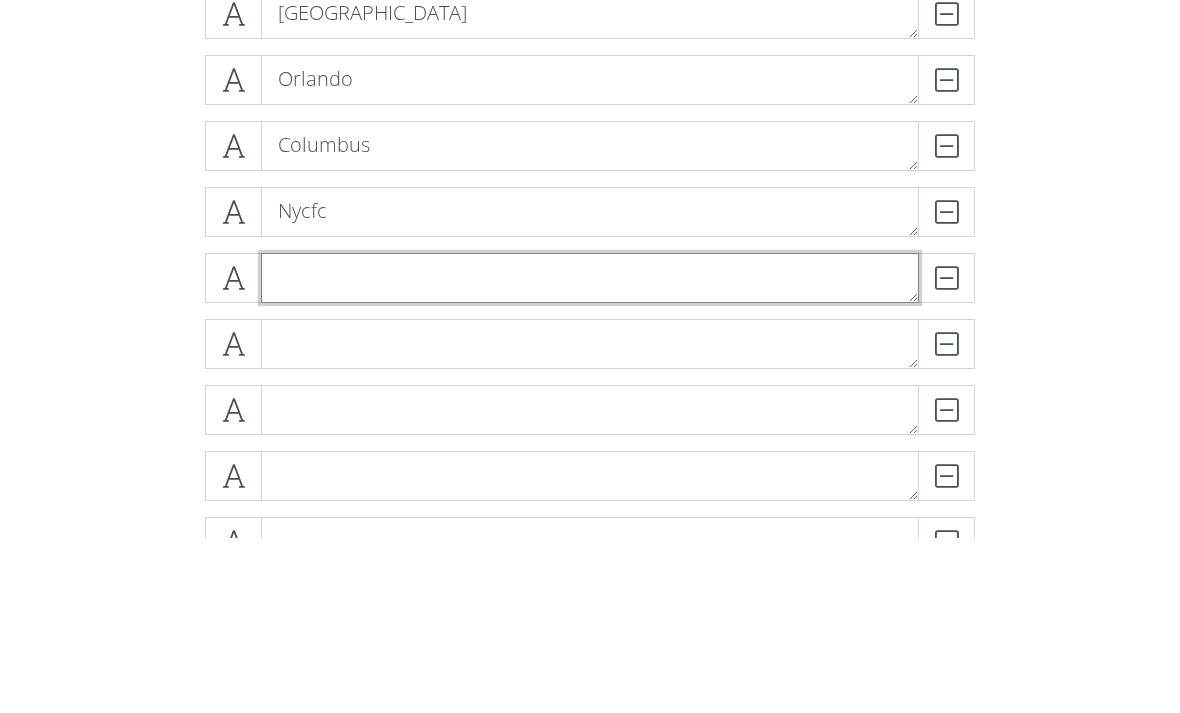 click at bounding box center (590, 453) 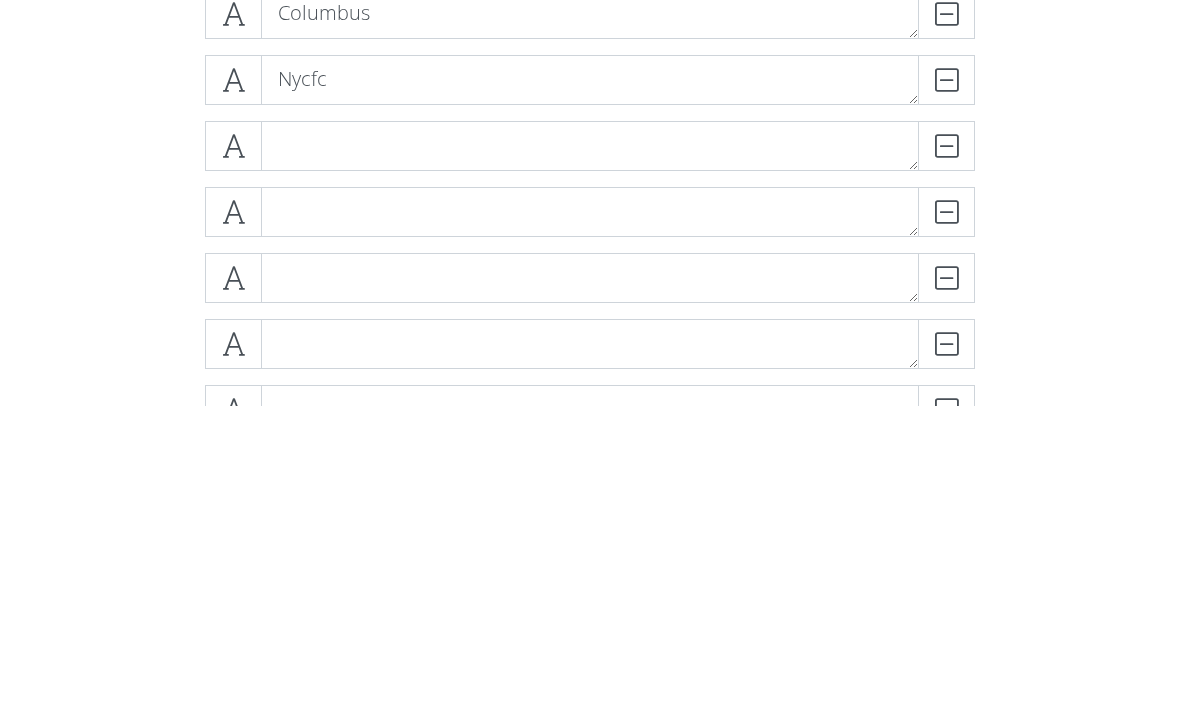 click on "Revs
DELETE
Nashville
DELETE
Miami
DELETE
Cincinnati
DELETE
Philadelphia
DELETE
[PERSON_NAME]
Columbus
DELETE
Nycfc" at bounding box center [590, 890] 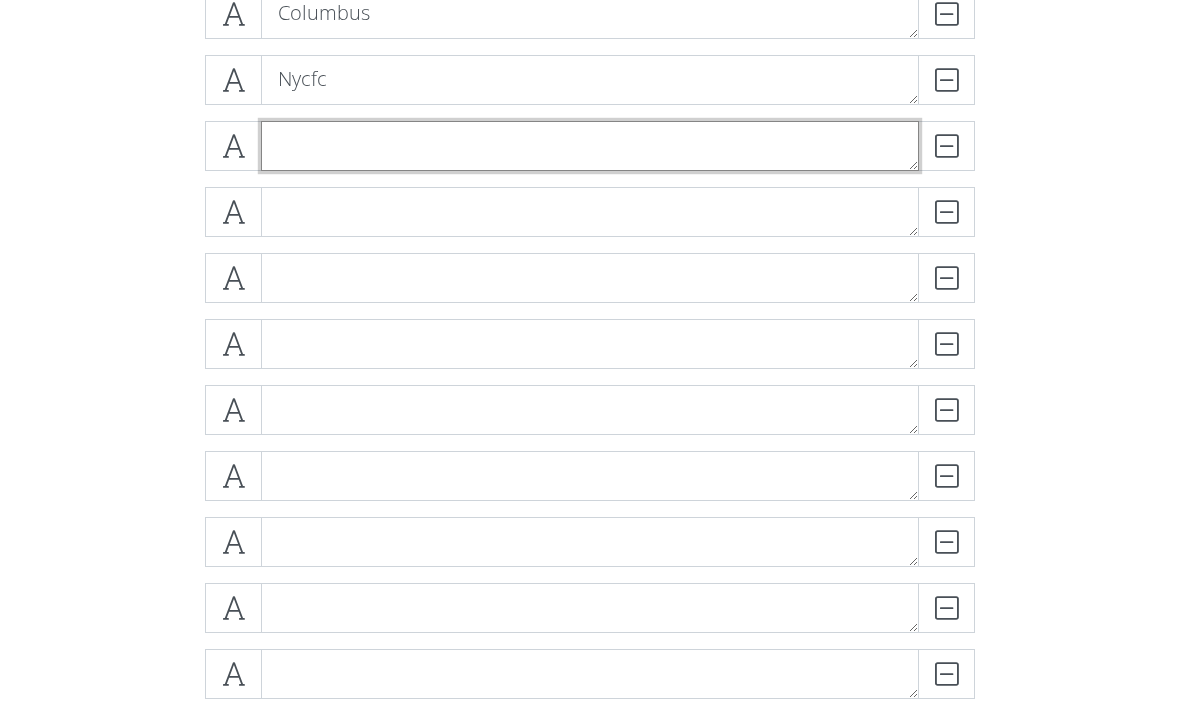 click at bounding box center (590, 146) 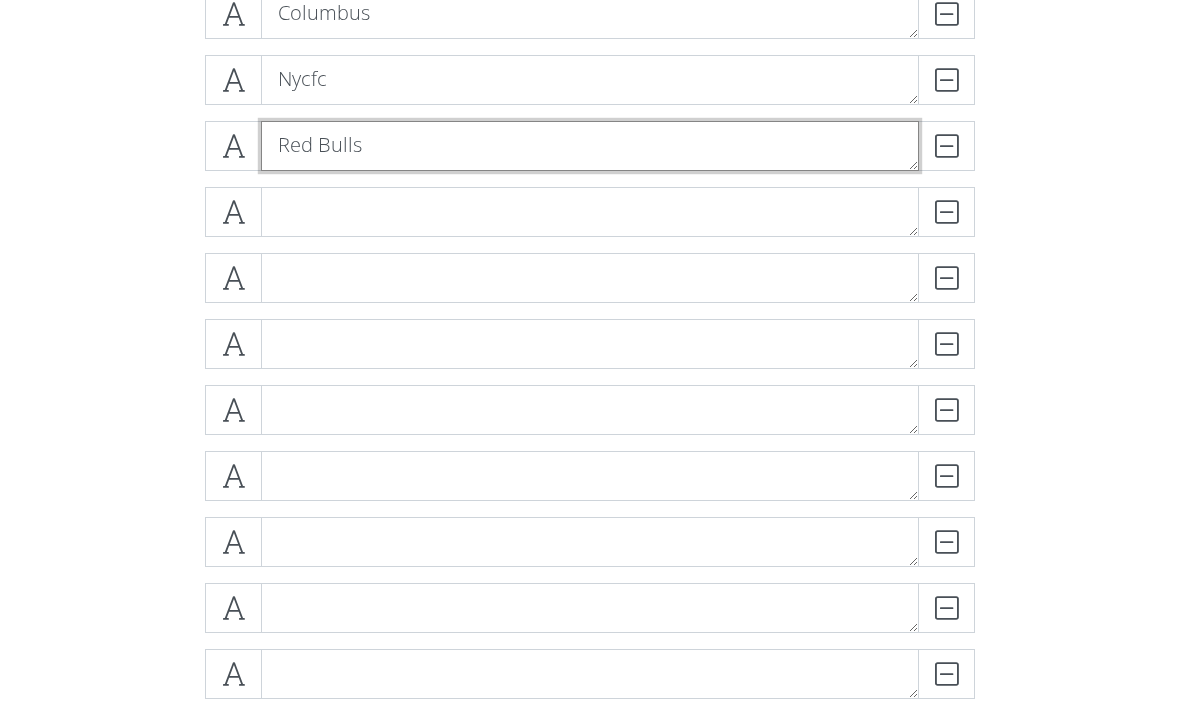 type on "Red Bulls" 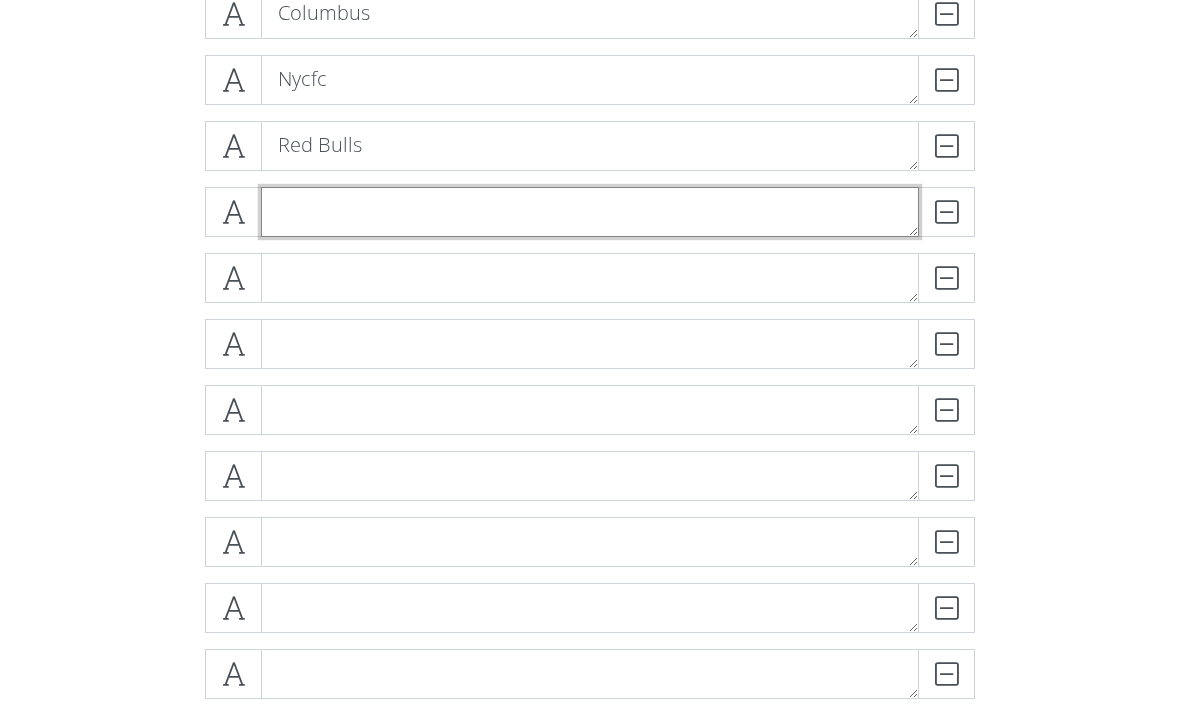click at bounding box center [590, 212] 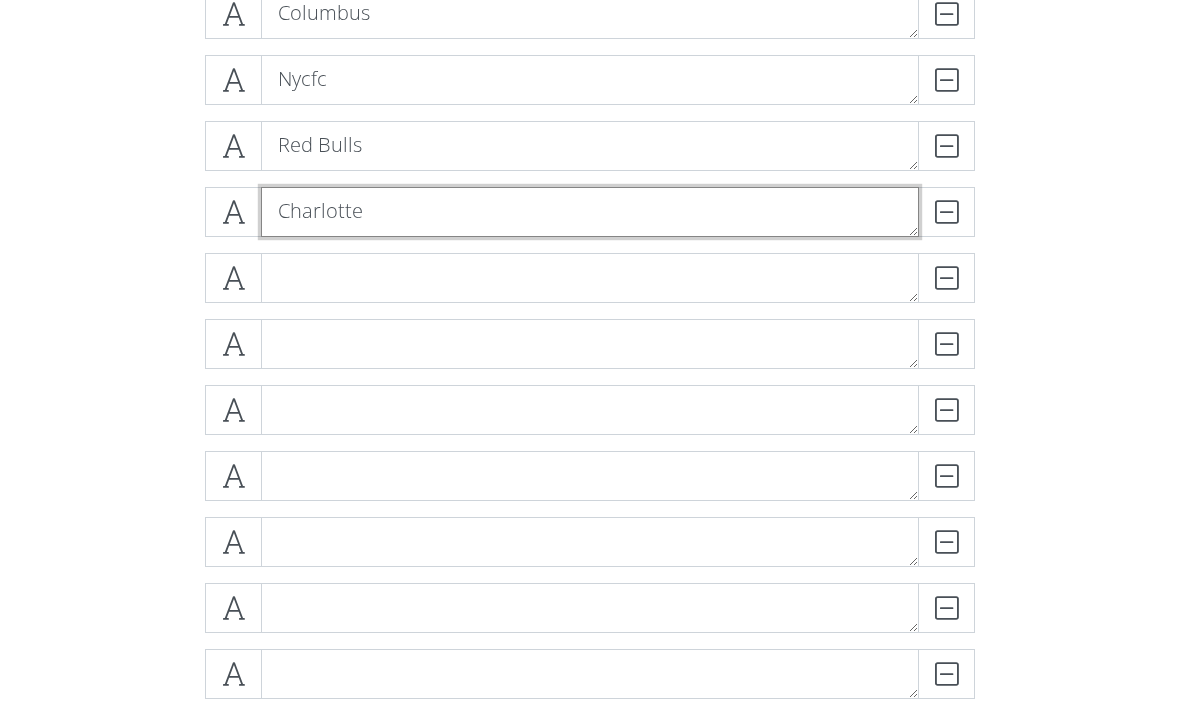 type on "Charlotte" 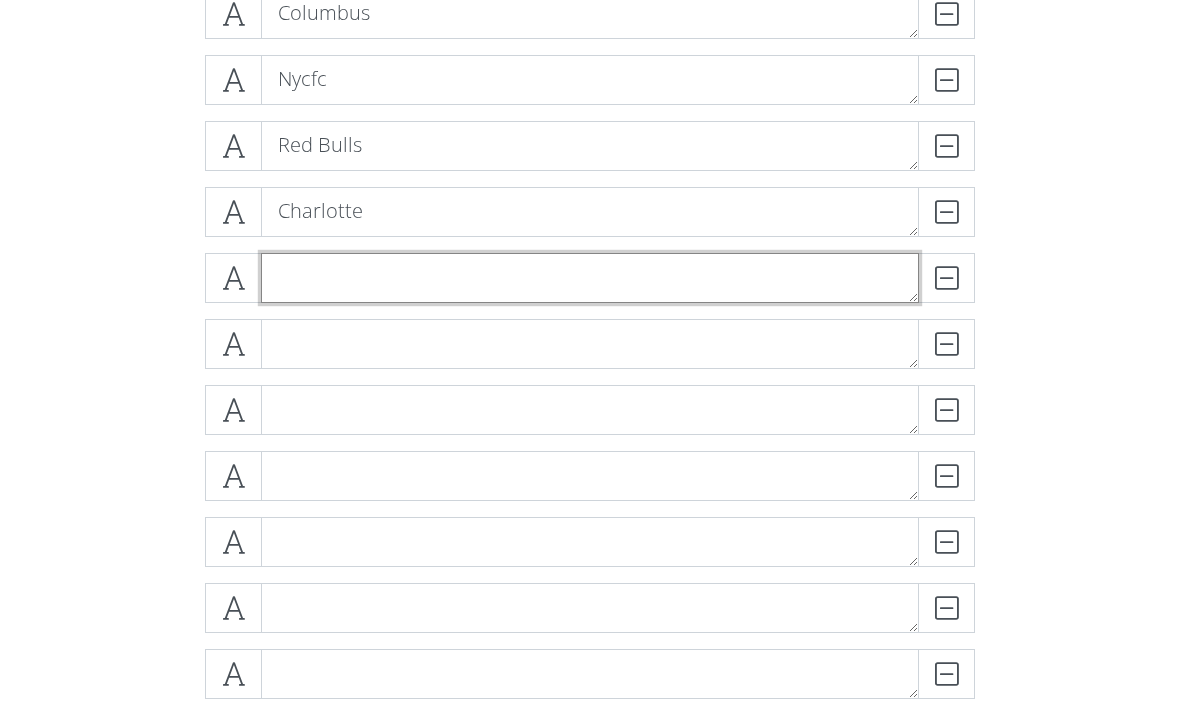 click at bounding box center (590, 278) 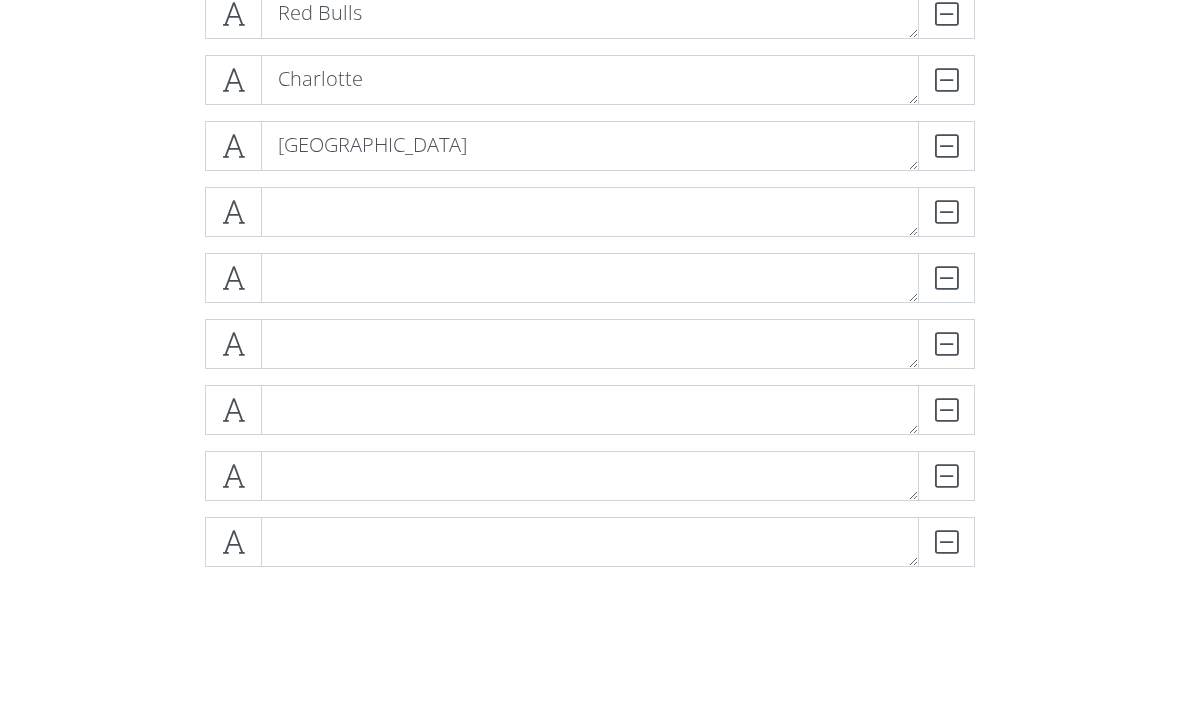 scroll, scrollTop: 974, scrollLeft: 0, axis: vertical 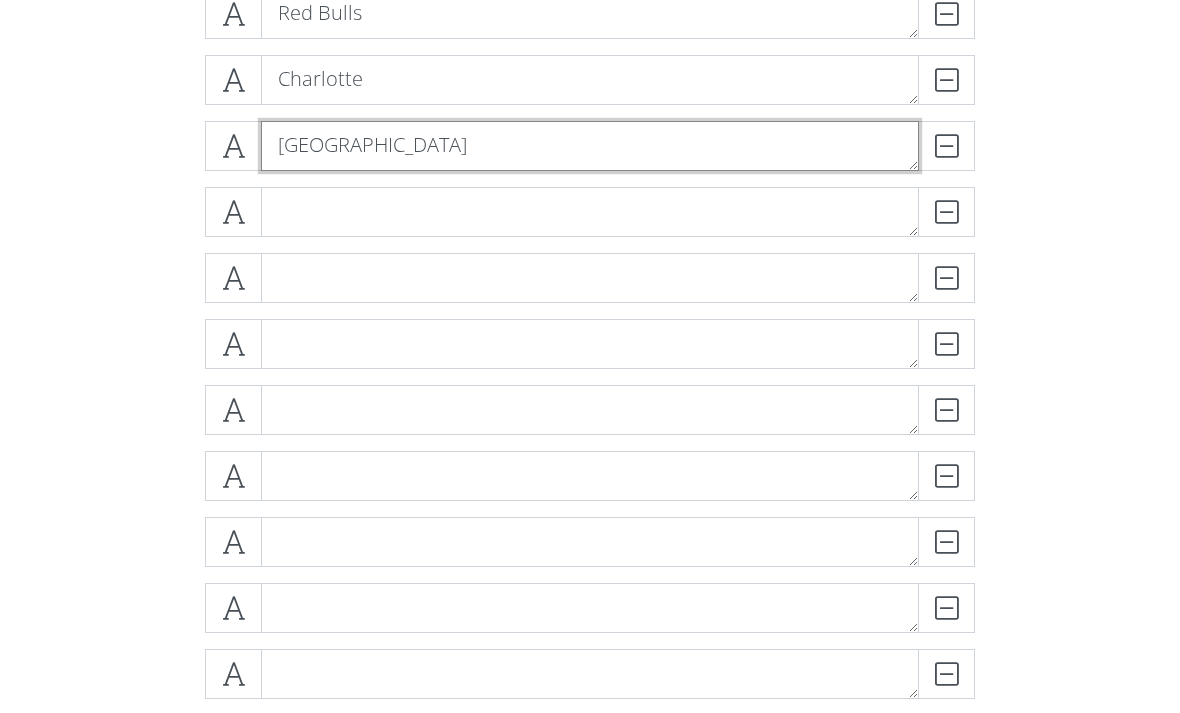 type on "[GEOGRAPHIC_DATA]" 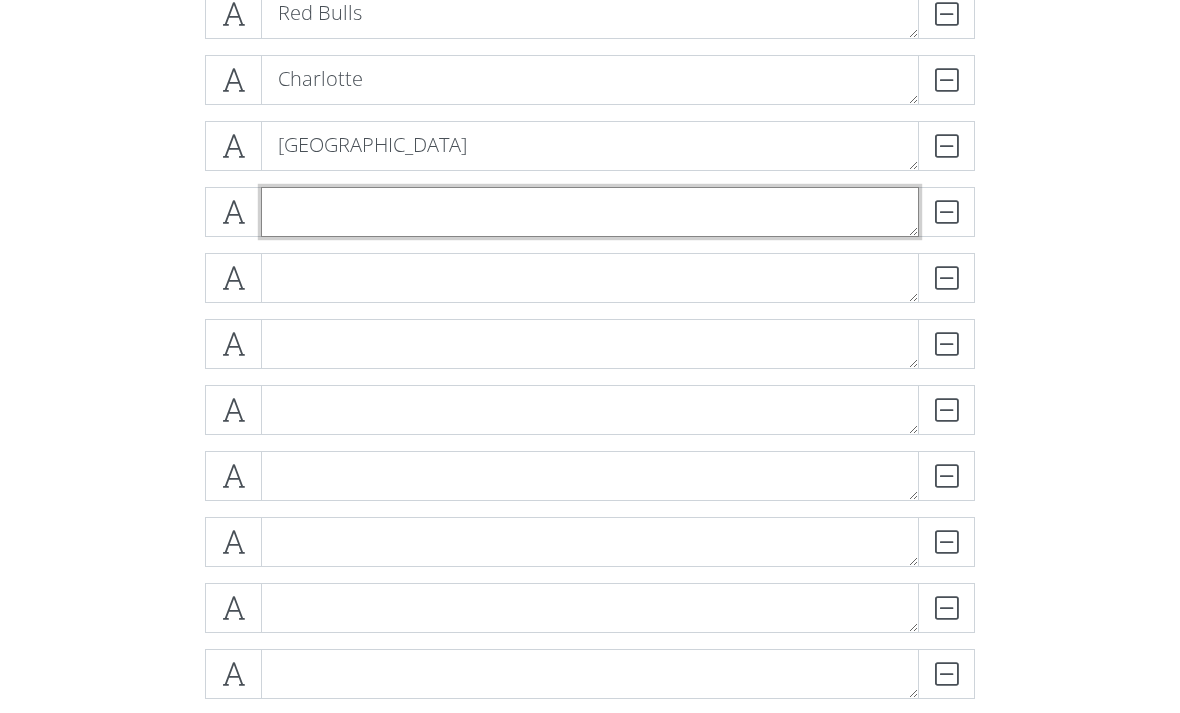 click at bounding box center [590, 212] 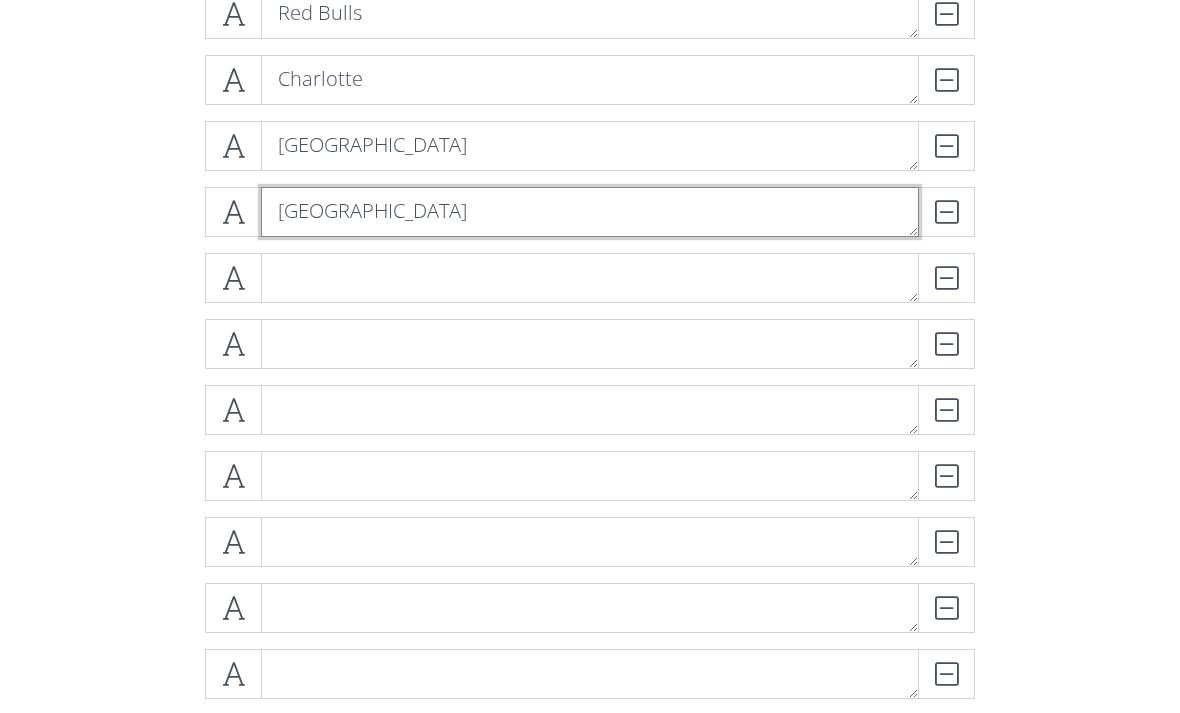 type on "[GEOGRAPHIC_DATA]" 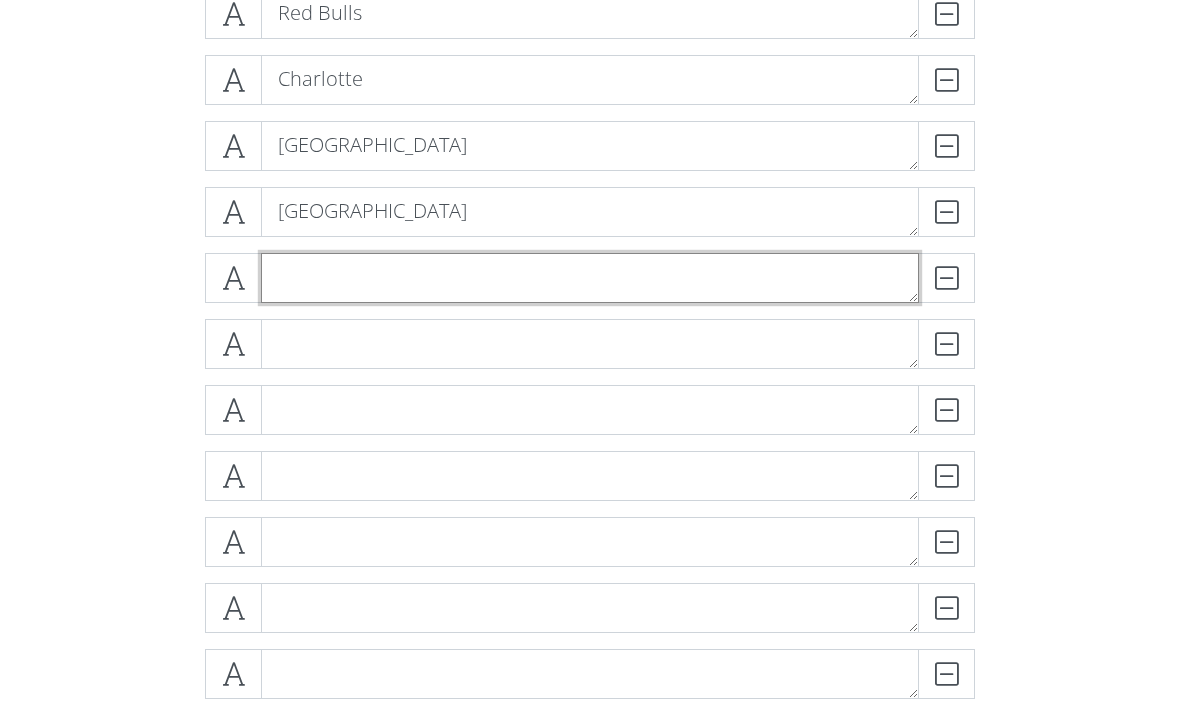 click at bounding box center [590, 278] 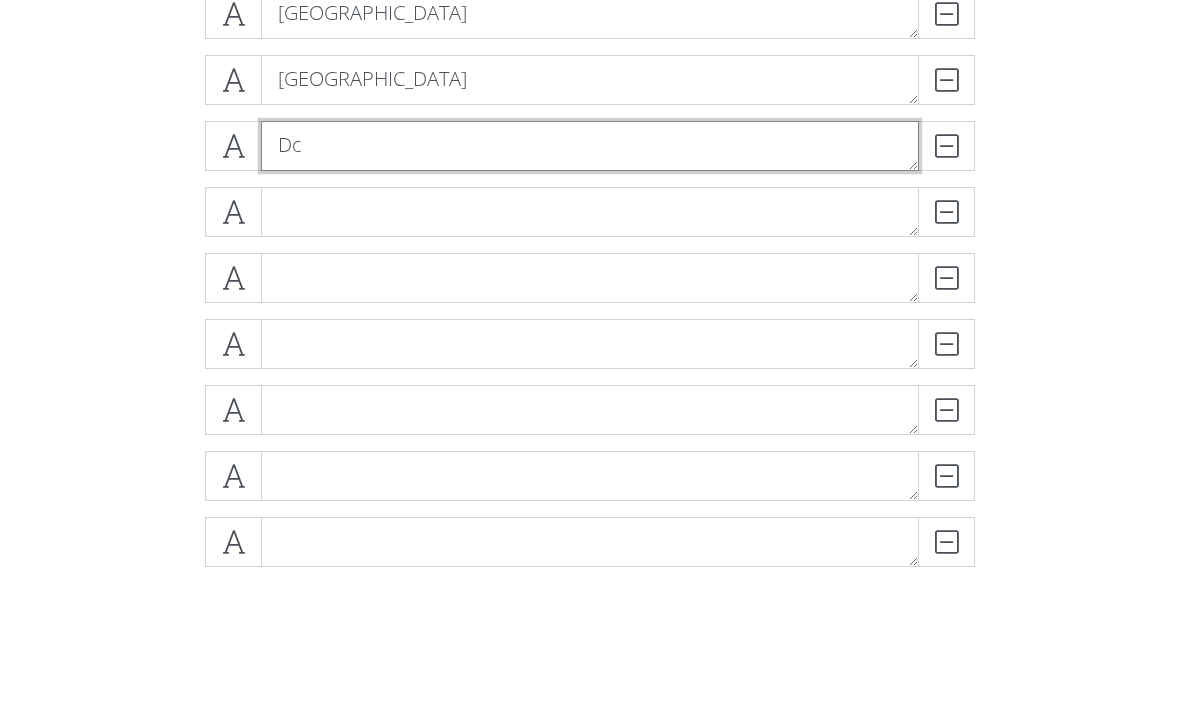type on "Dc" 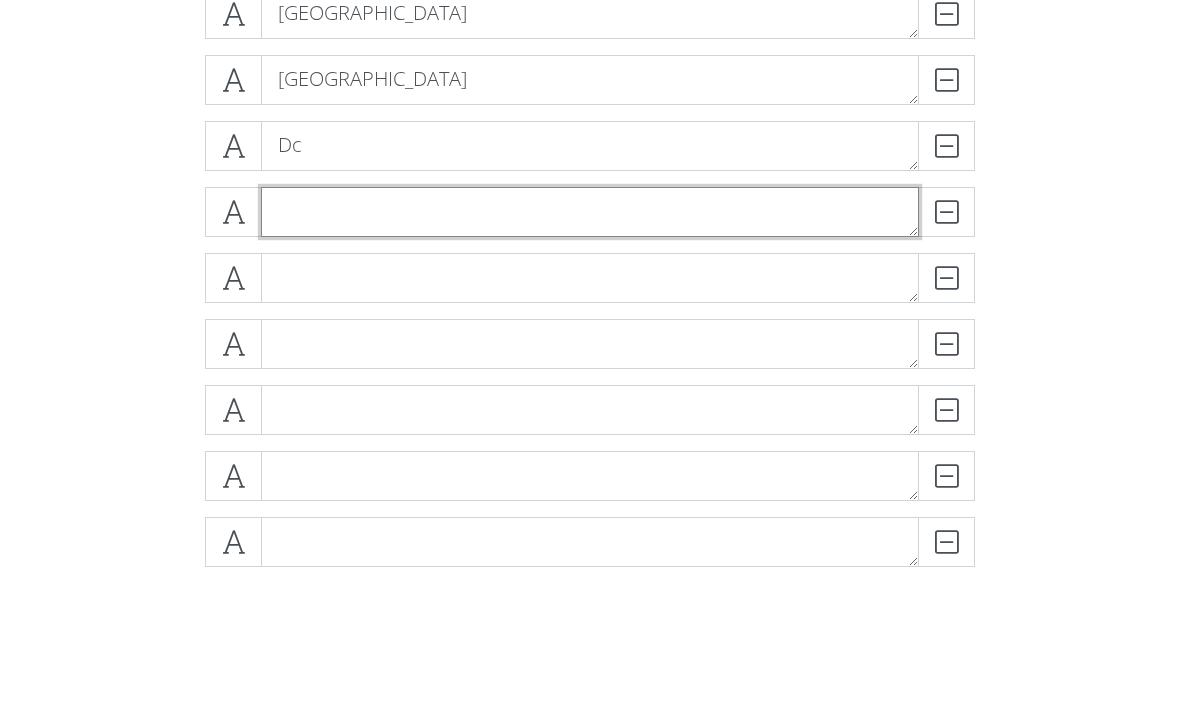 click at bounding box center [590, 344] 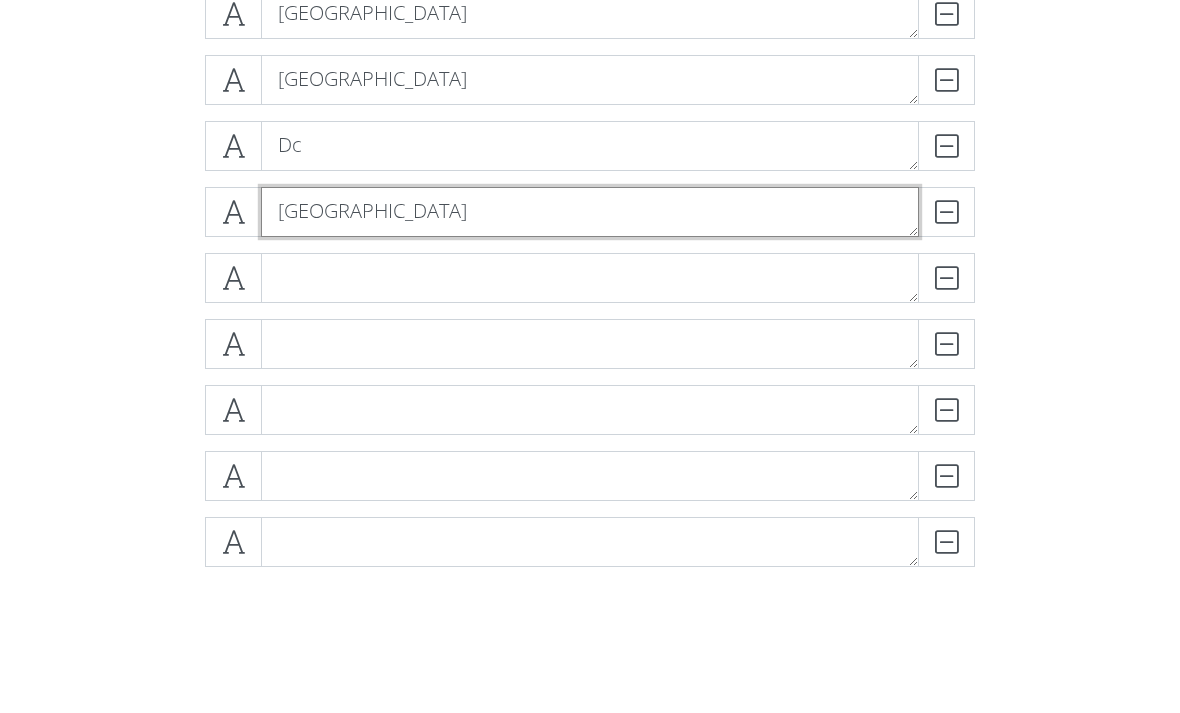 type on "[GEOGRAPHIC_DATA]" 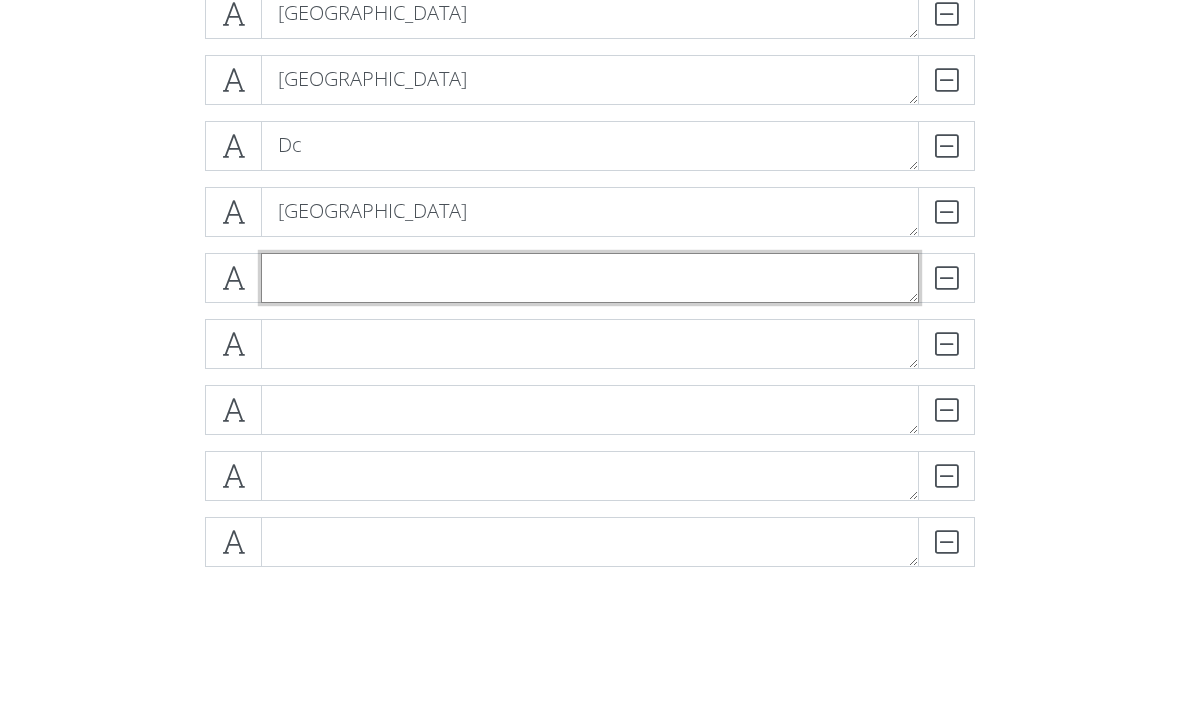 click at bounding box center (590, 410) 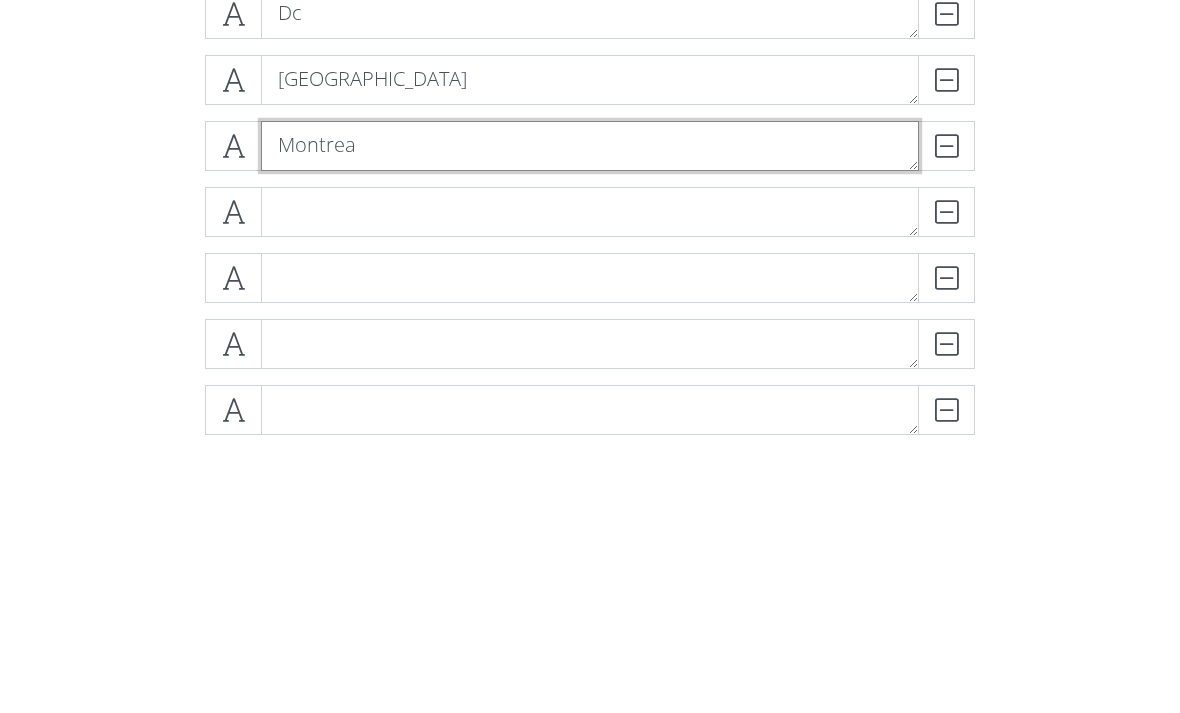 type on "[GEOGRAPHIC_DATA]" 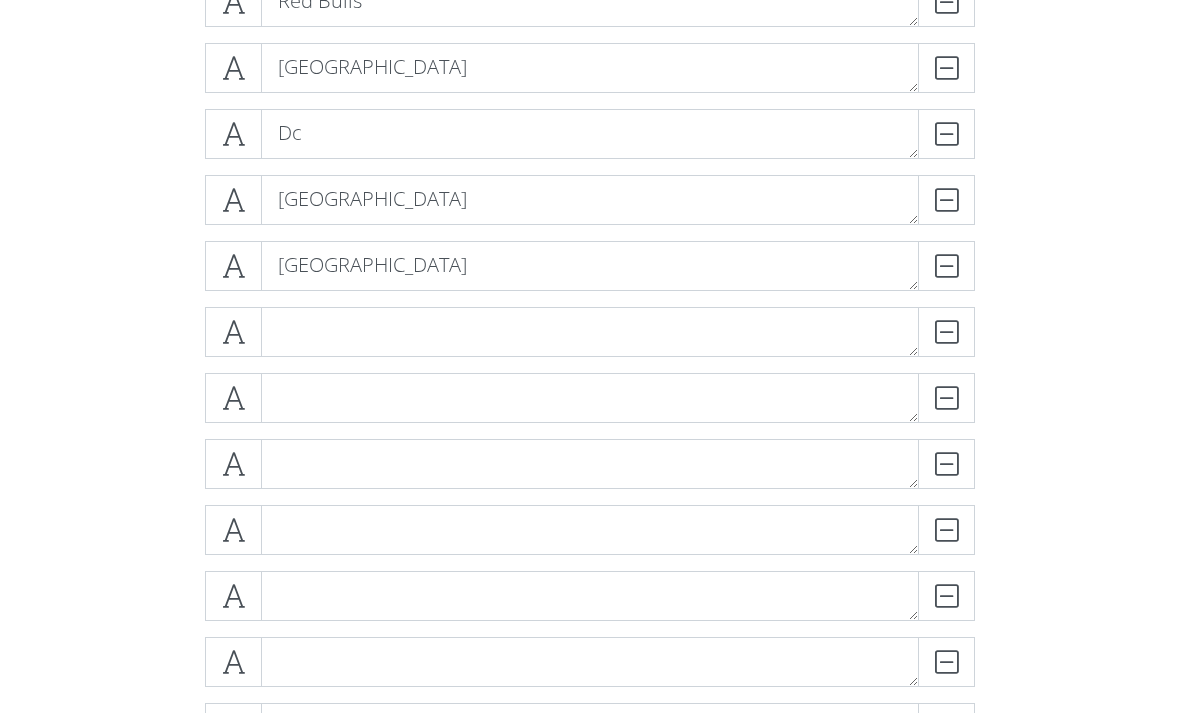 scroll, scrollTop: 1118, scrollLeft: 0, axis: vertical 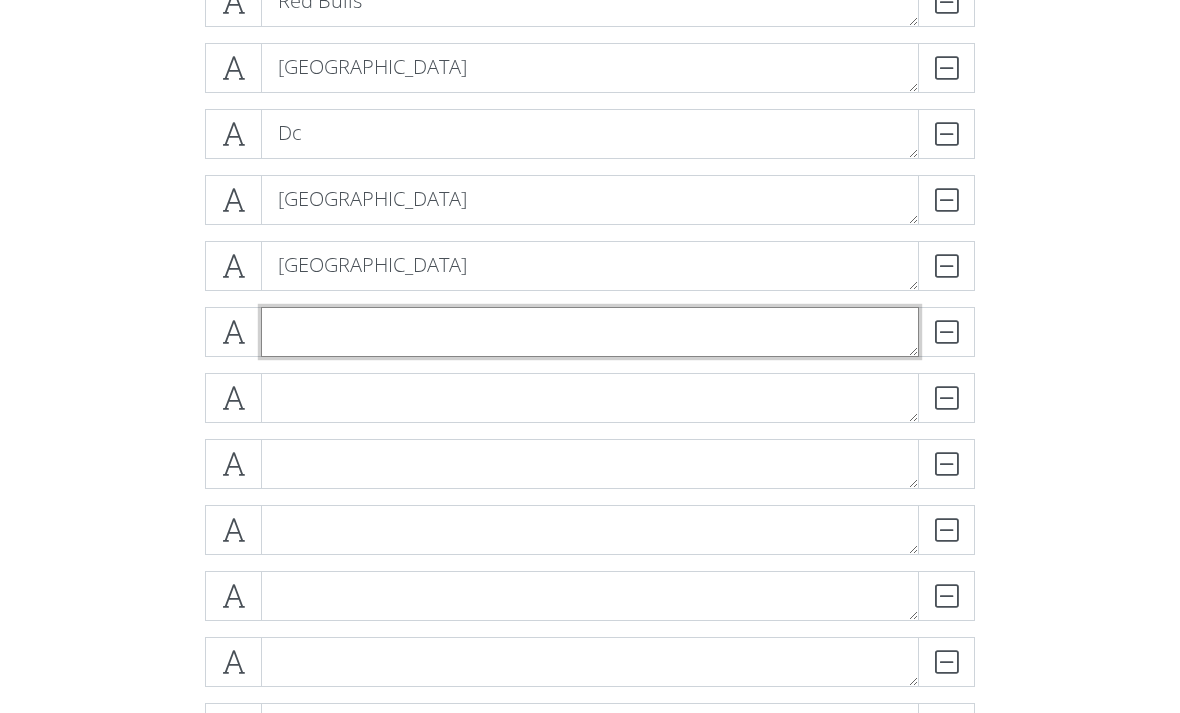 click at bounding box center (590, 332) 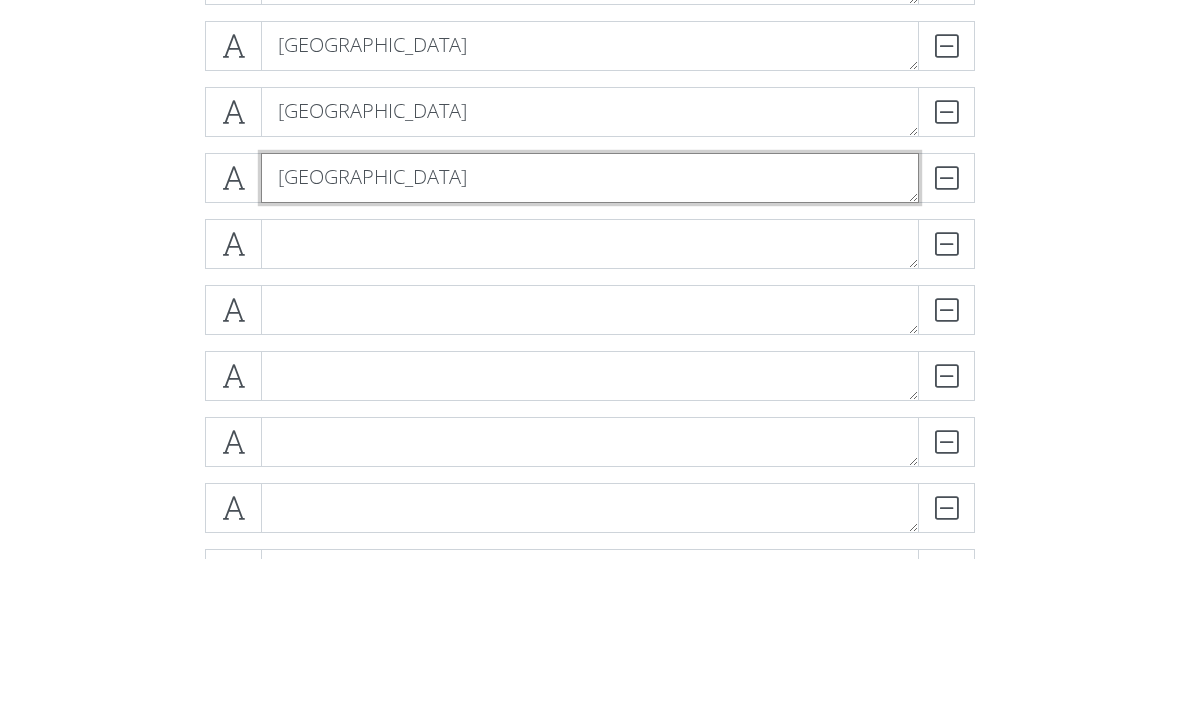 type on "[GEOGRAPHIC_DATA]" 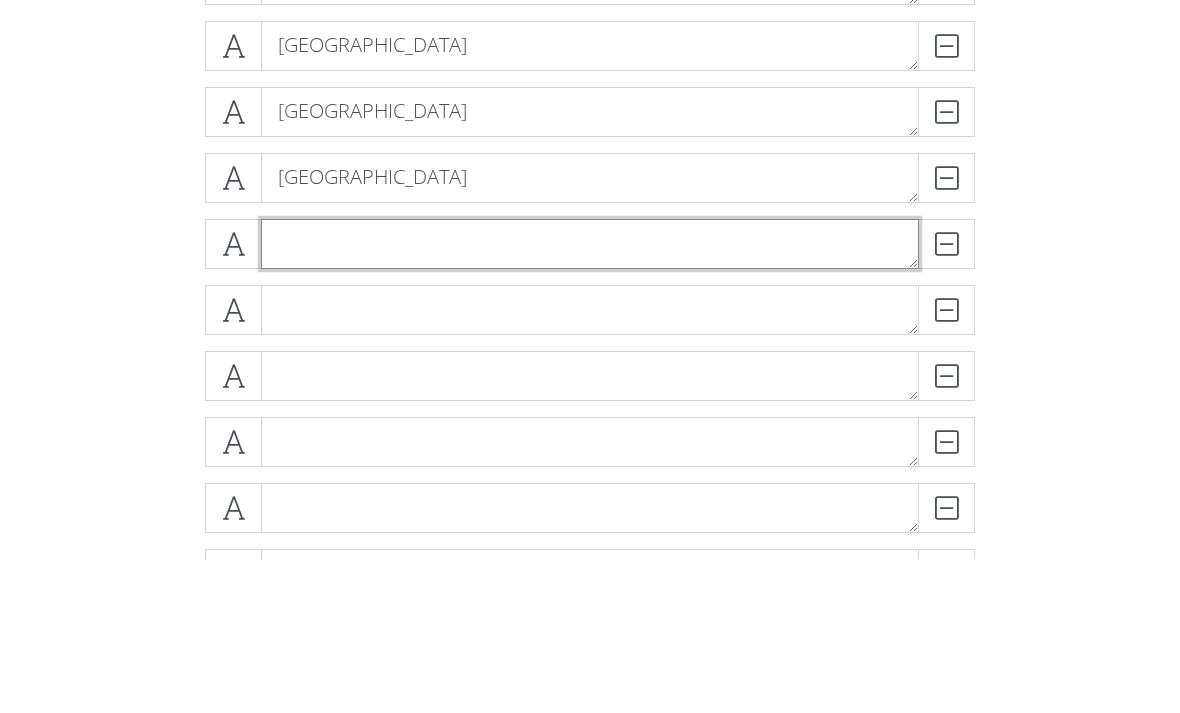 click at bounding box center [590, 398] 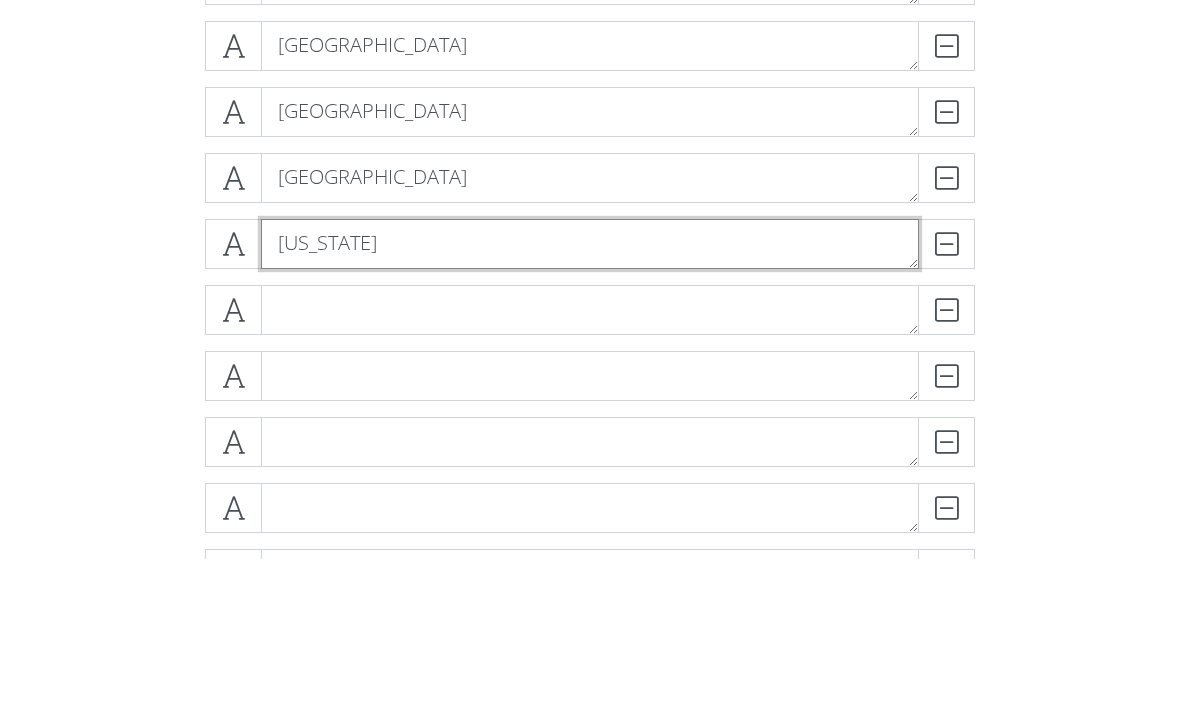 type on "[US_STATE]" 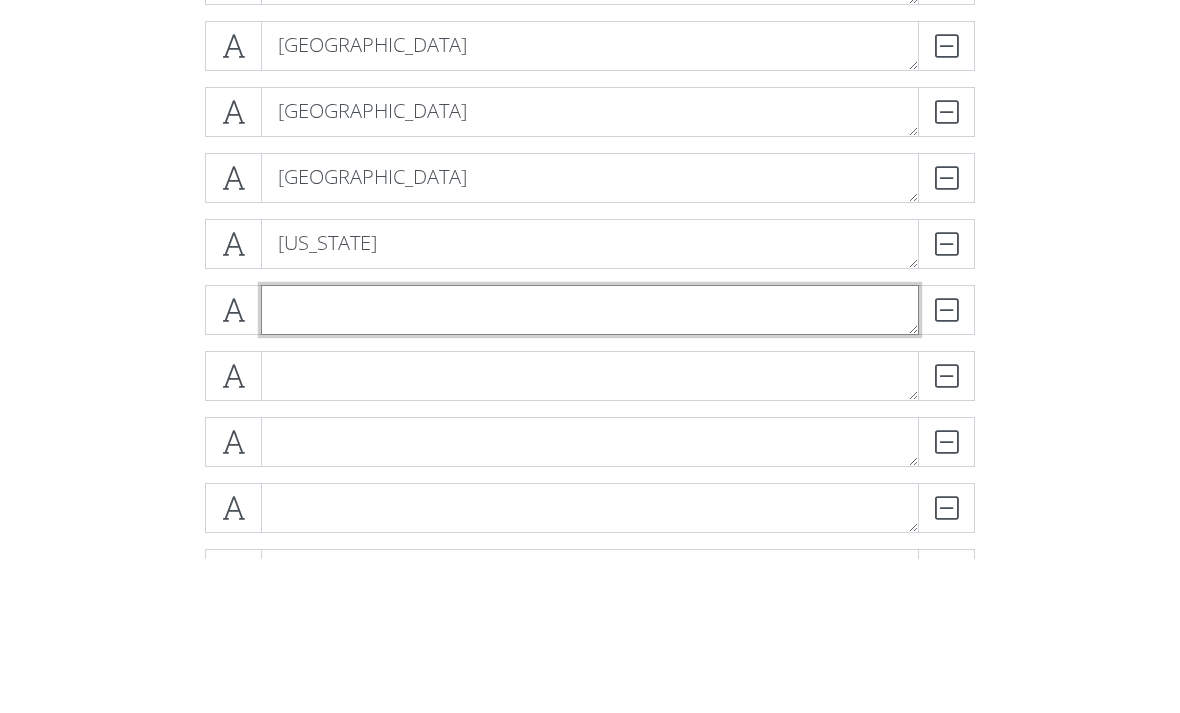 click at bounding box center (590, 464) 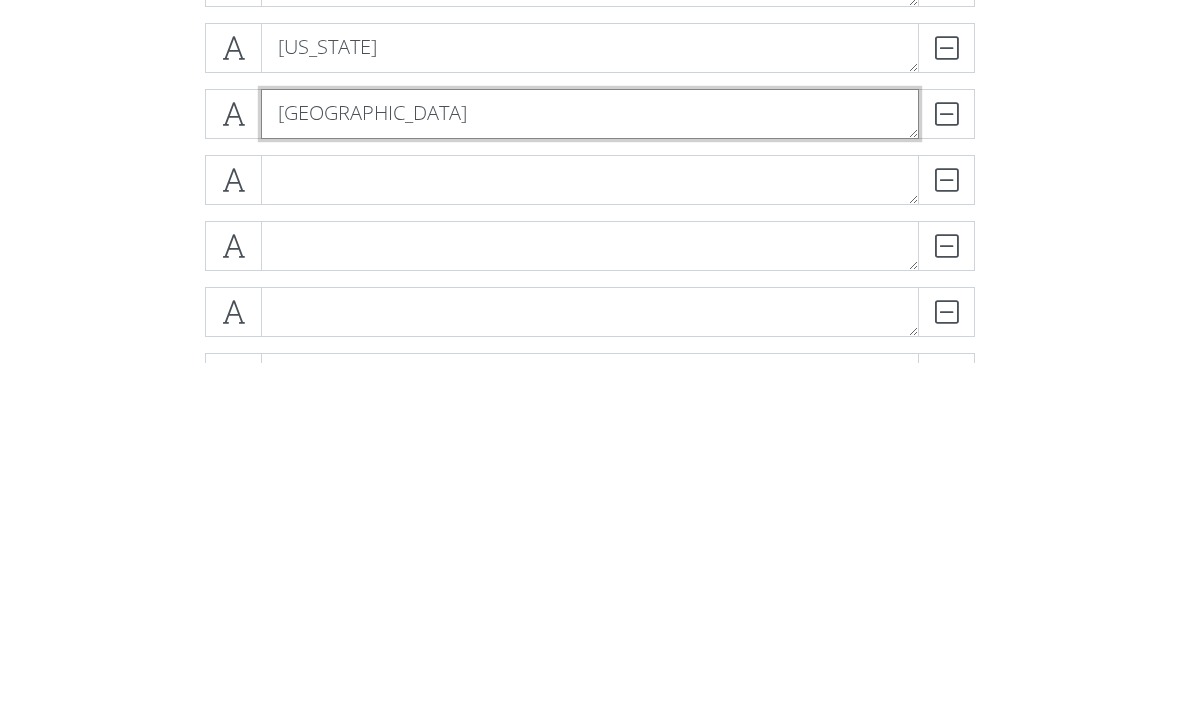 scroll, scrollTop: 1468, scrollLeft: 0, axis: vertical 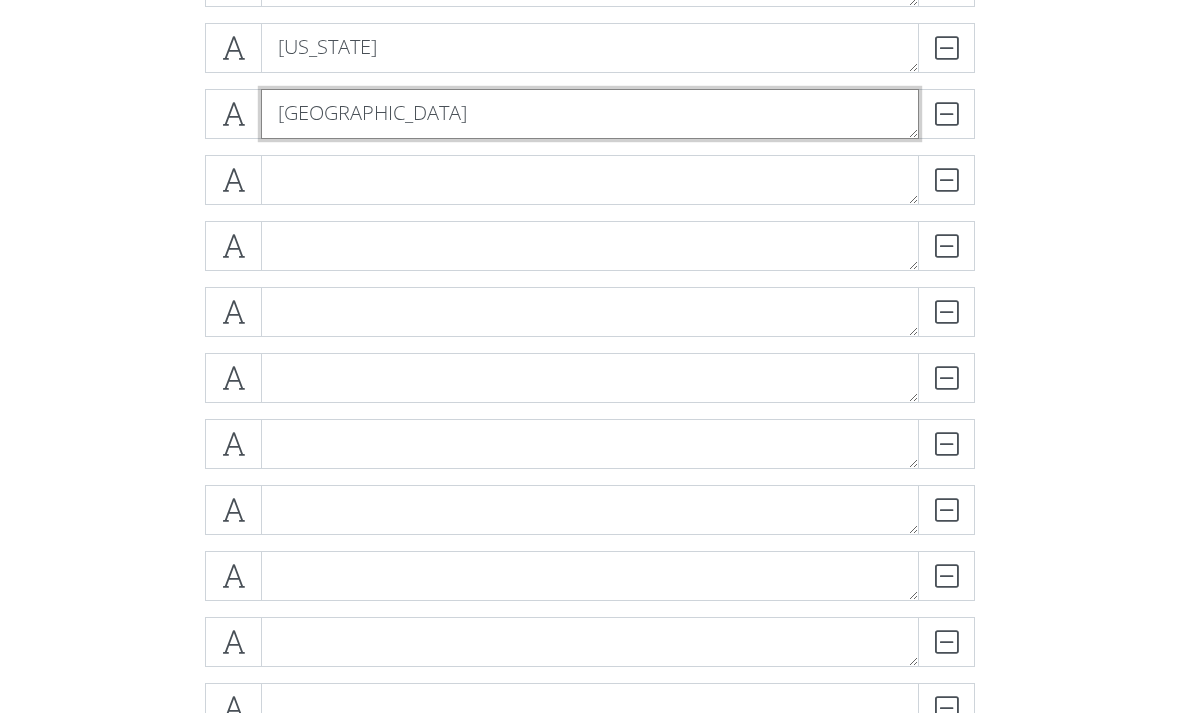 type on "[GEOGRAPHIC_DATA]" 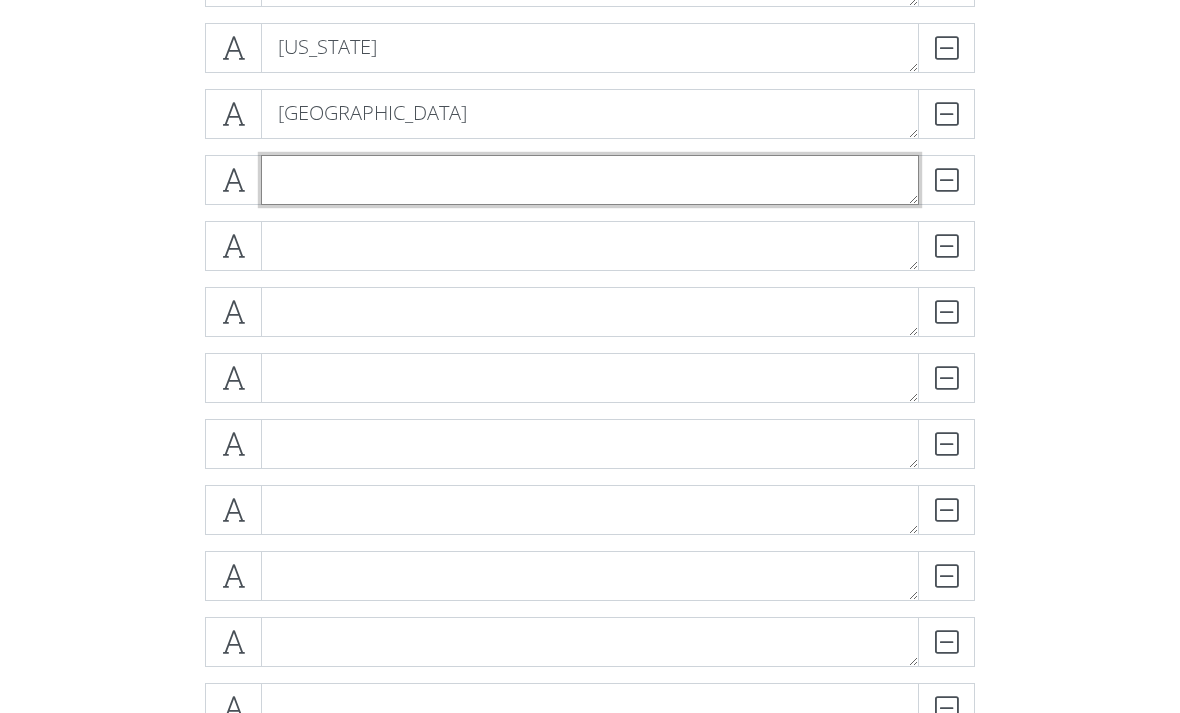 click at bounding box center [590, 180] 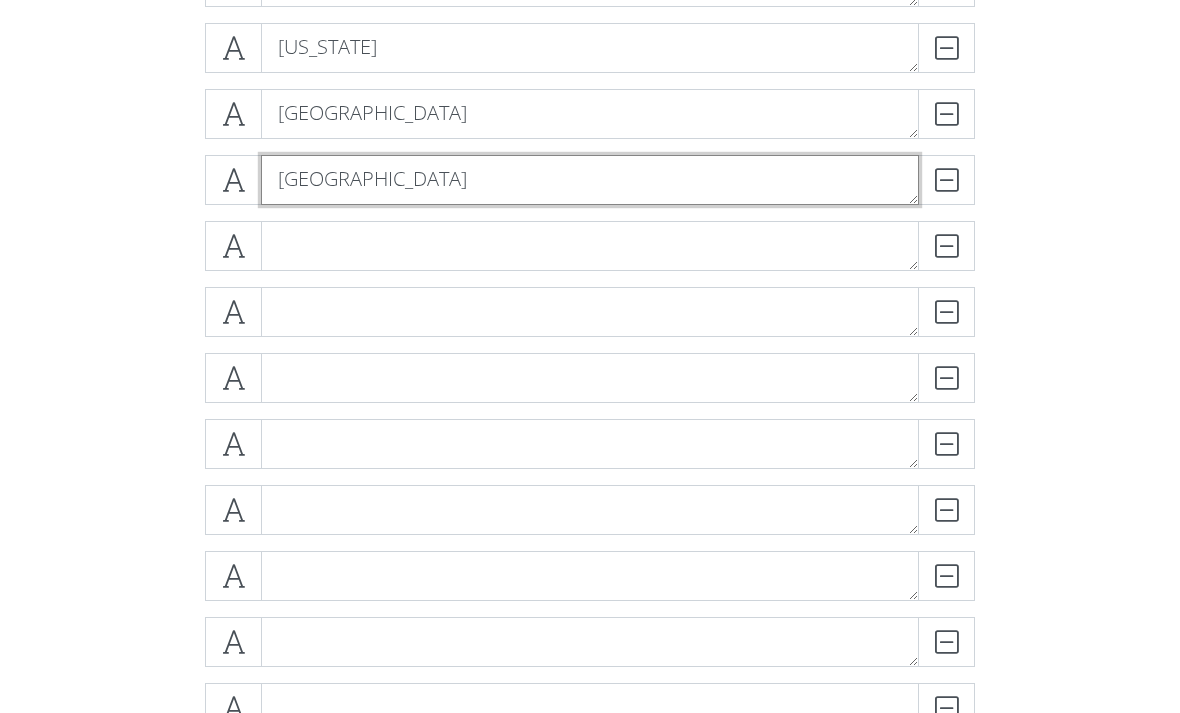 type on "[GEOGRAPHIC_DATA]" 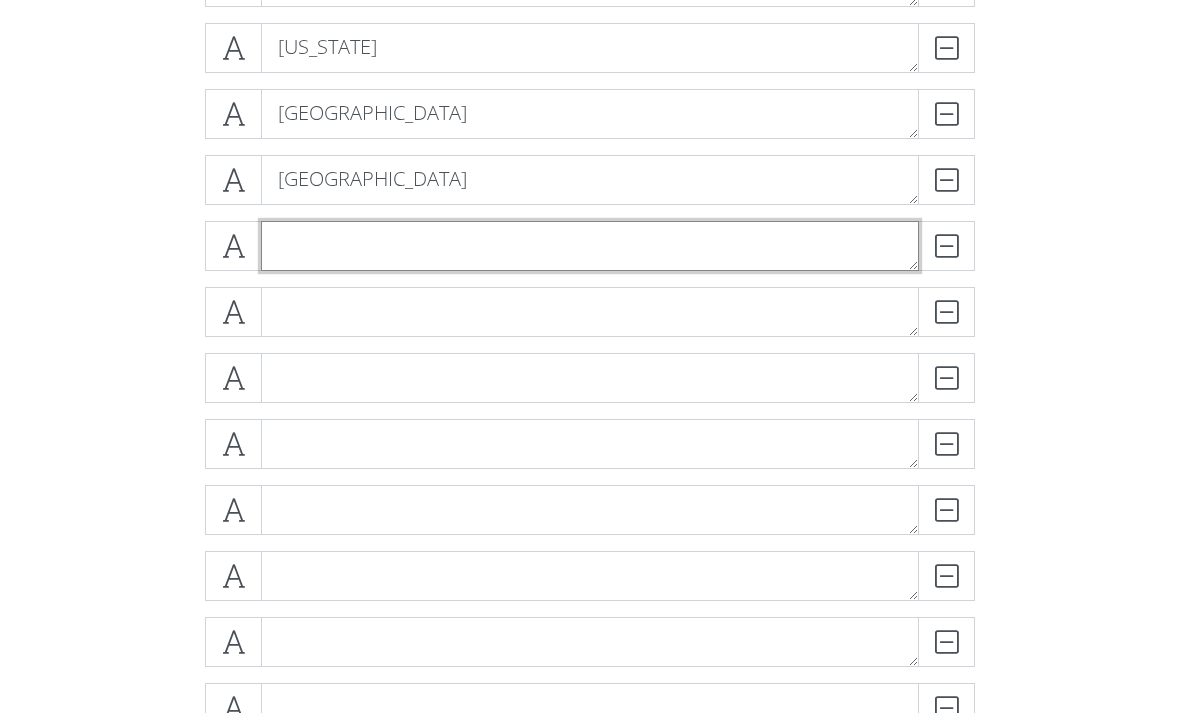 click at bounding box center (590, 246) 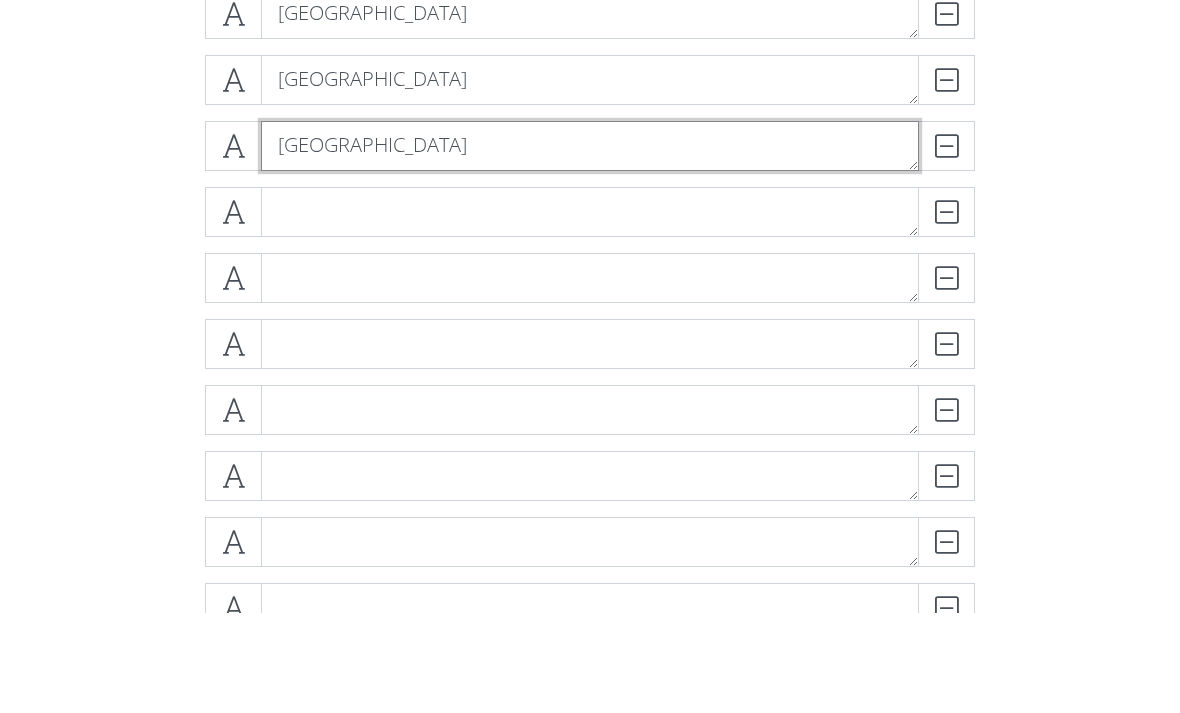 type on "[GEOGRAPHIC_DATA]" 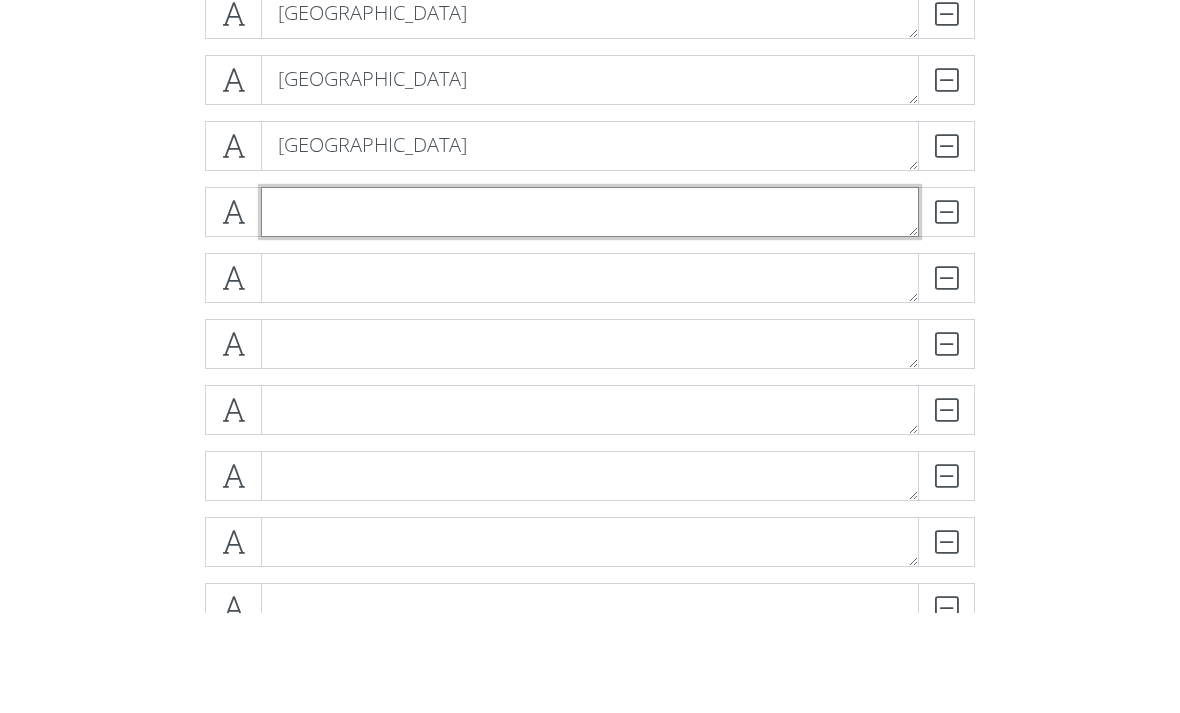 click at bounding box center [590, 312] 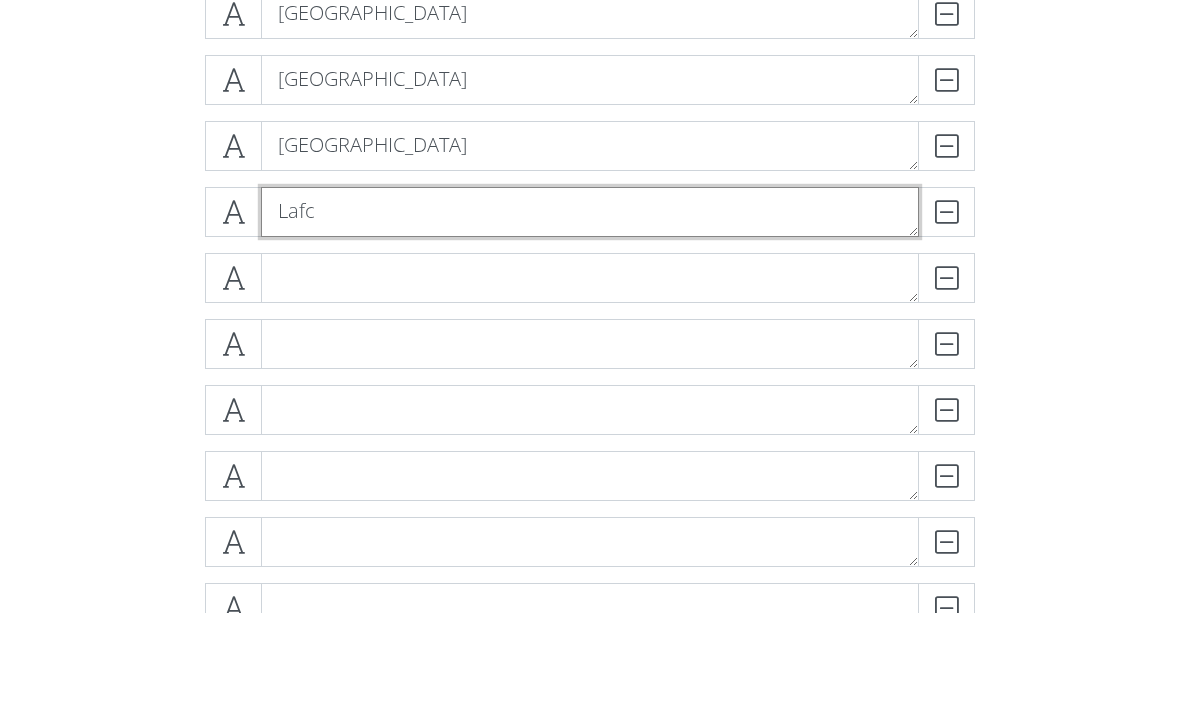 type on "Lafc" 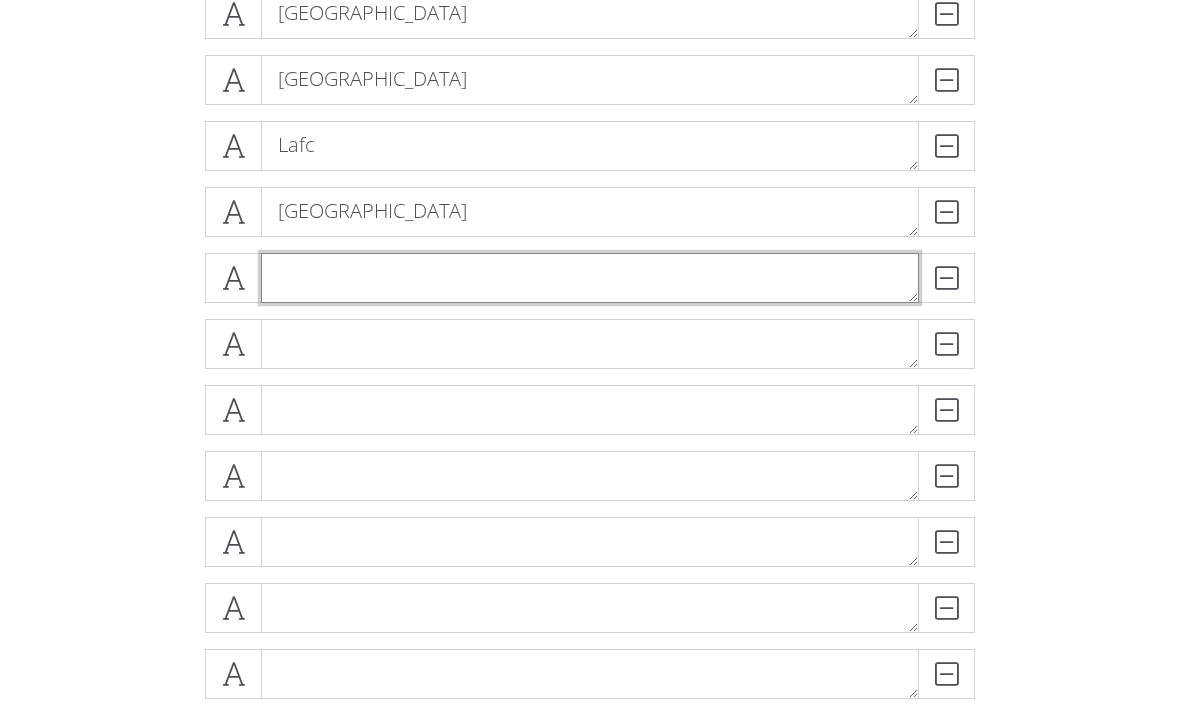 click at bounding box center [590, 278] 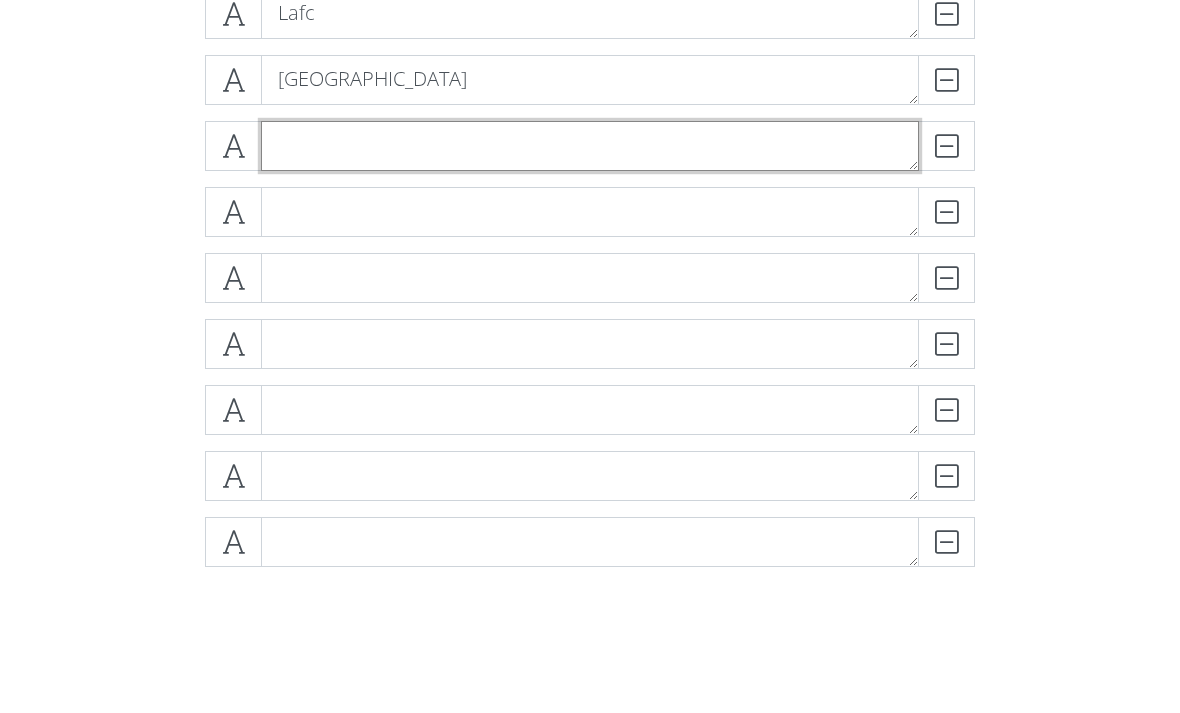type on "O" 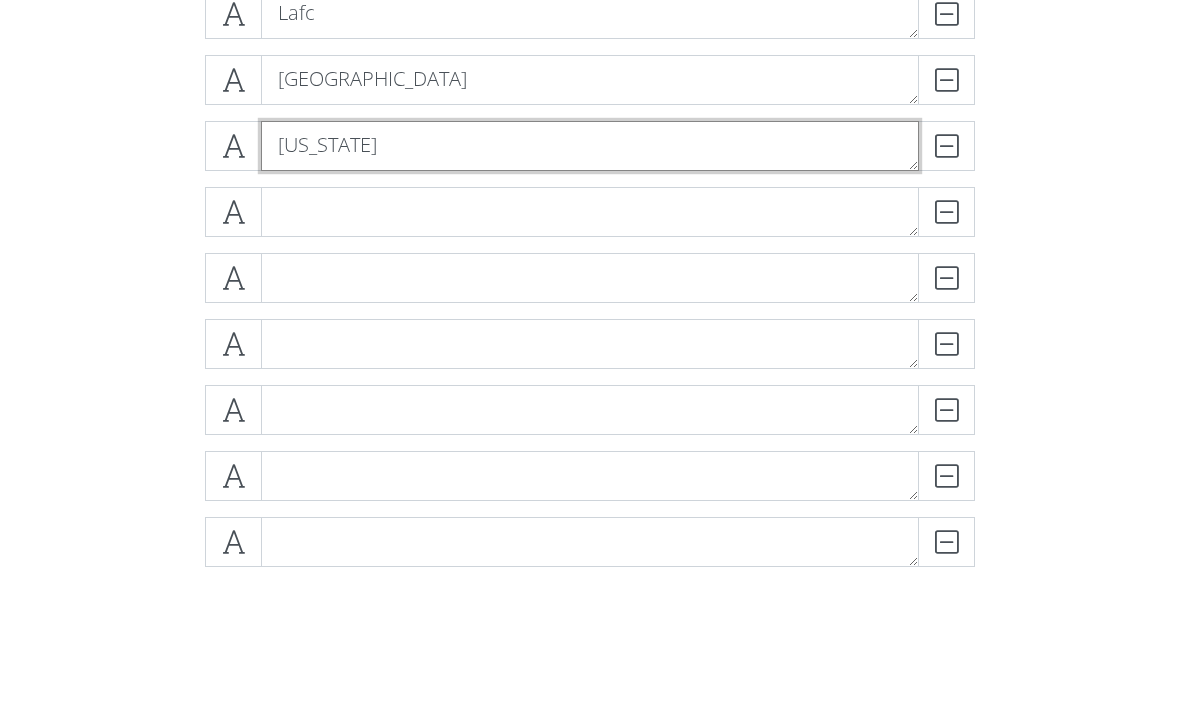 scroll, scrollTop: 1700, scrollLeft: 0, axis: vertical 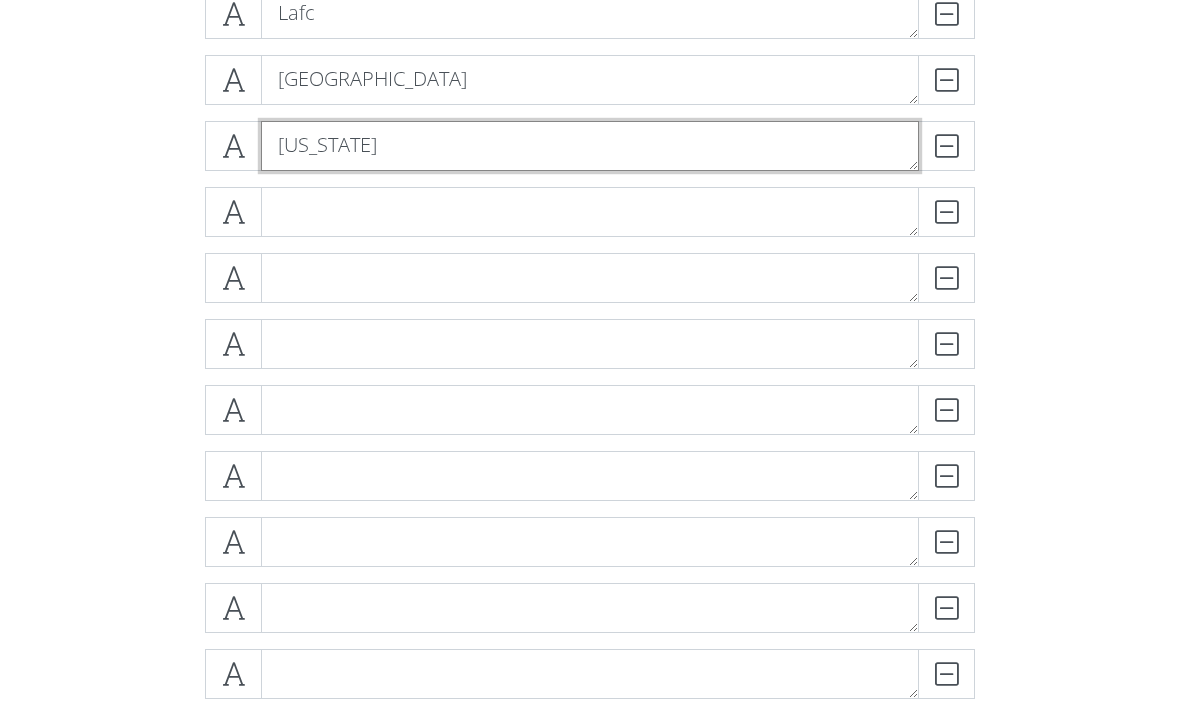 type on "[US_STATE]" 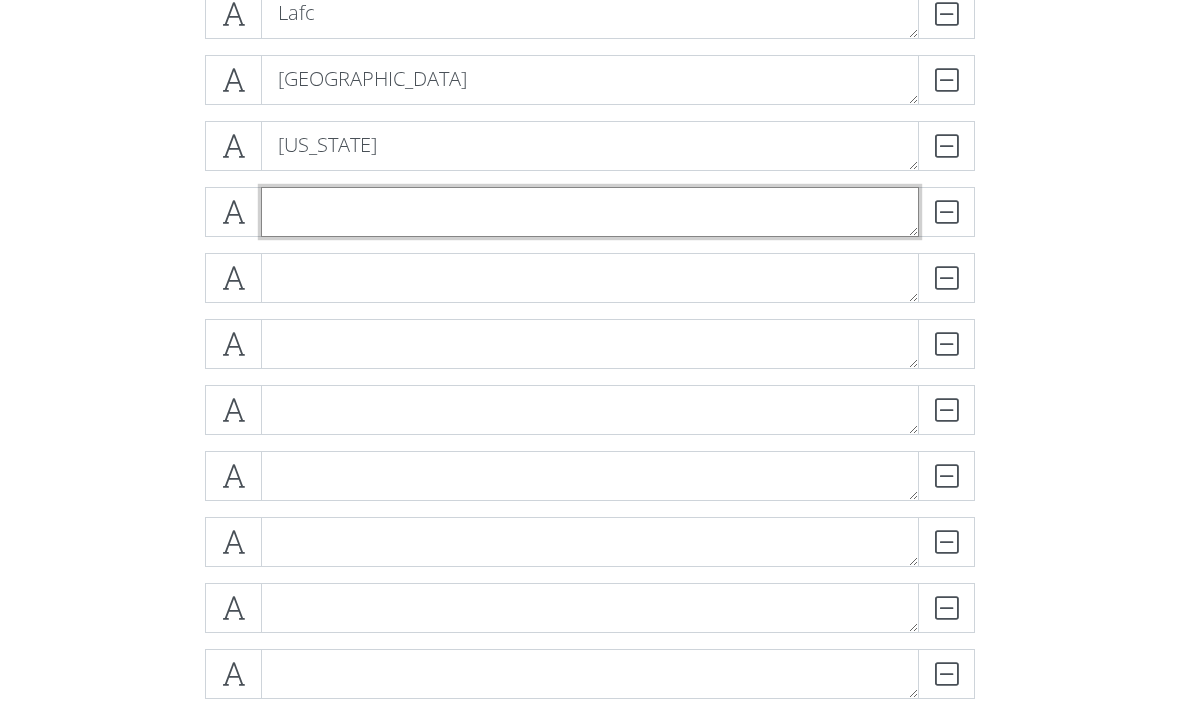 click at bounding box center (590, 212) 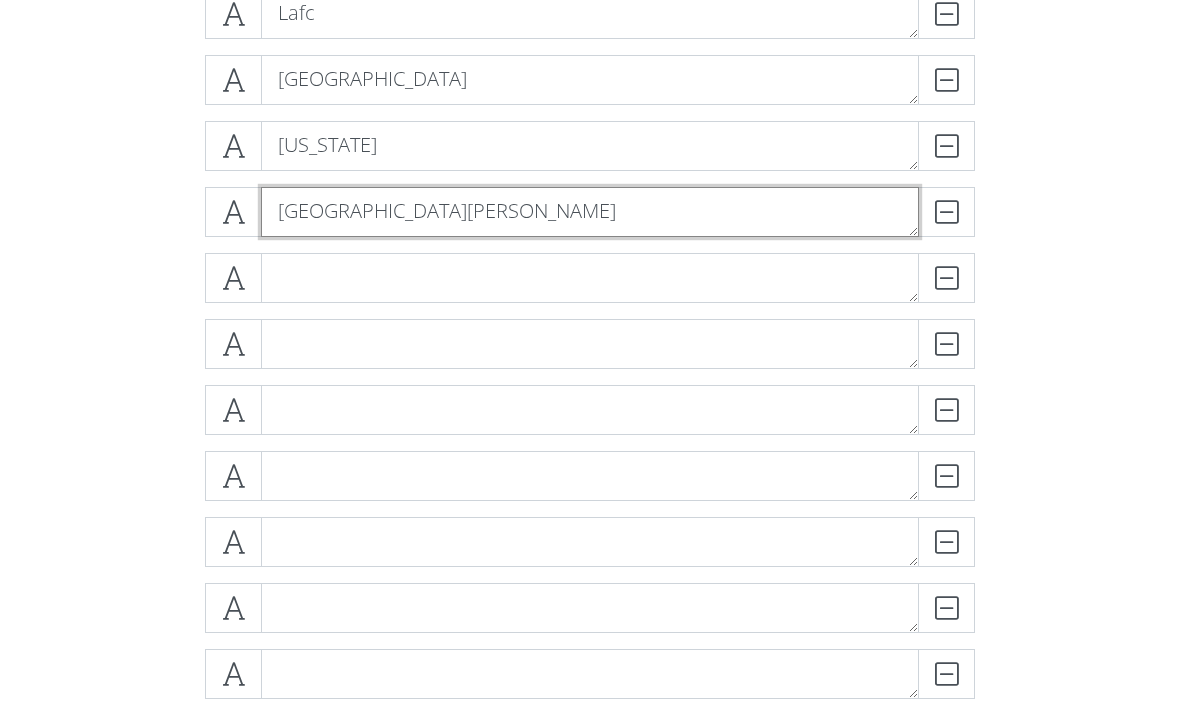 type on "[GEOGRAPHIC_DATA][PERSON_NAME]" 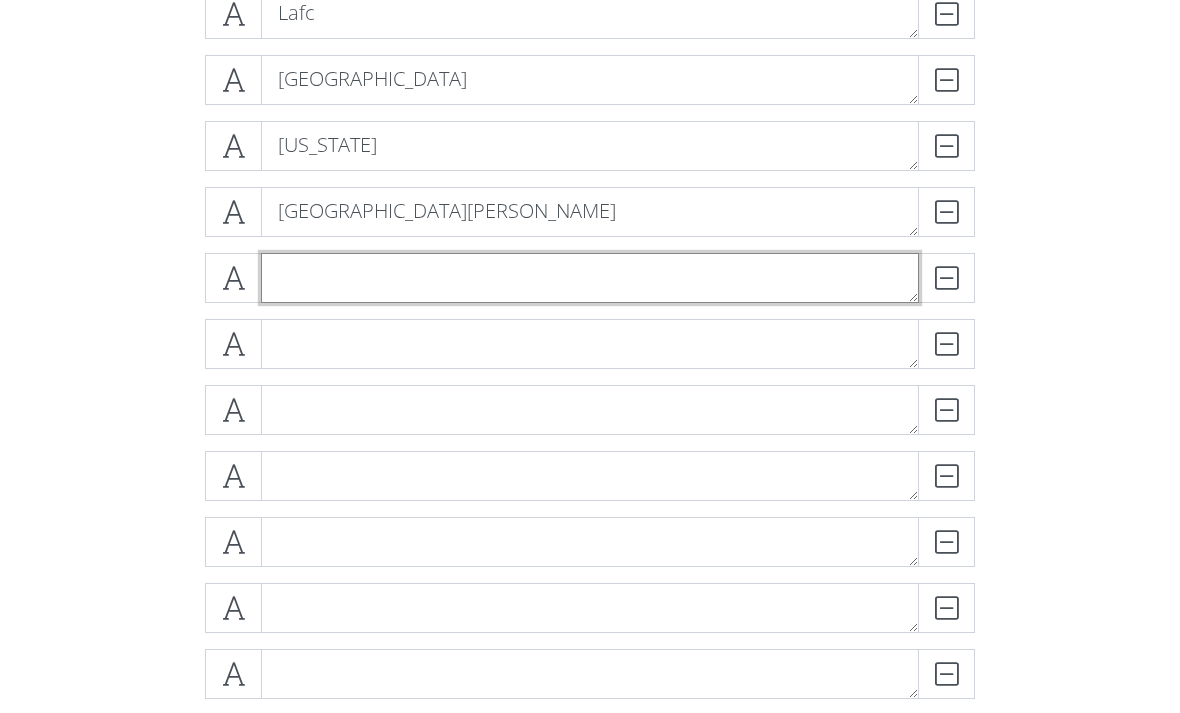 click at bounding box center (590, 278) 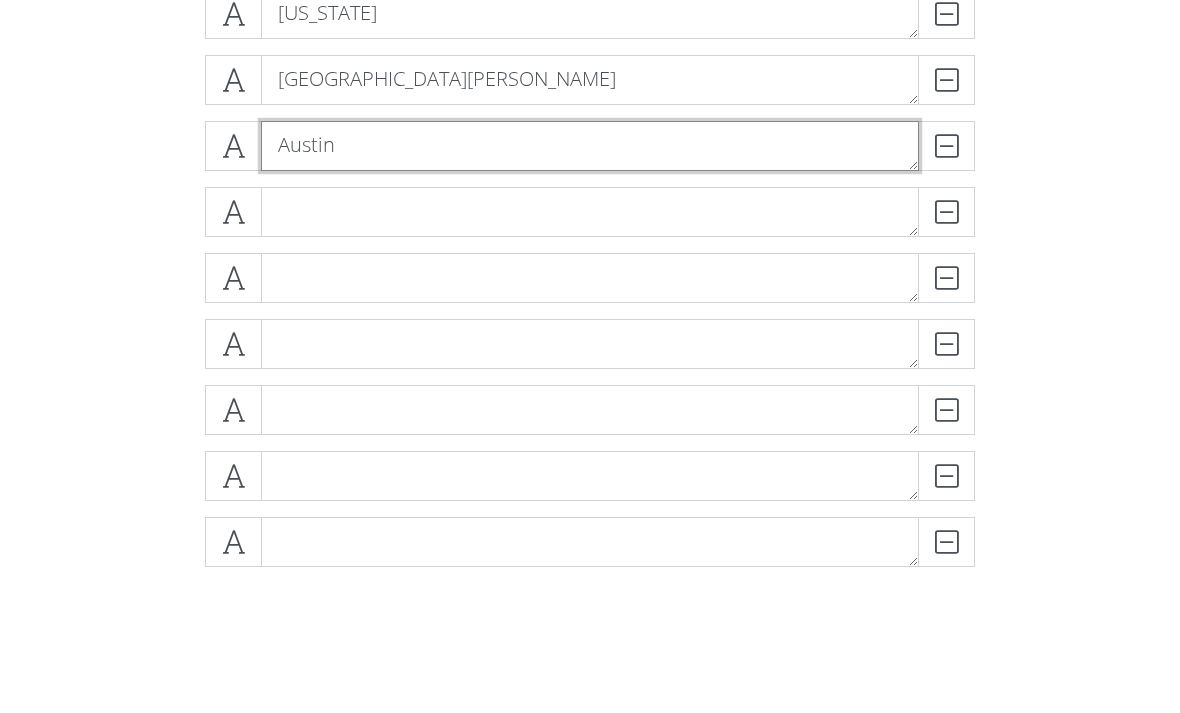 type on "Austin" 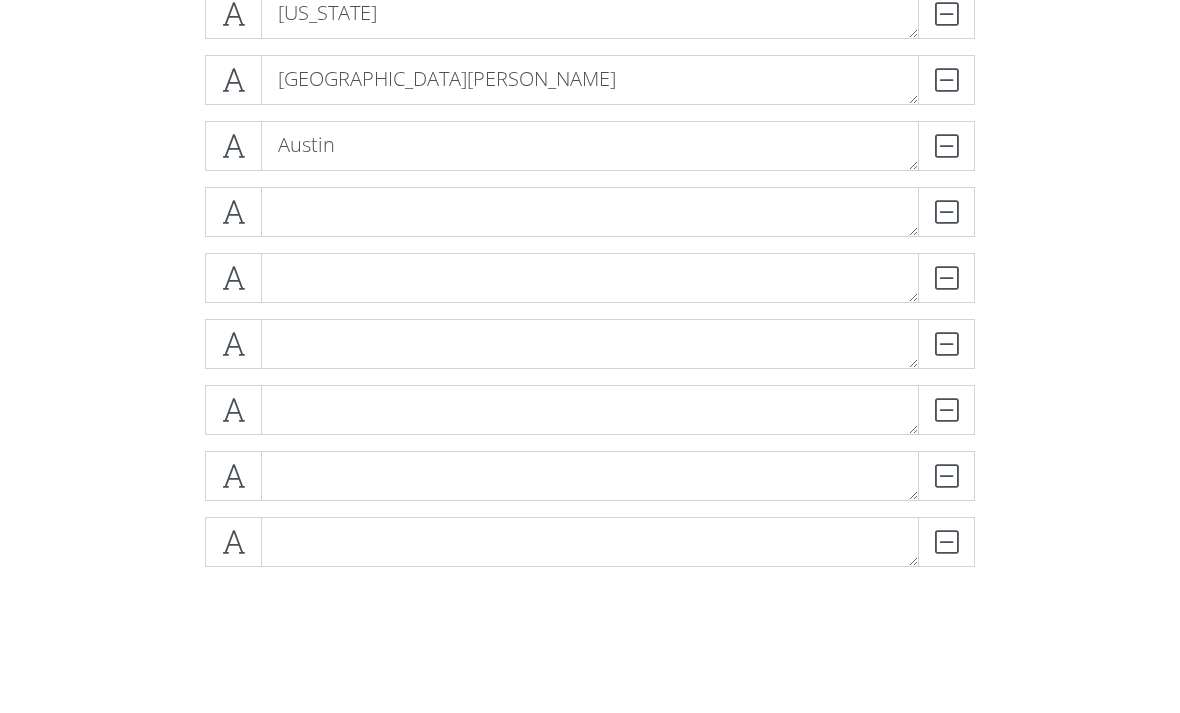 click on "Revs
DELETE
Atlanta
DELETE
[PERSON_NAME]
Columbus
DELETE
Nashville
DELETE
Miami
DELETE
Cincinnati
DELETE" at bounding box center [590, -125] 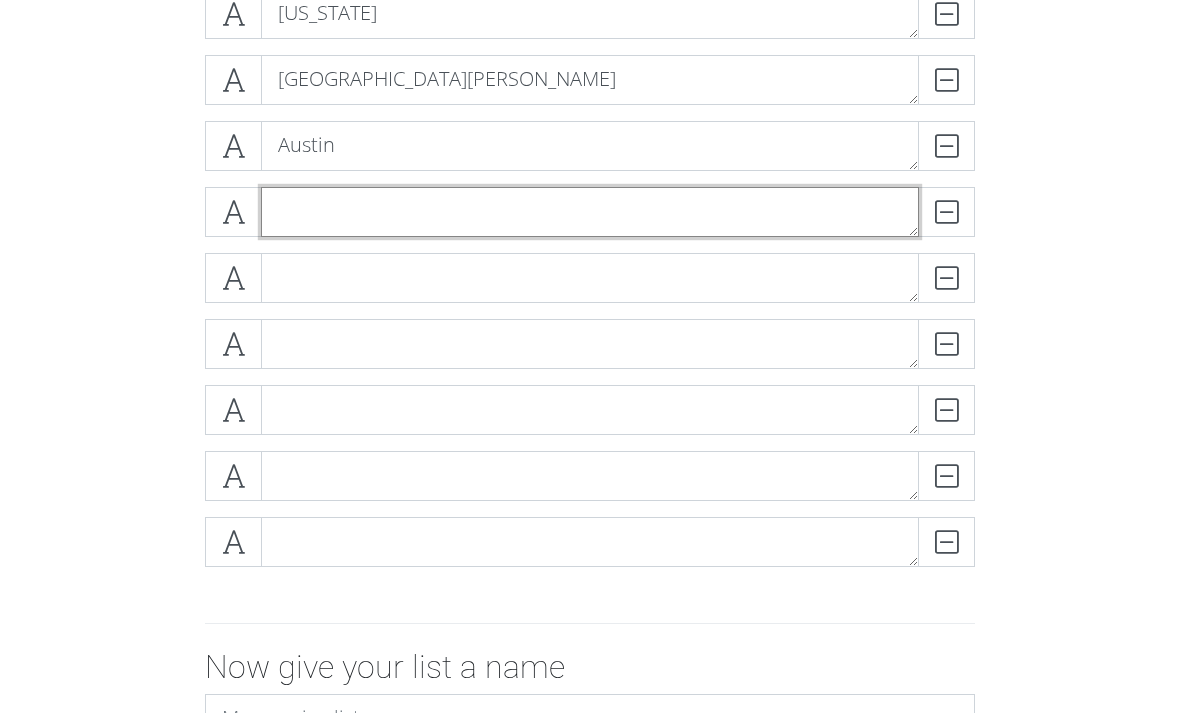 click at bounding box center (590, 212) 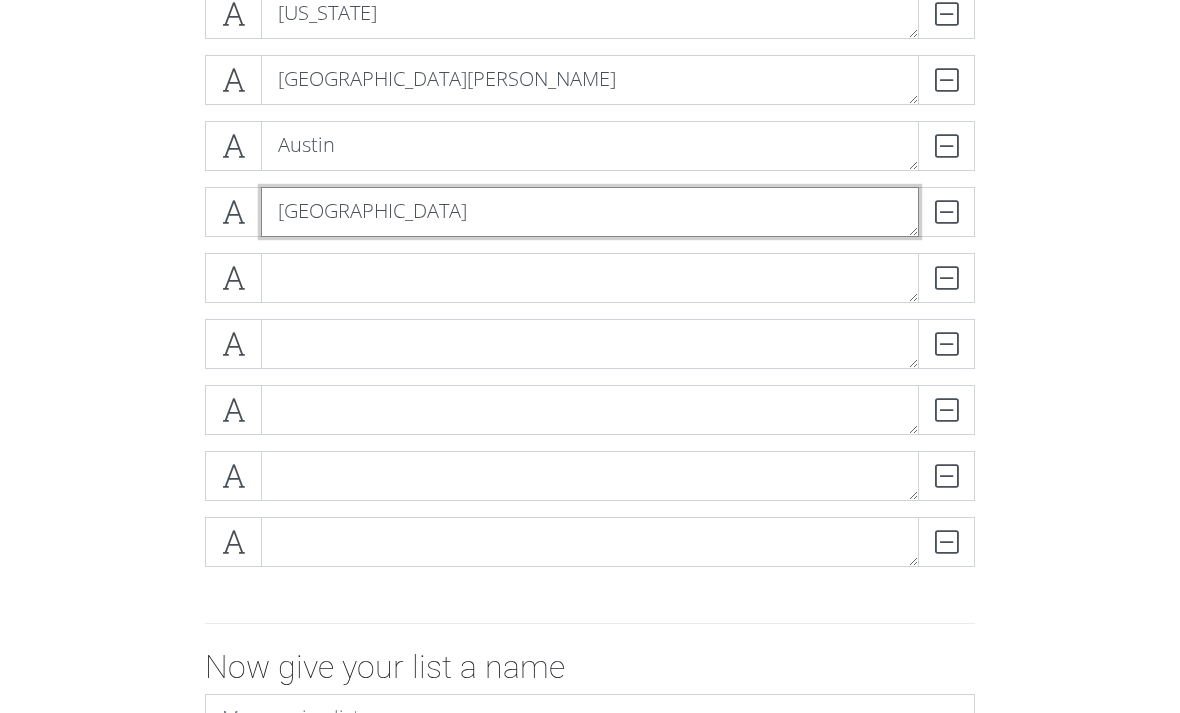 type on "[GEOGRAPHIC_DATA]" 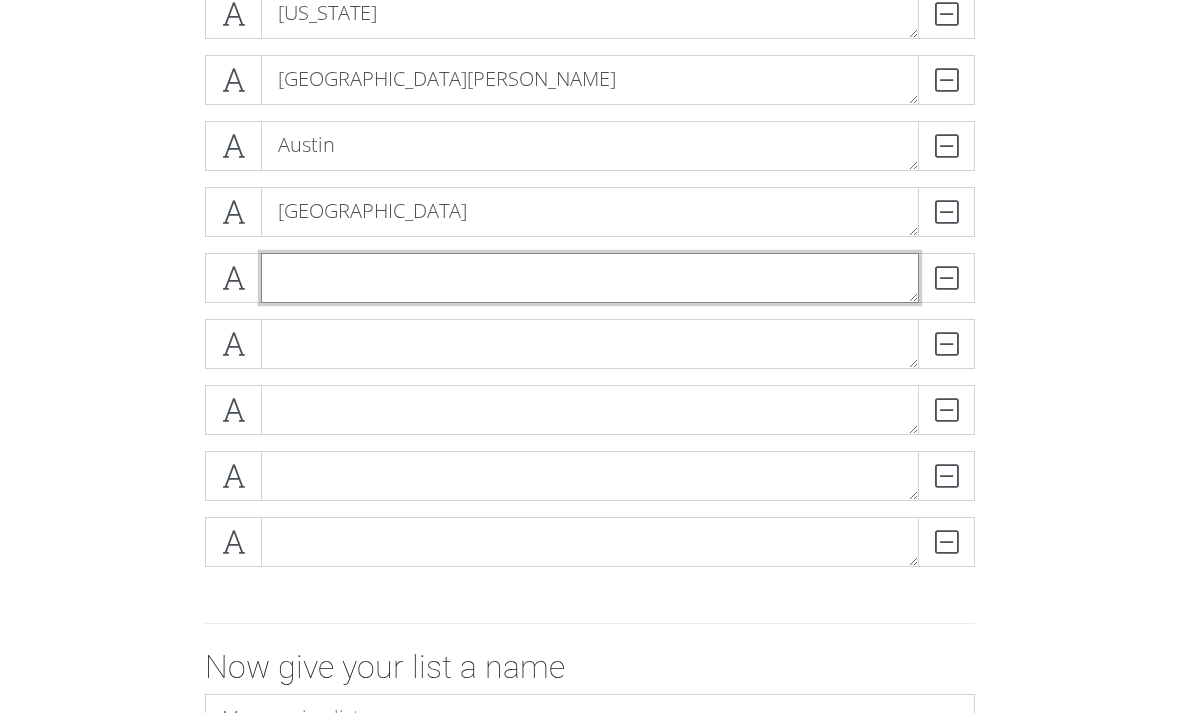 click at bounding box center (590, 278) 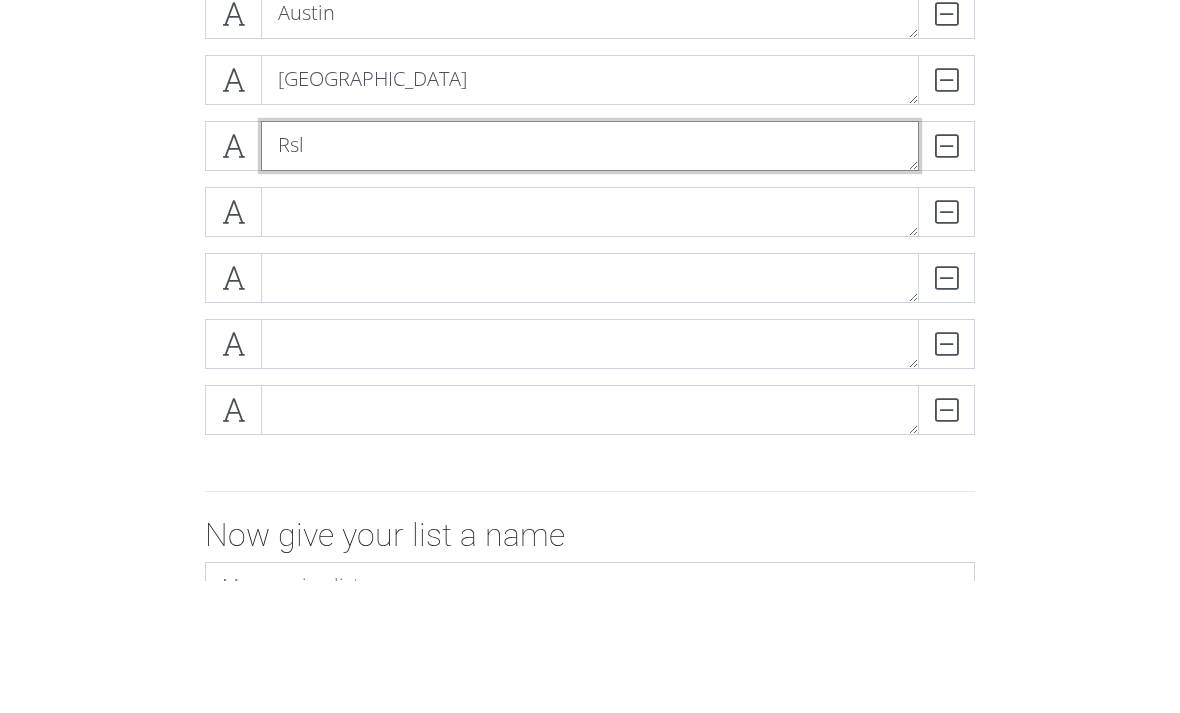 type on "Rsl" 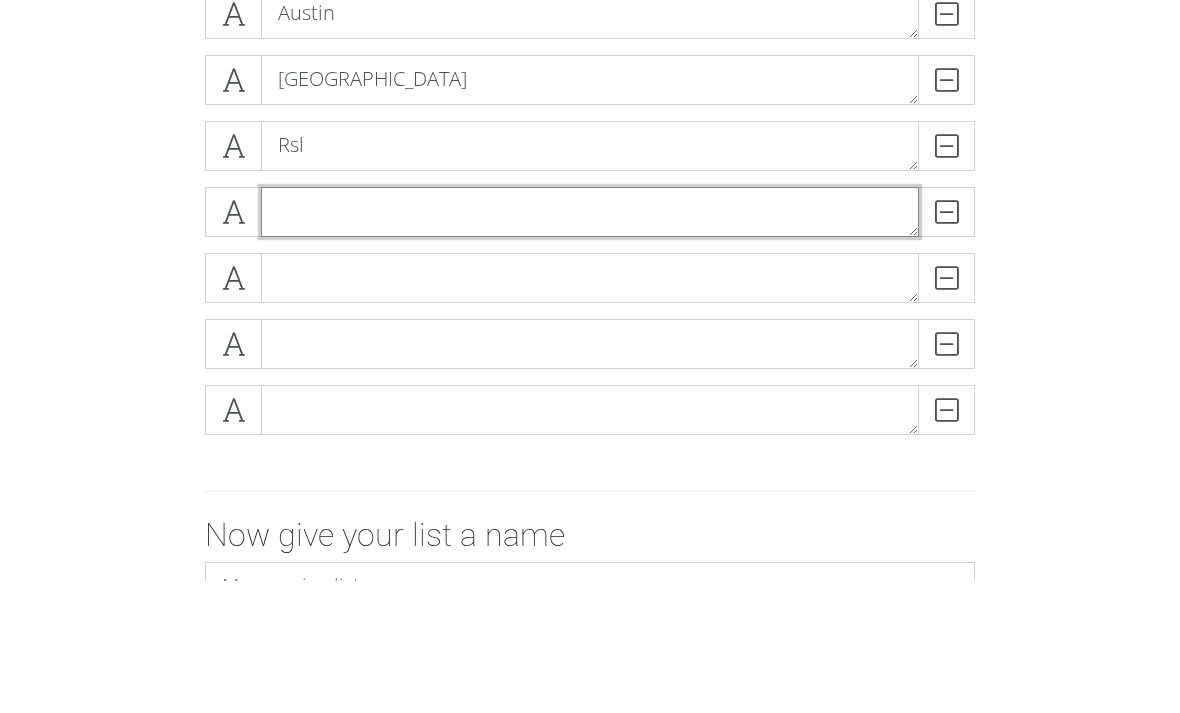 click at bounding box center (590, 344) 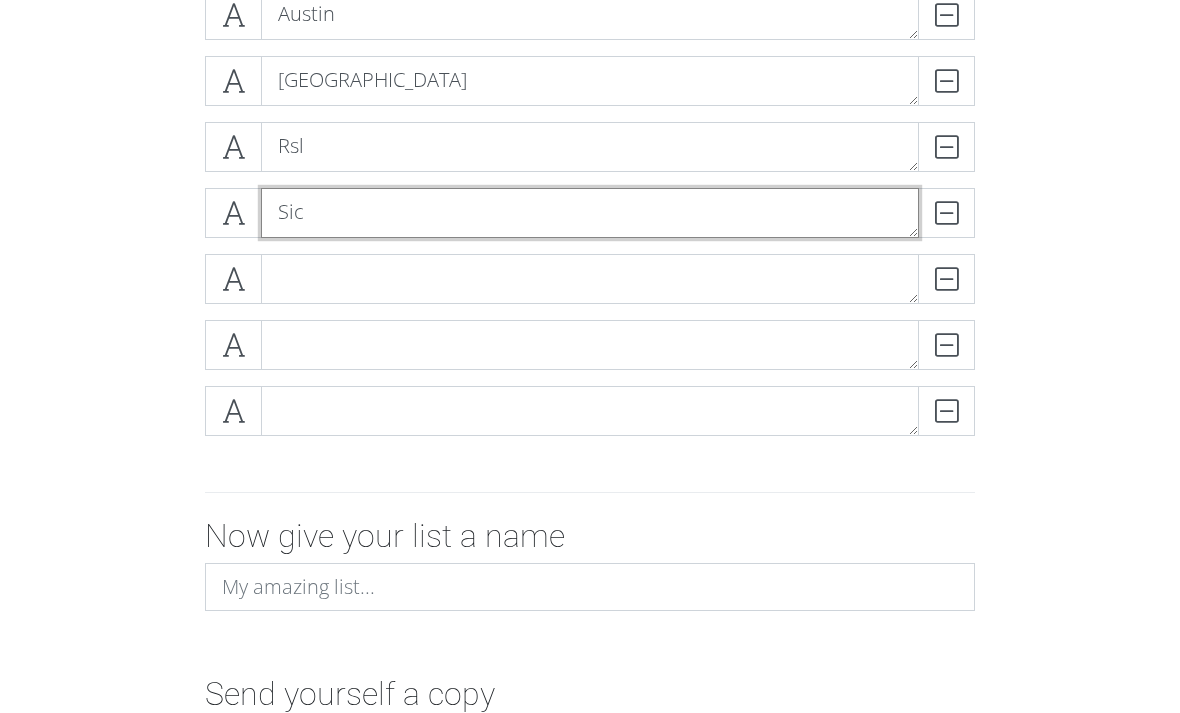 scroll, scrollTop: 1952, scrollLeft: 0, axis: vertical 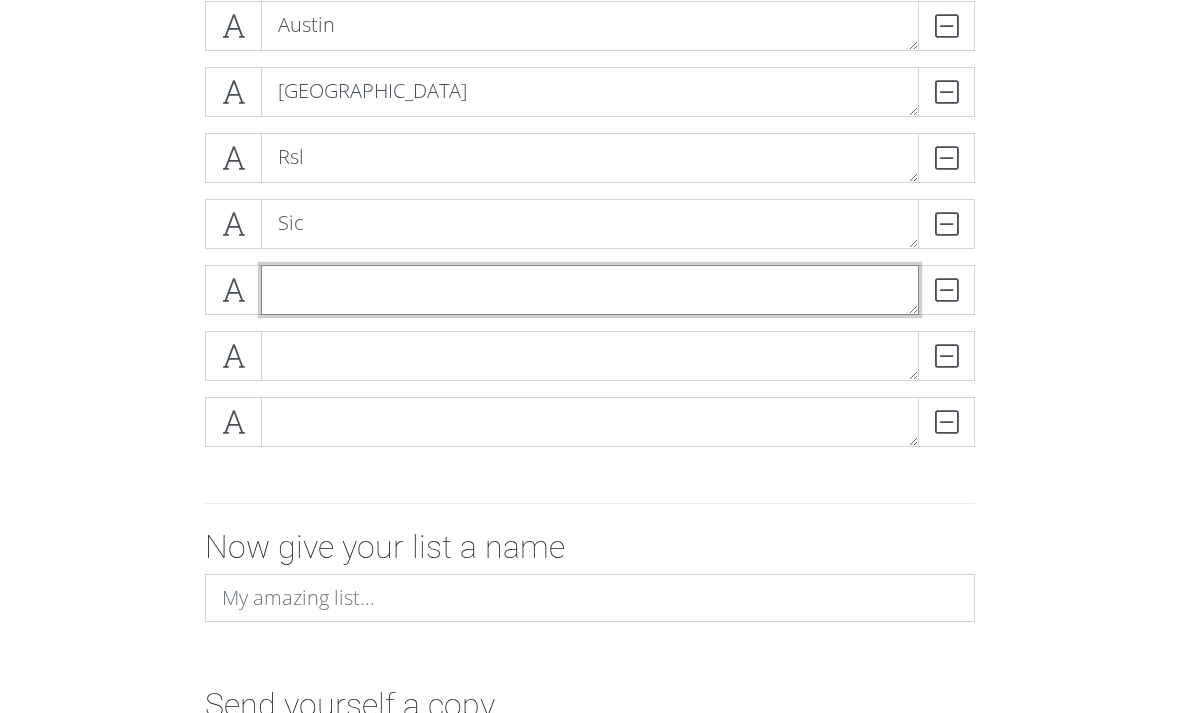click at bounding box center [590, 290] 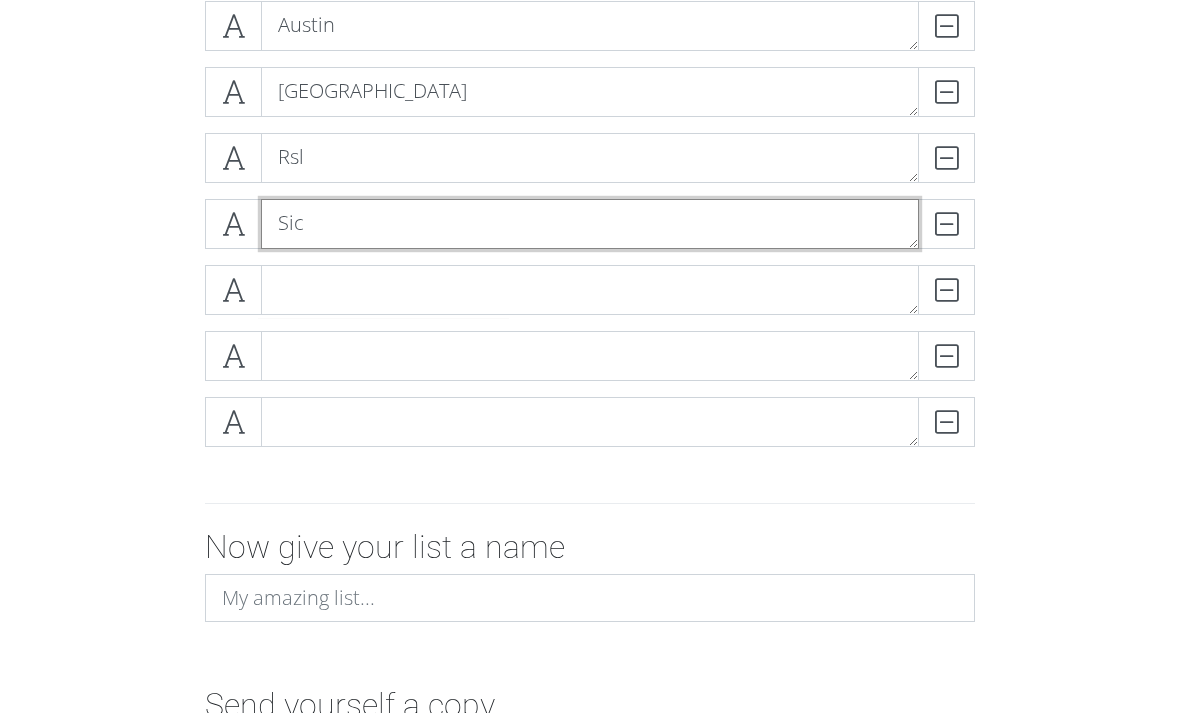 click on "Sic" at bounding box center (590, 224) 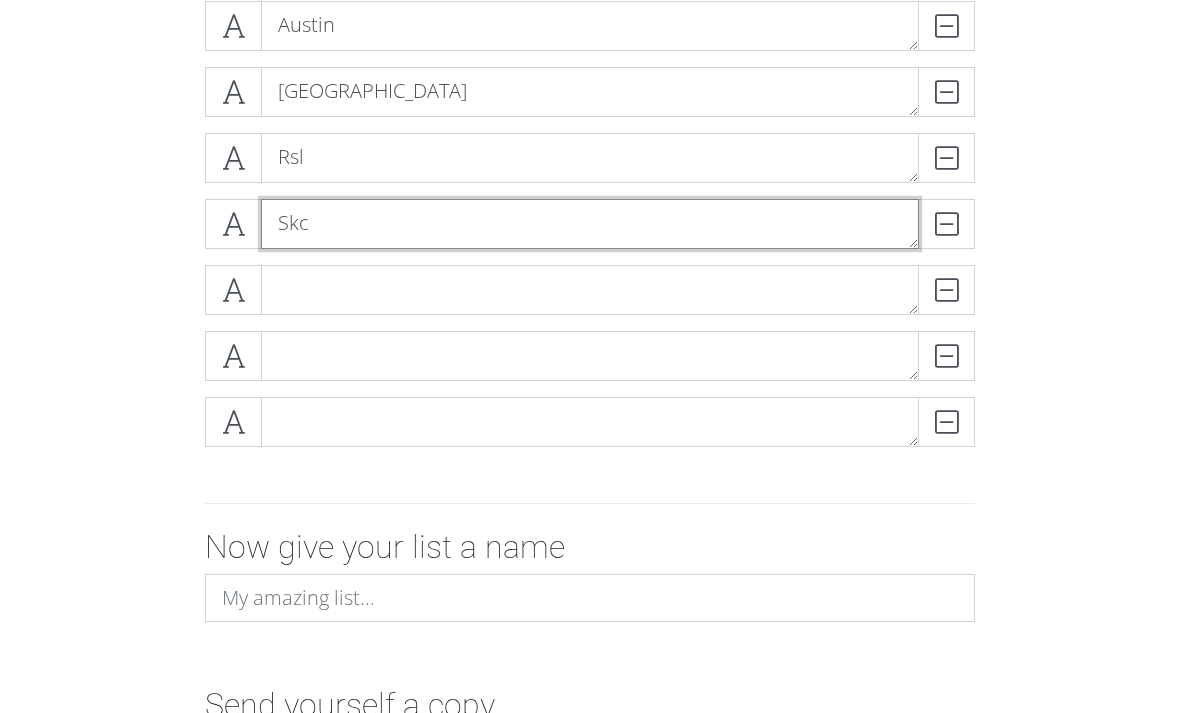 type on "Skc" 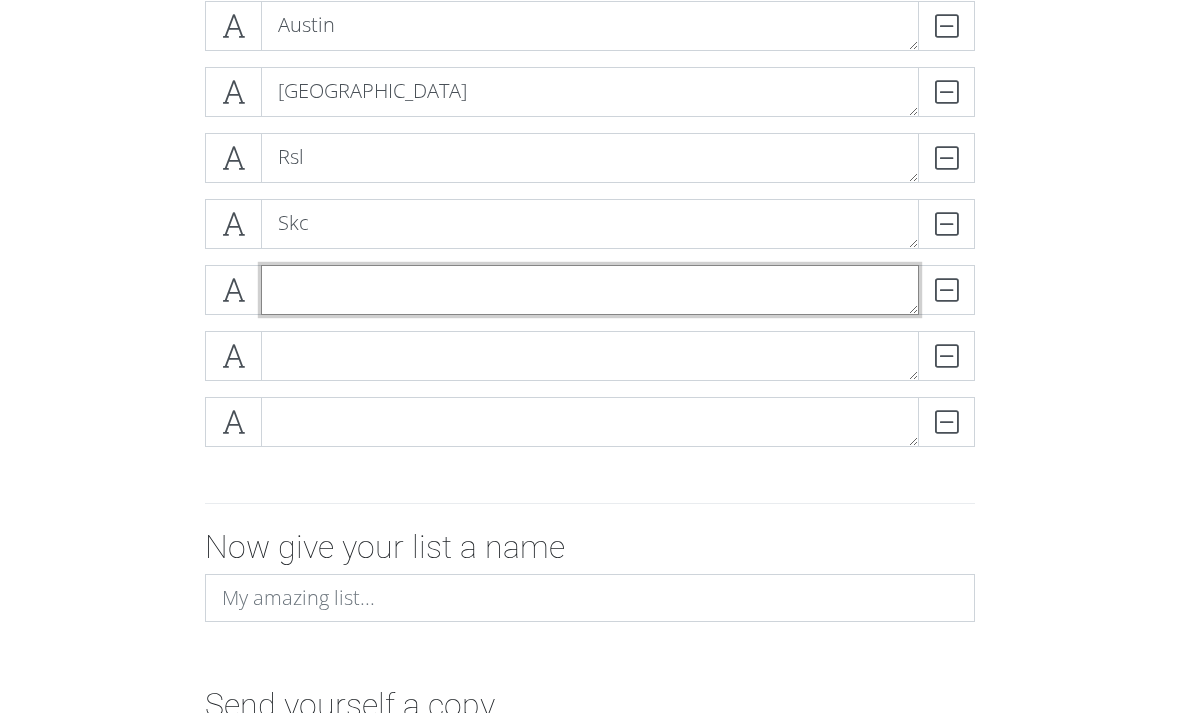 click at bounding box center (590, 290) 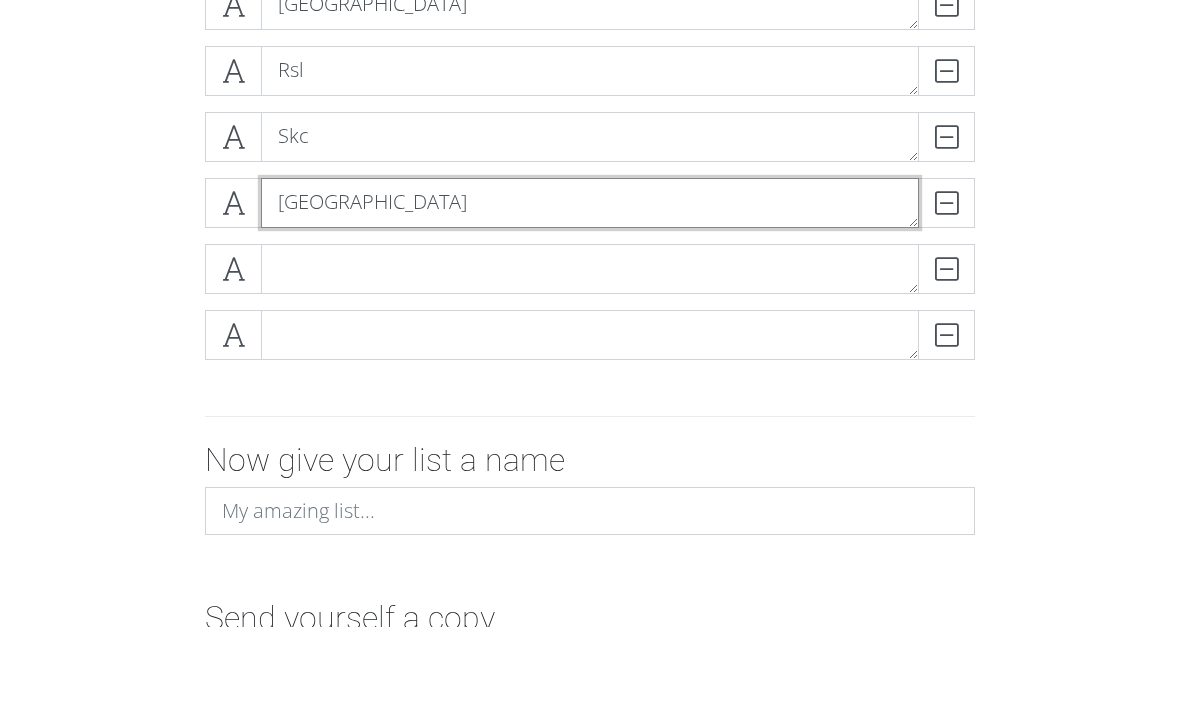 type on "[GEOGRAPHIC_DATA]" 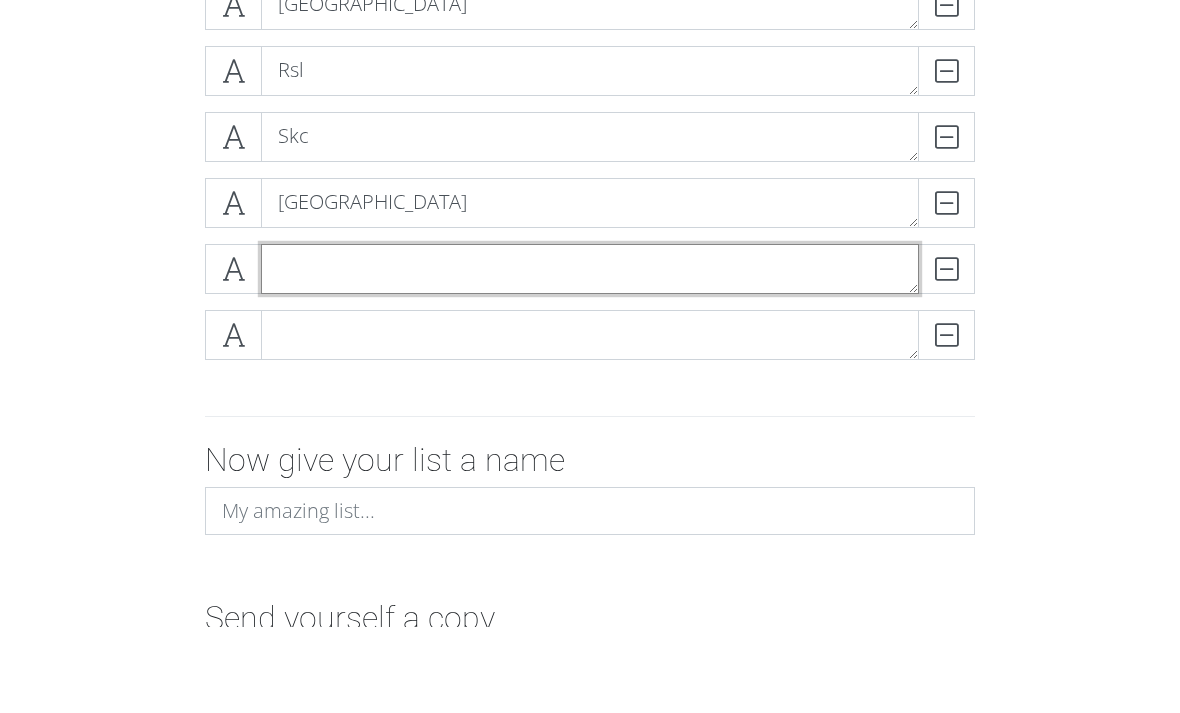 click at bounding box center (590, 356) 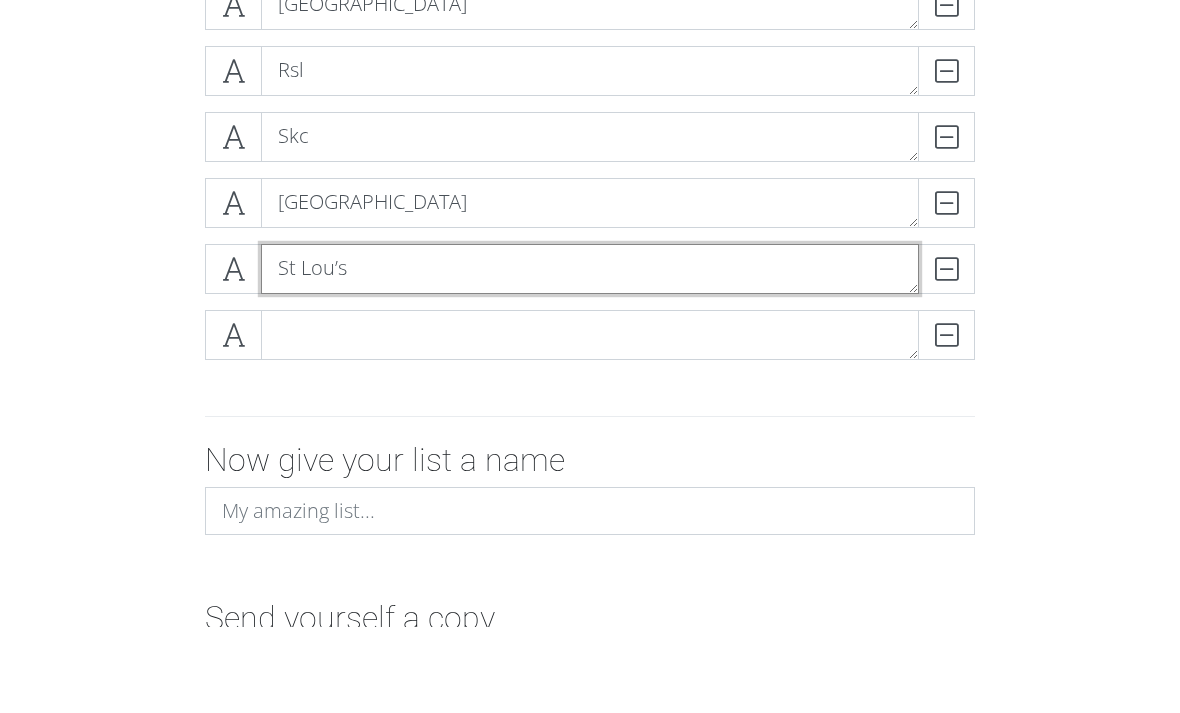 type on "St Lou’s" 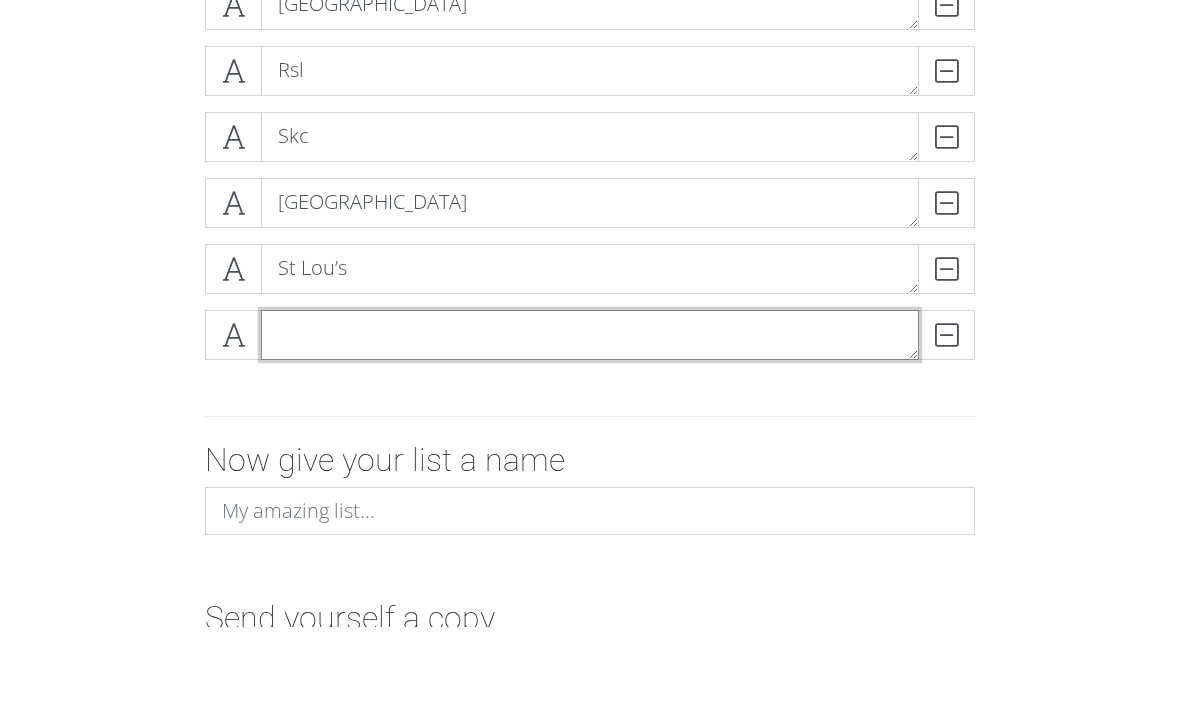 click at bounding box center [590, 422] 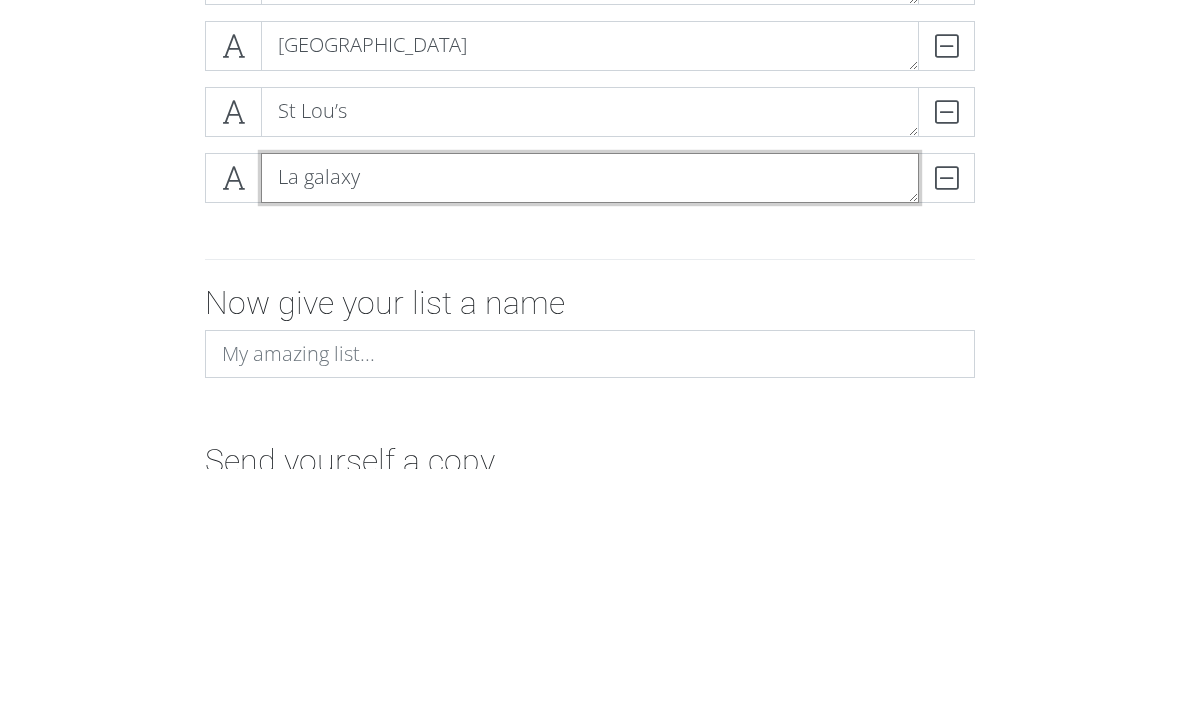 type on "La galaxy" 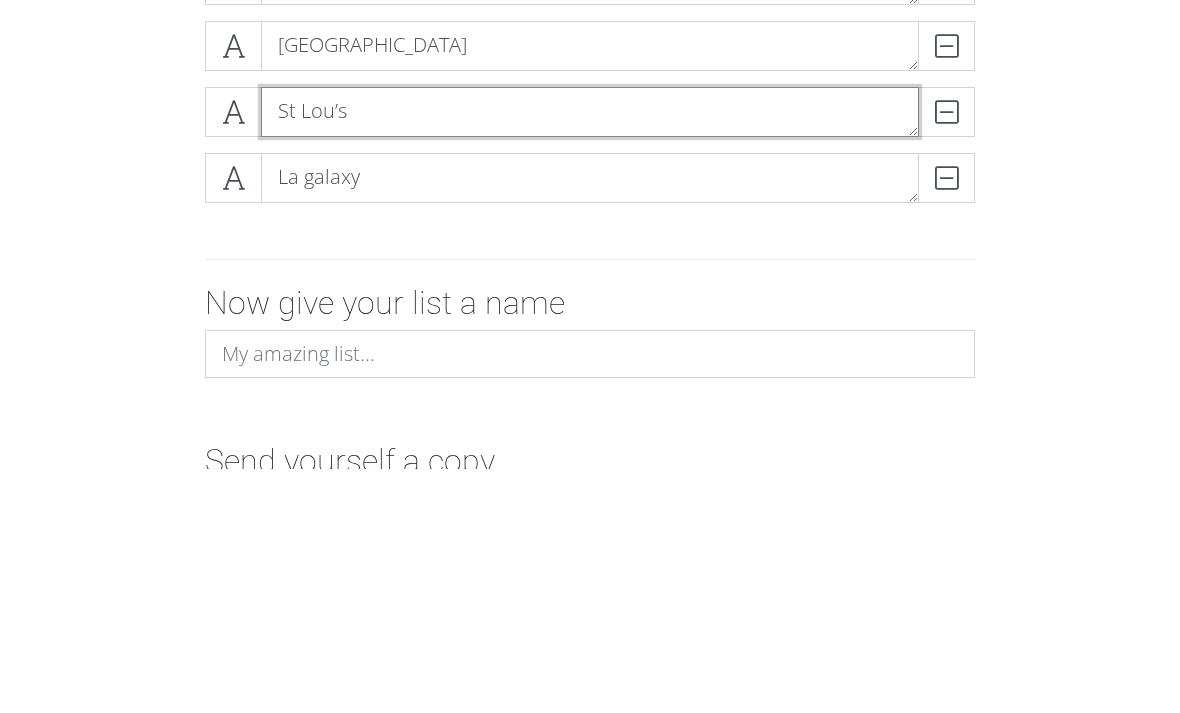 click on "St Lou’s" at bounding box center [590, 356] 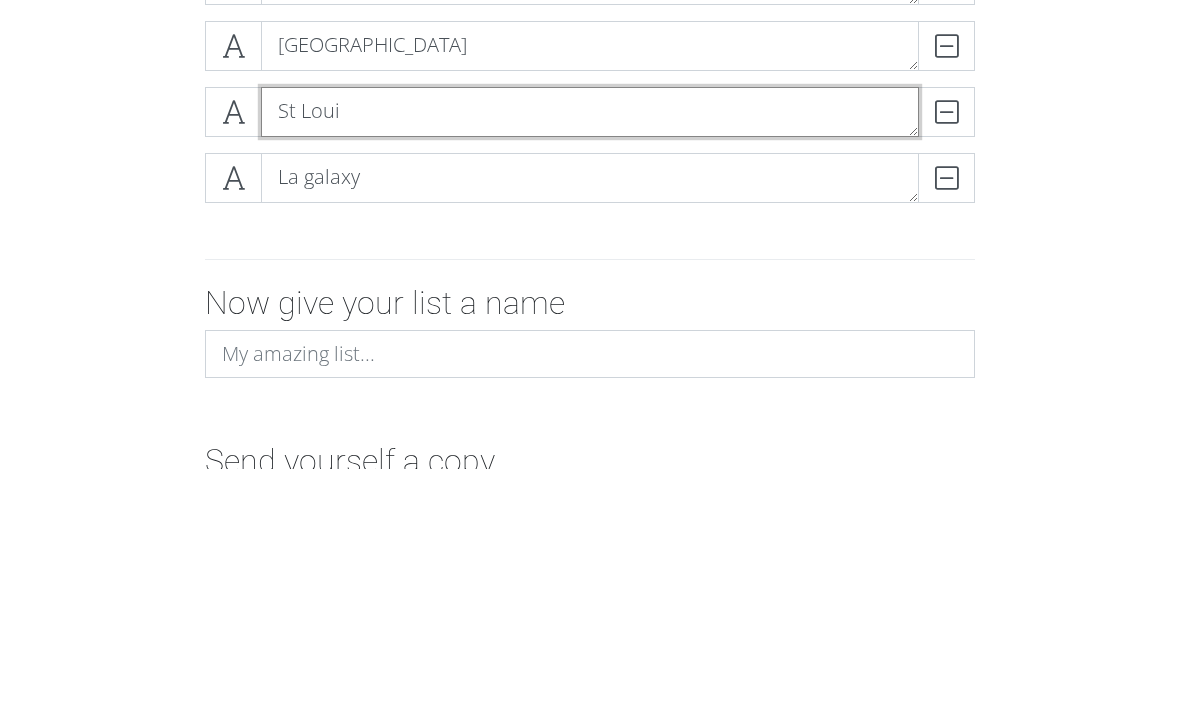 type on "[GEOGRAPHIC_DATA]" 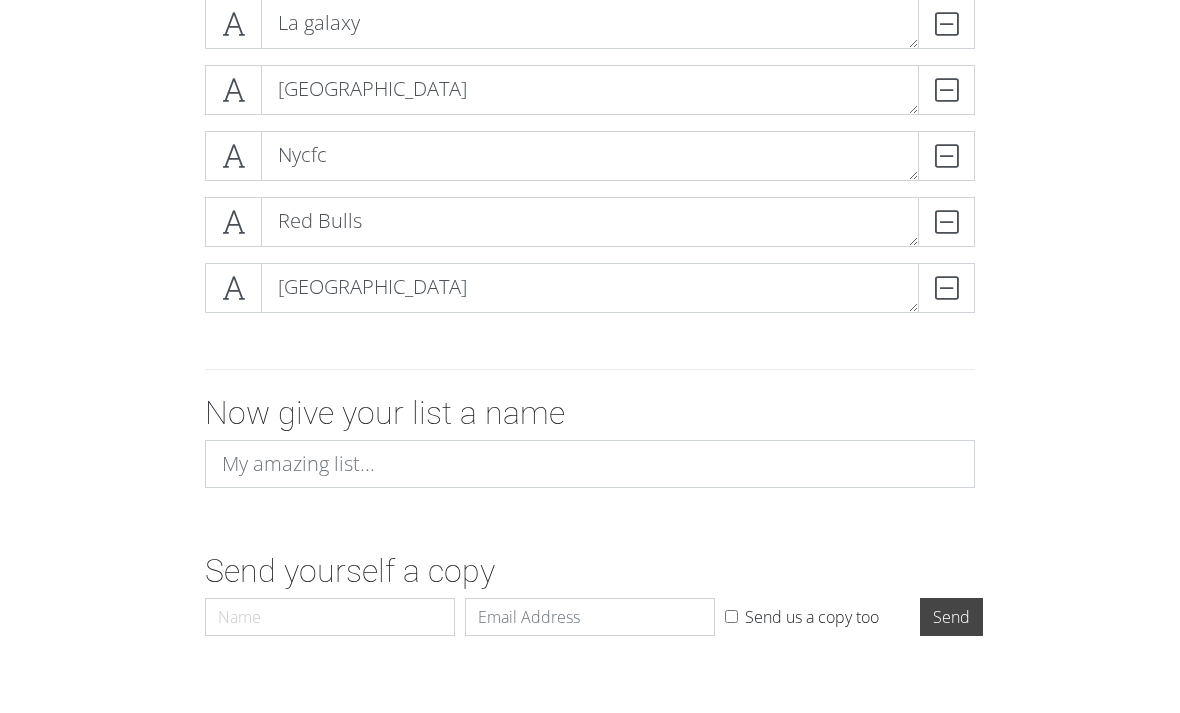 scroll, scrollTop: 2061, scrollLeft: 0, axis: vertical 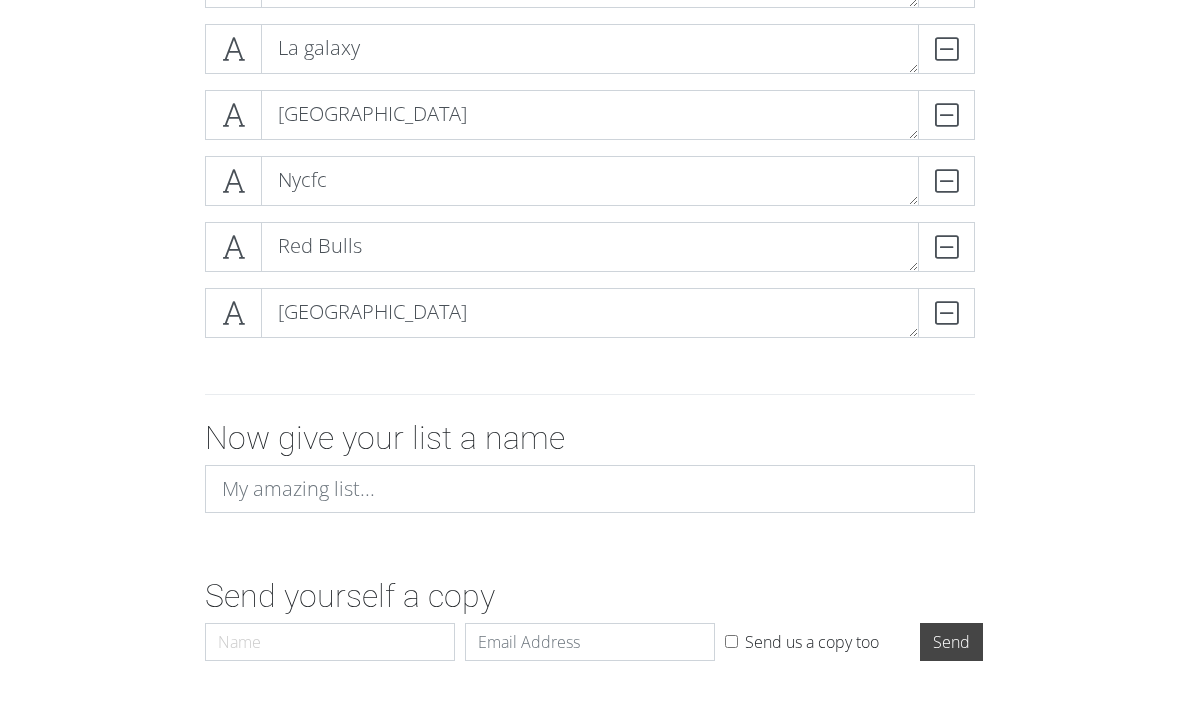 click at bounding box center (233, 313) 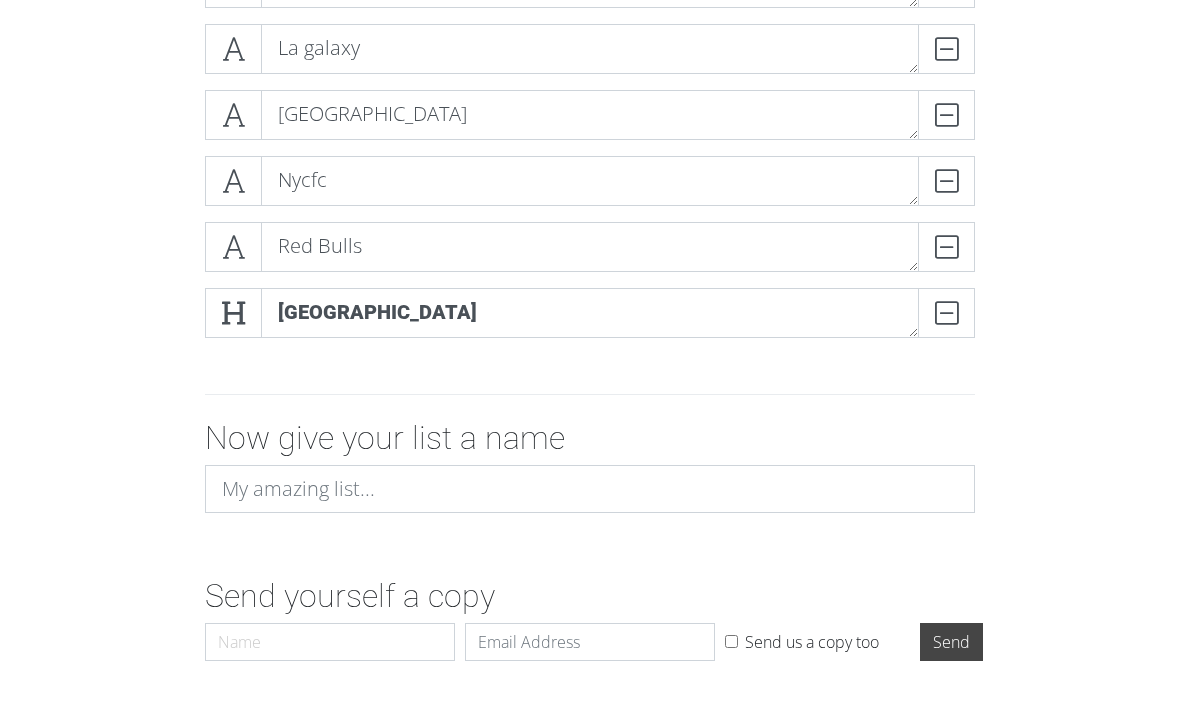 click at bounding box center [233, 247] 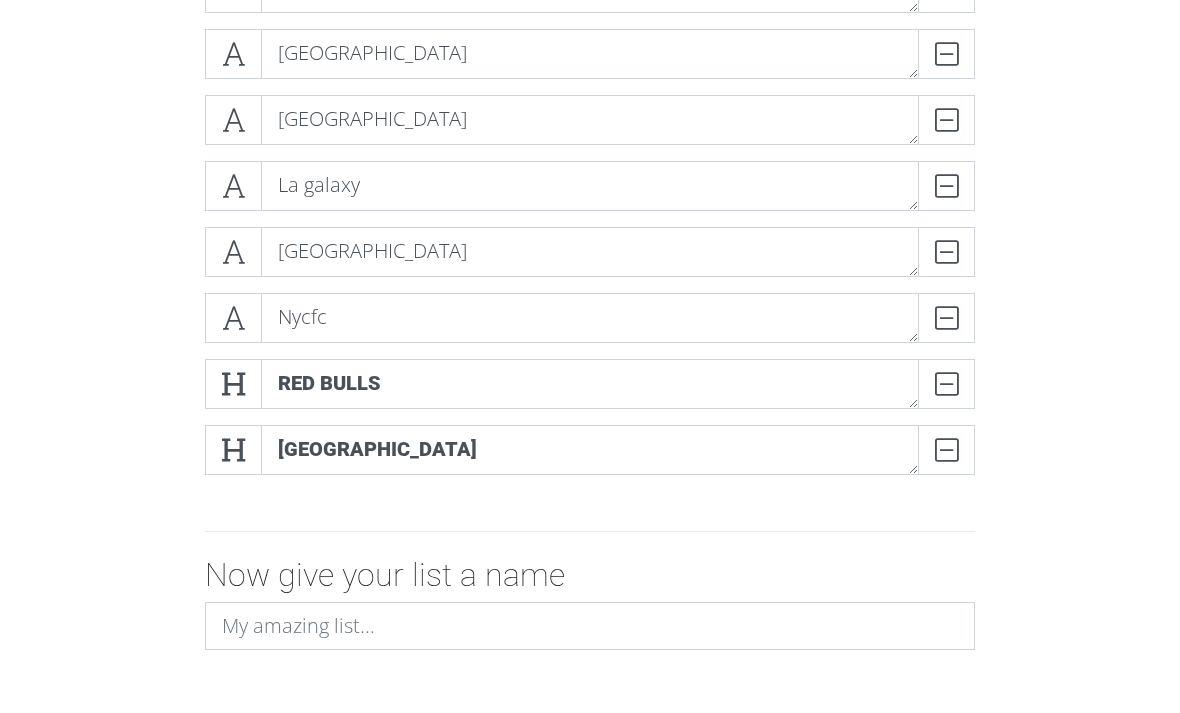 click at bounding box center (233, 318) 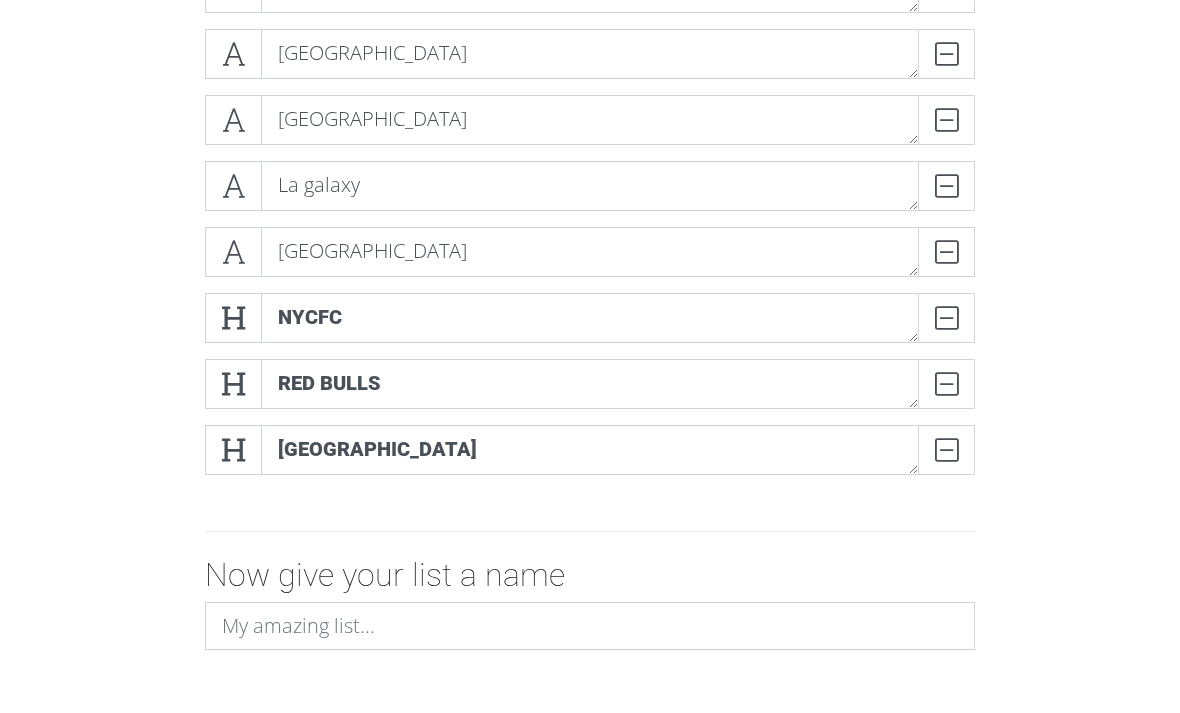 click at bounding box center [233, 252] 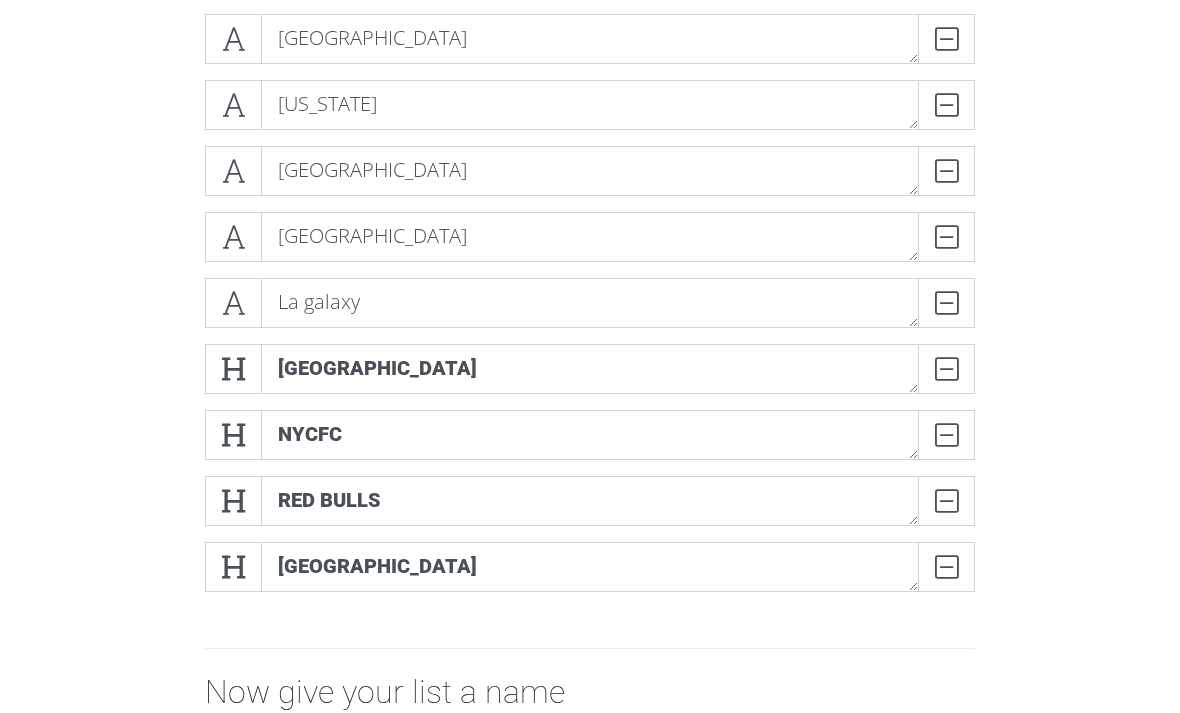 click at bounding box center (233, 304) 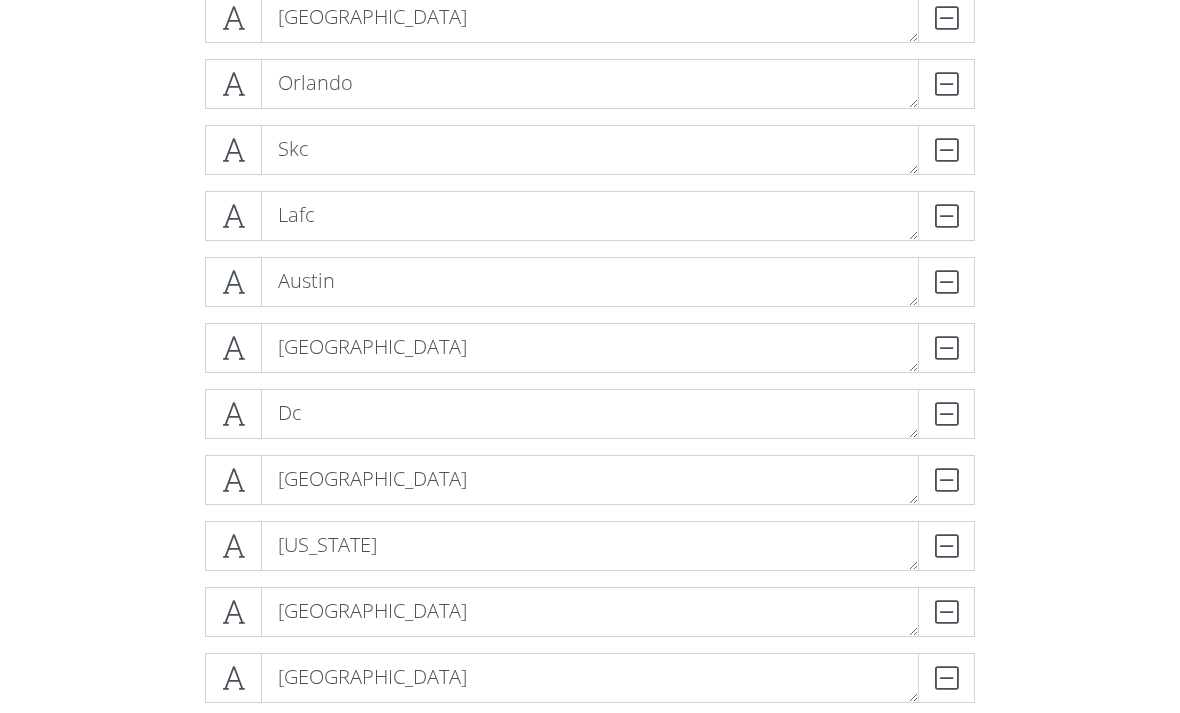click at bounding box center (233, 283) 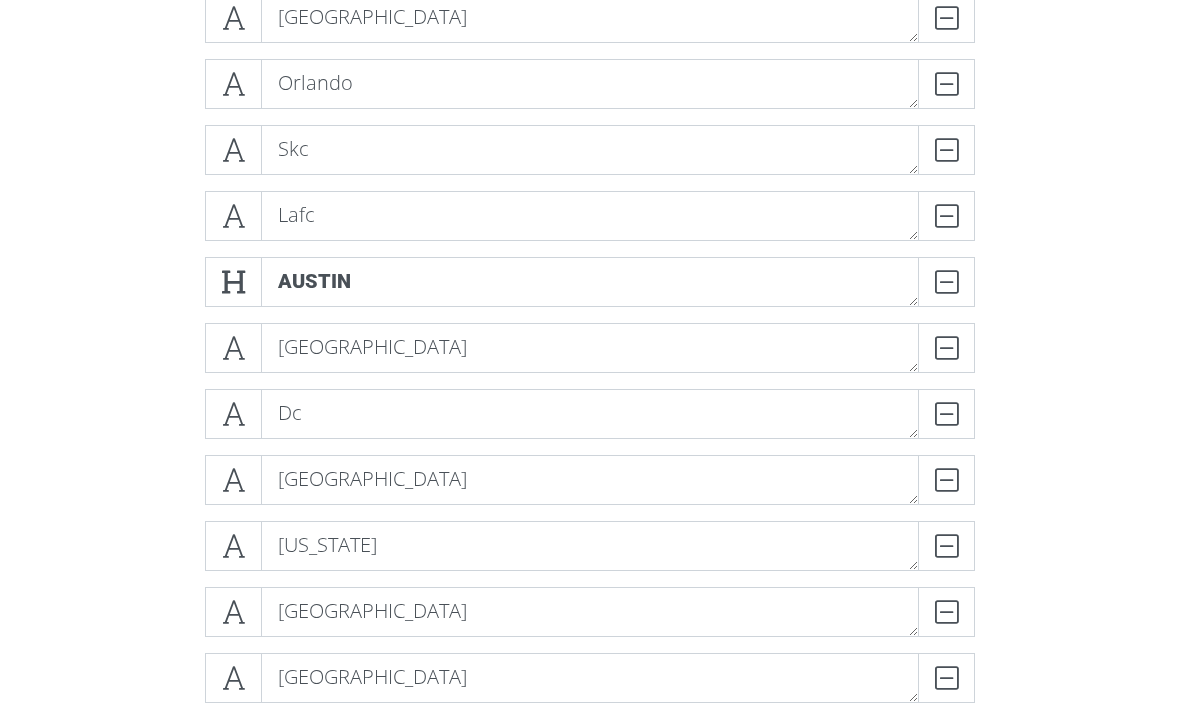 click at bounding box center (233, 348) 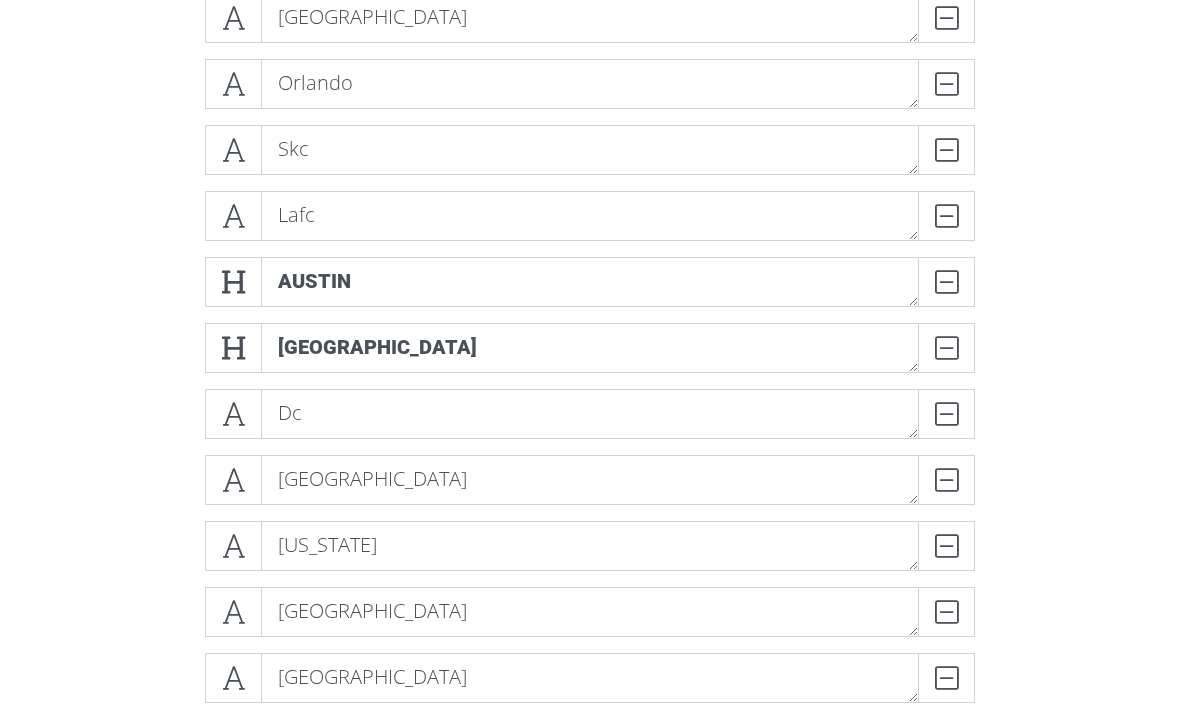 click at bounding box center (233, 348) 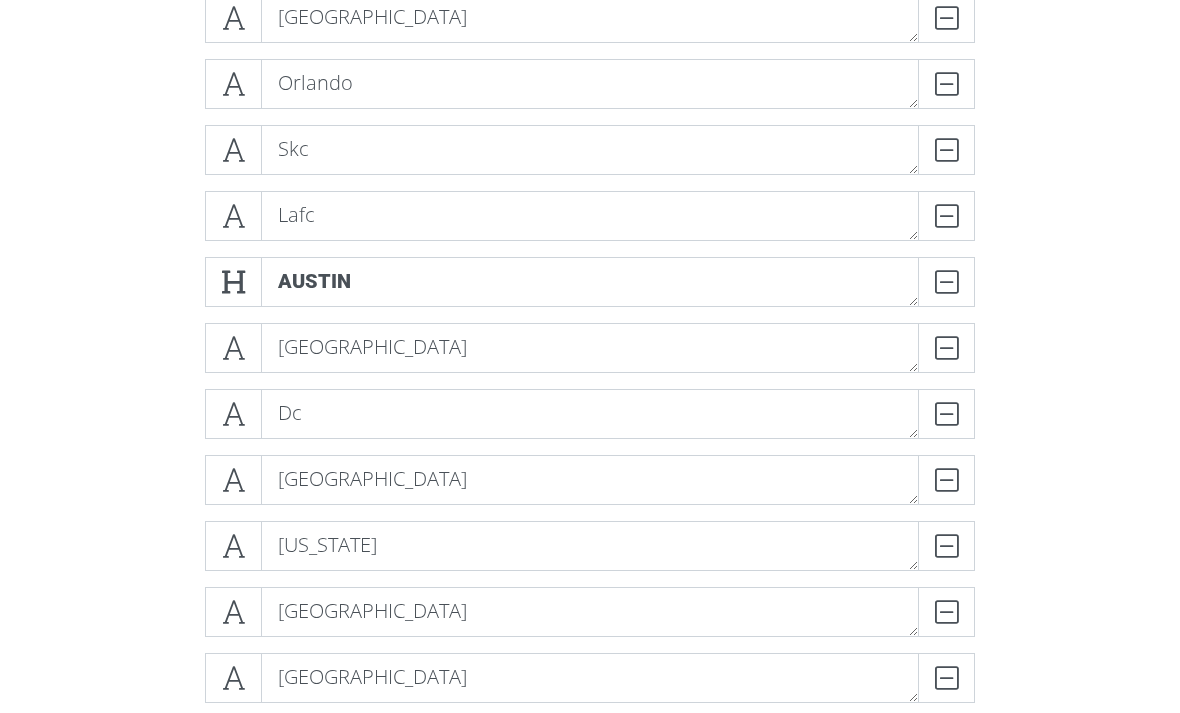 click at bounding box center [233, 348] 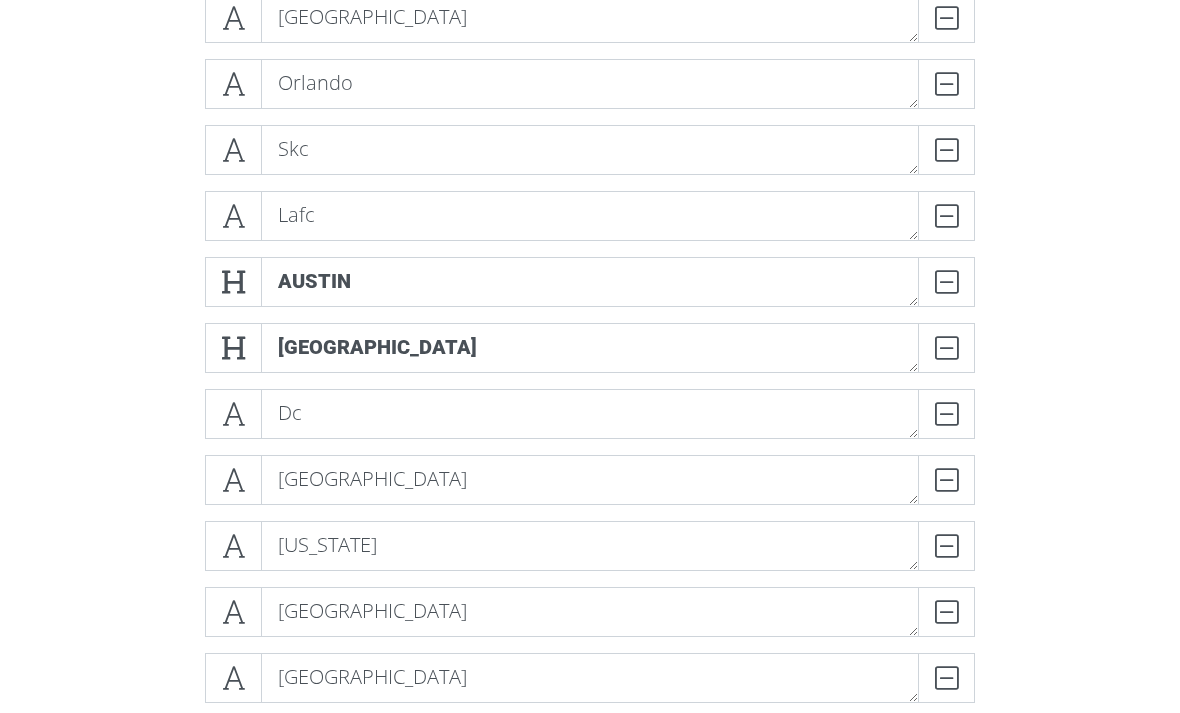 click at bounding box center [233, 414] 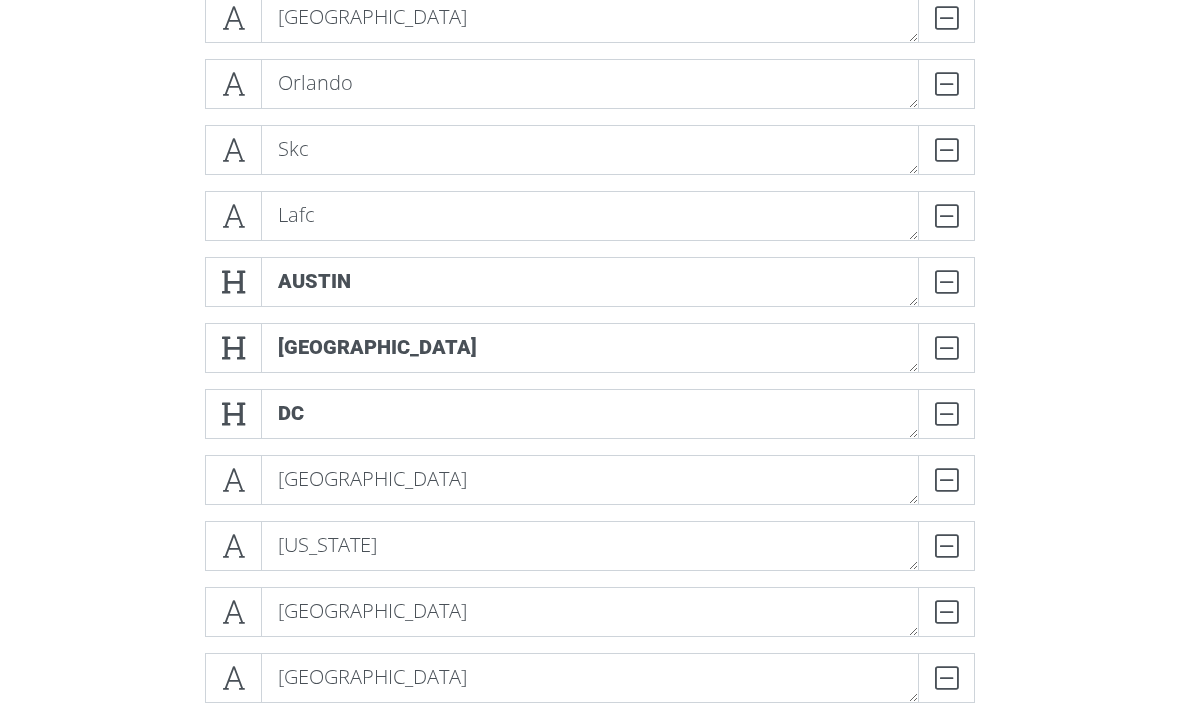 click at bounding box center [233, 480] 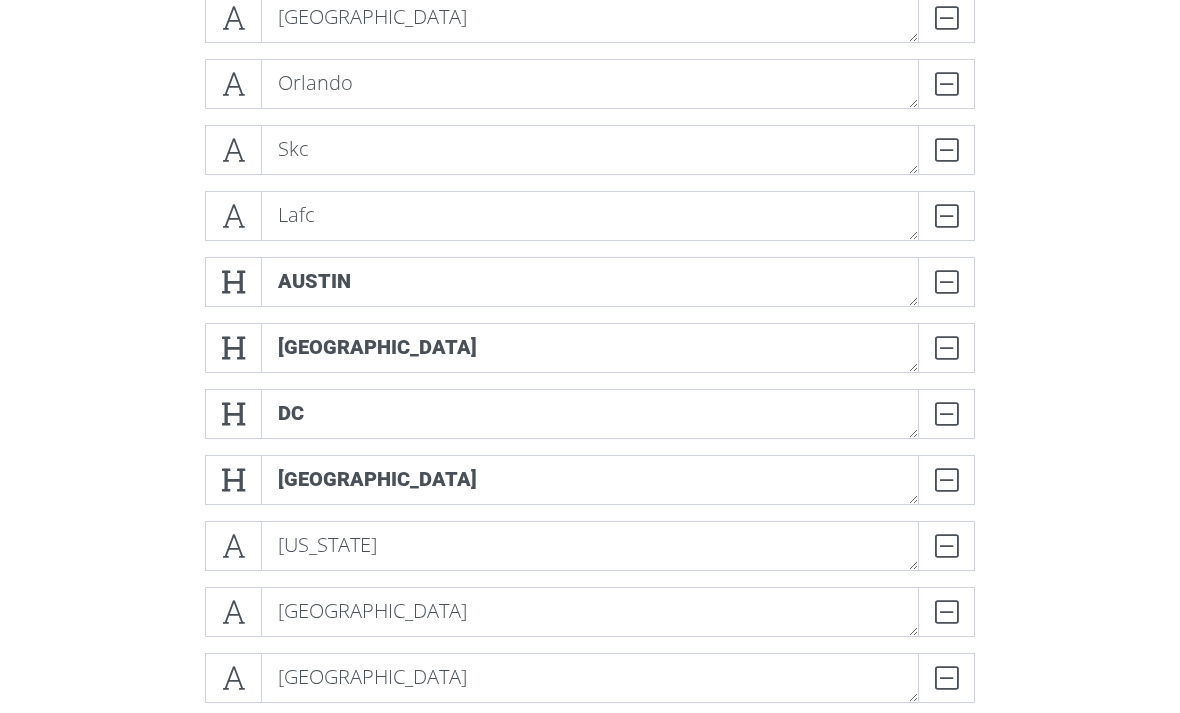 click at bounding box center (233, 546) 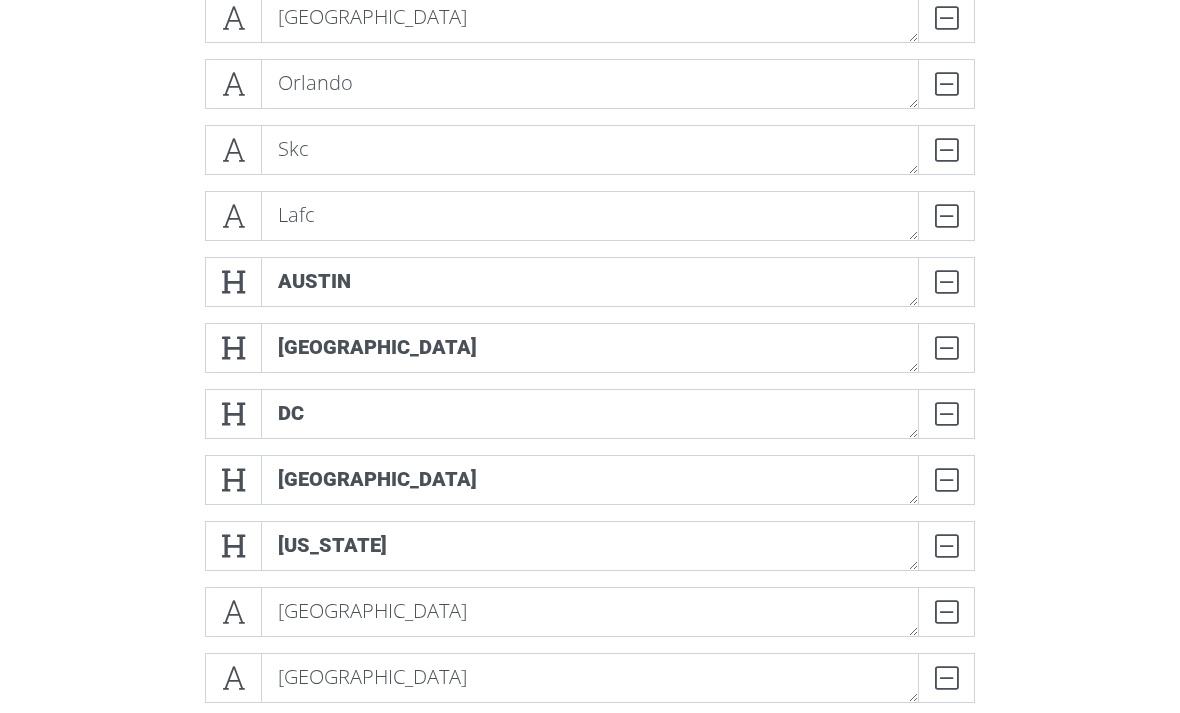 click at bounding box center (233, 612) 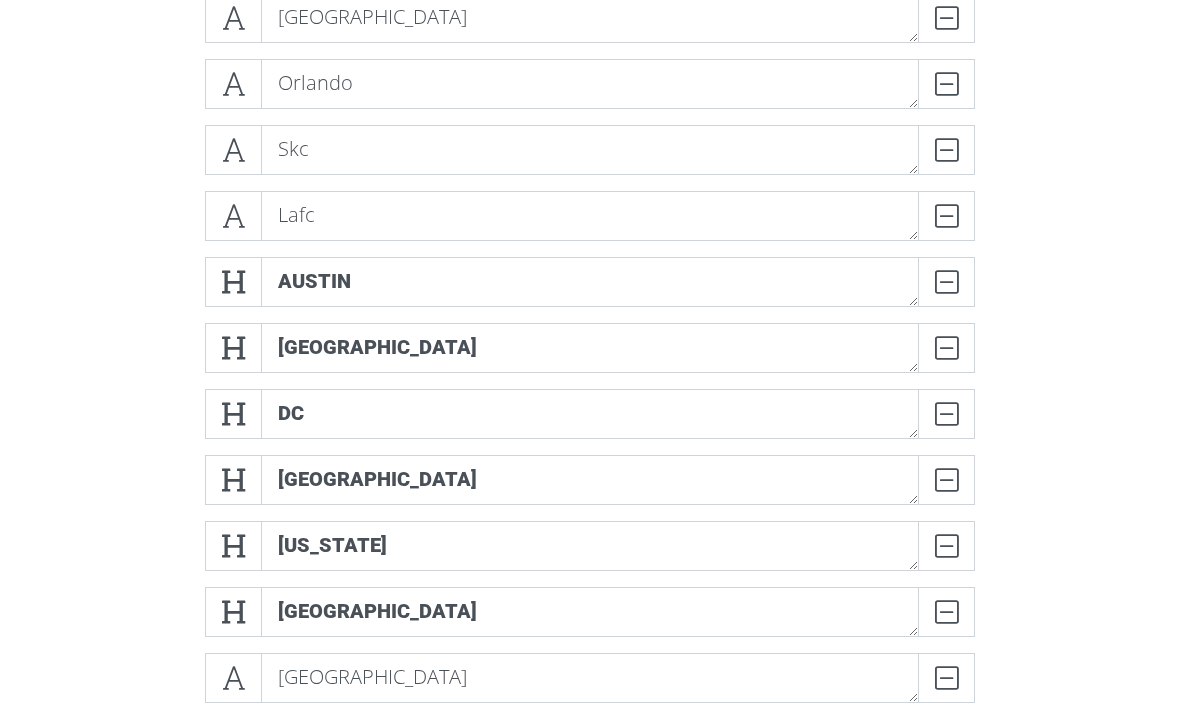 click at bounding box center (233, 678) 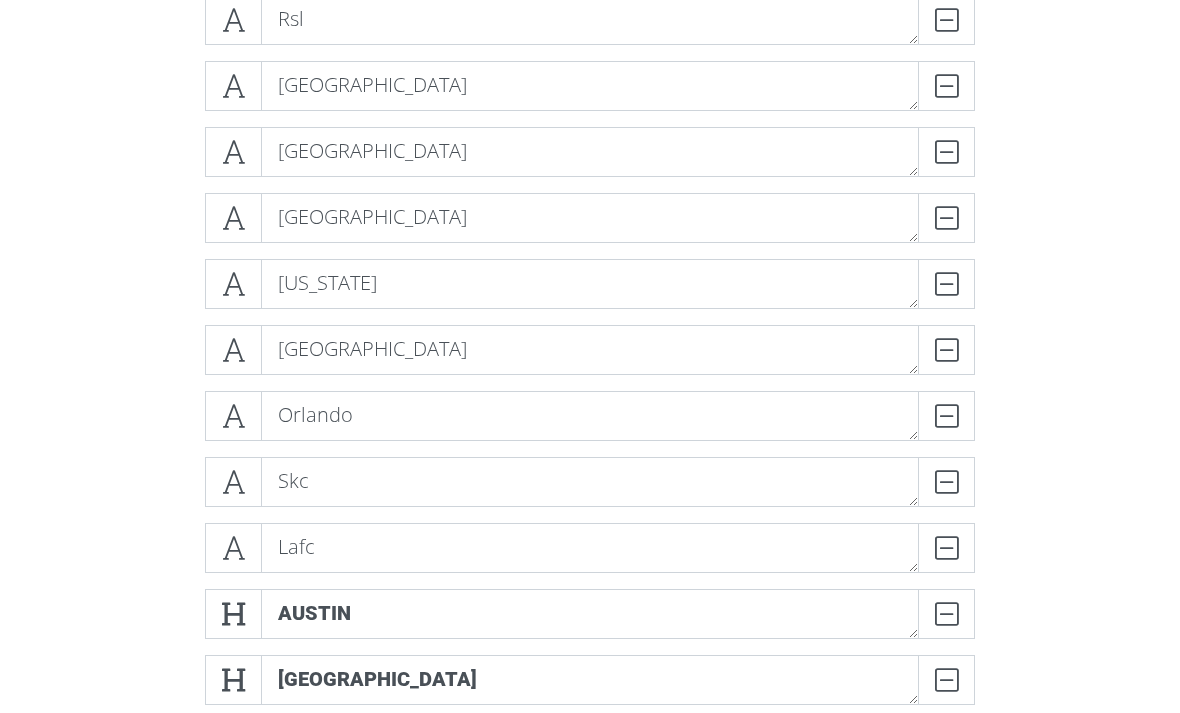 click at bounding box center (233, 351) 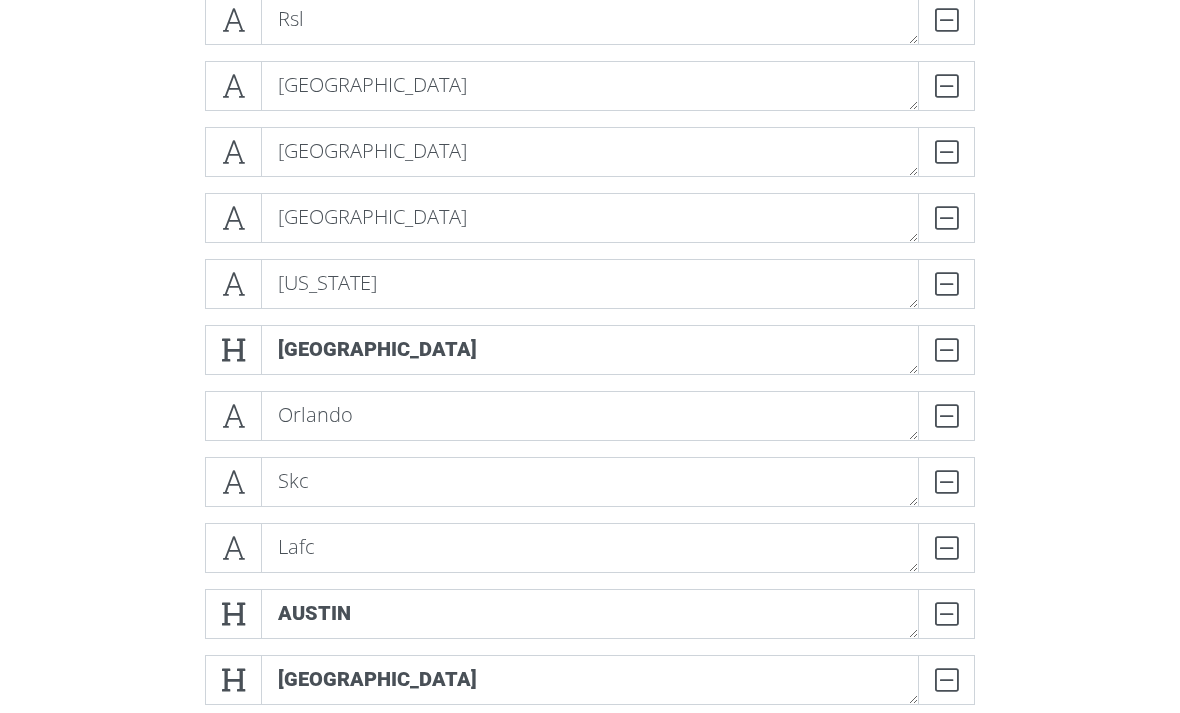 click at bounding box center (233, 416) 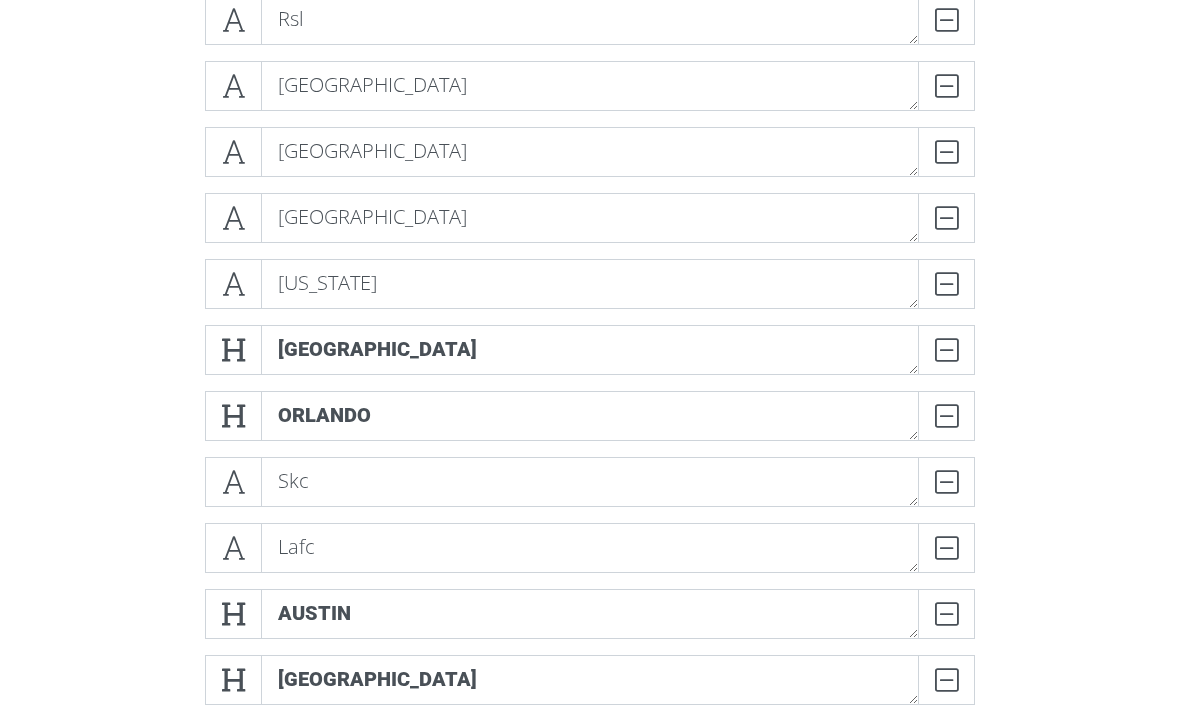 click at bounding box center [233, 482] 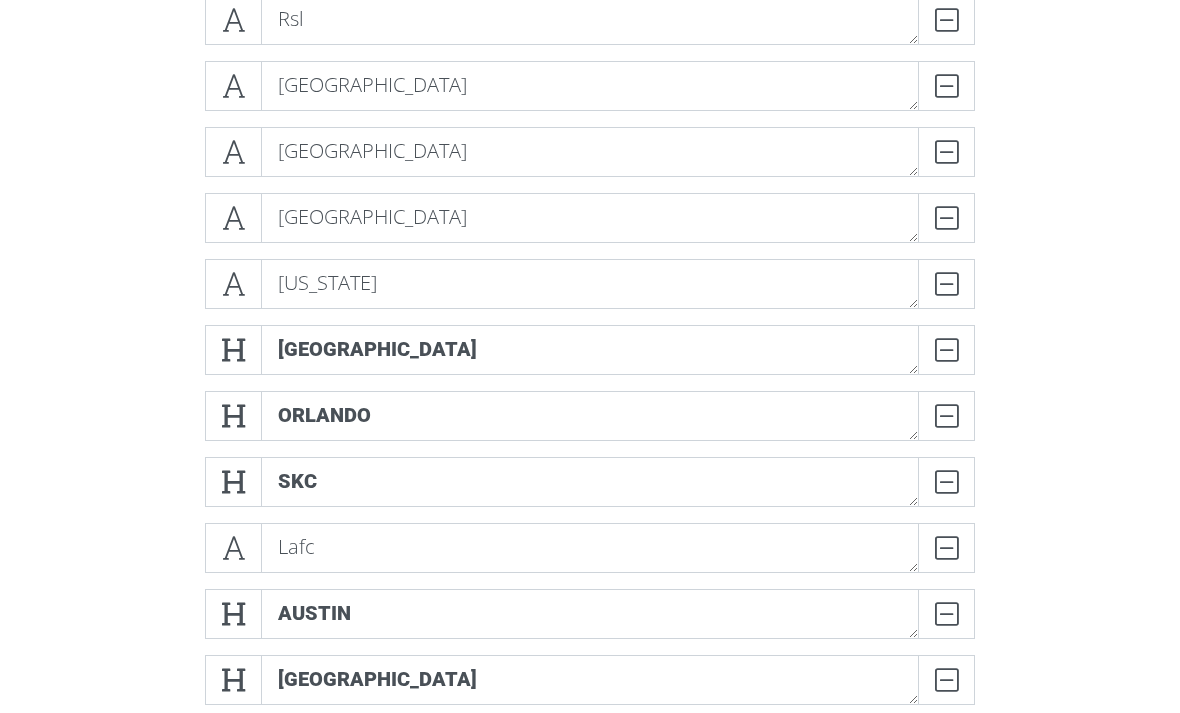 click at bounding box center (233, 548) 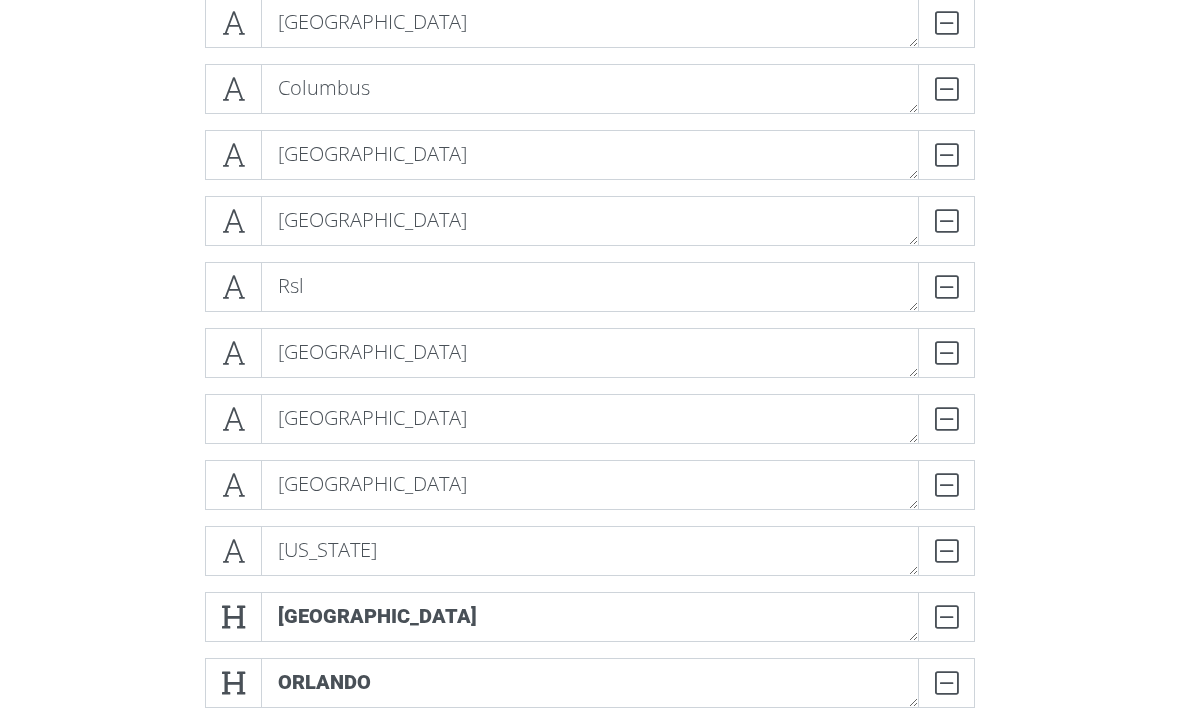 scroll, scrollTop: 754, scrollLeft: 0, axis: vertical 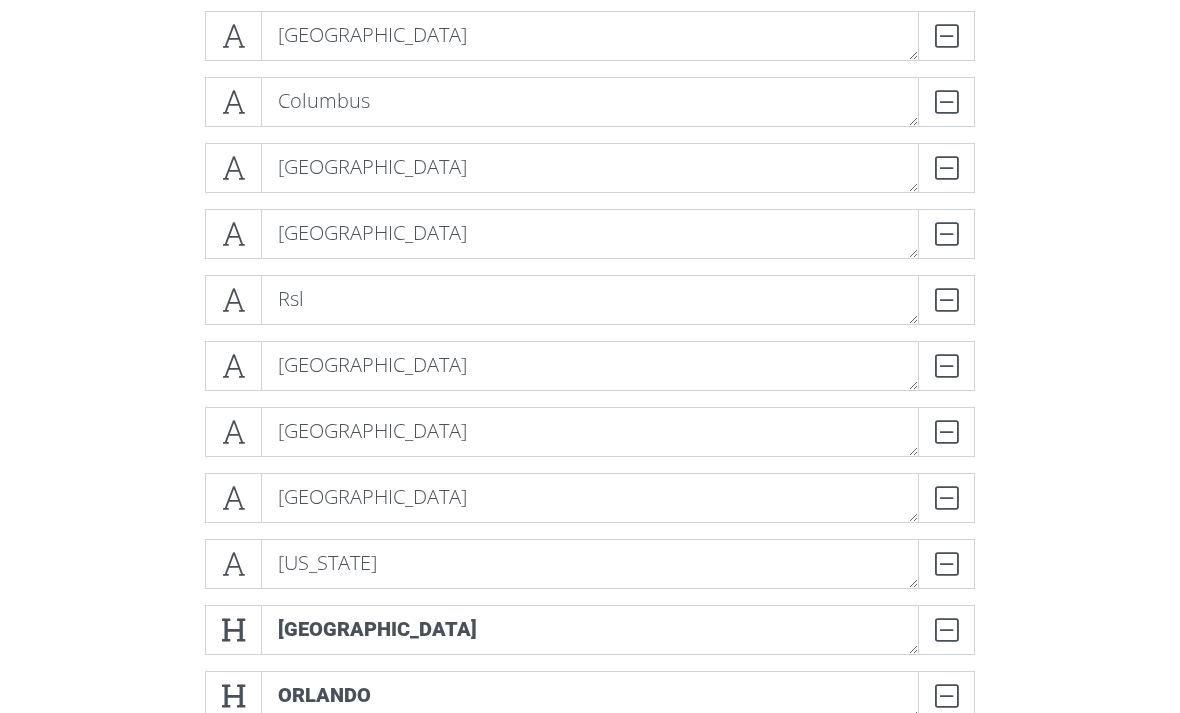 click at bounding box center (233, 234) 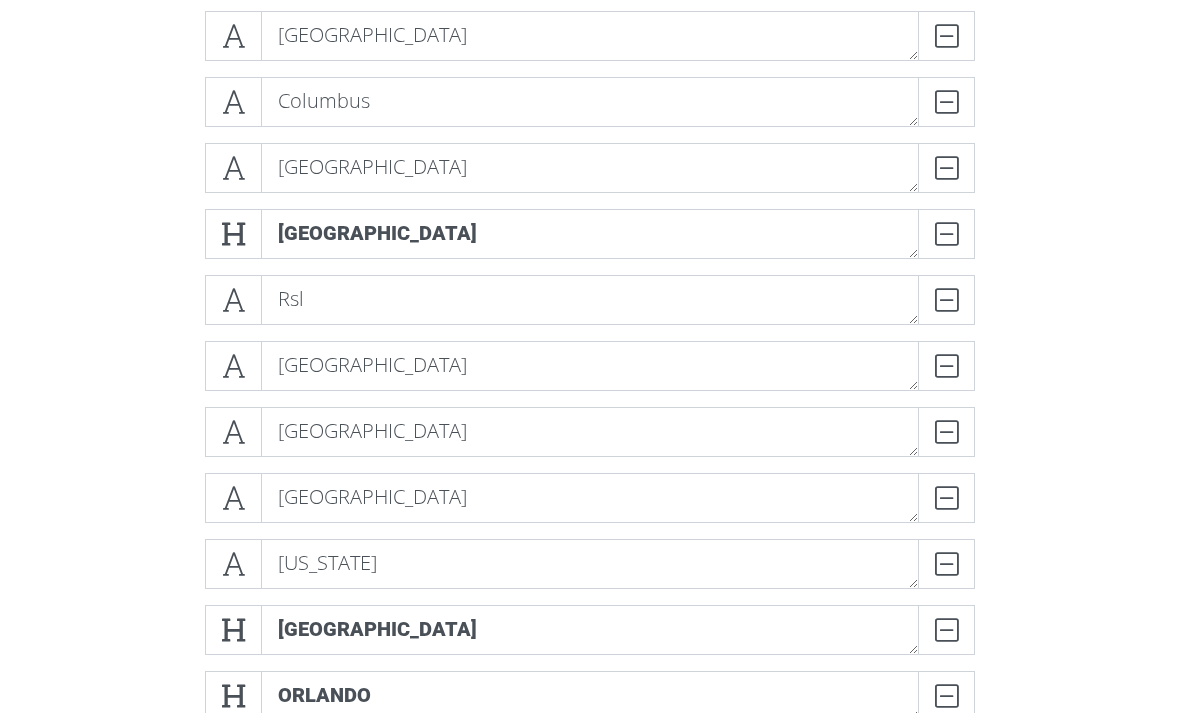 click at bounding box center [233, 300] 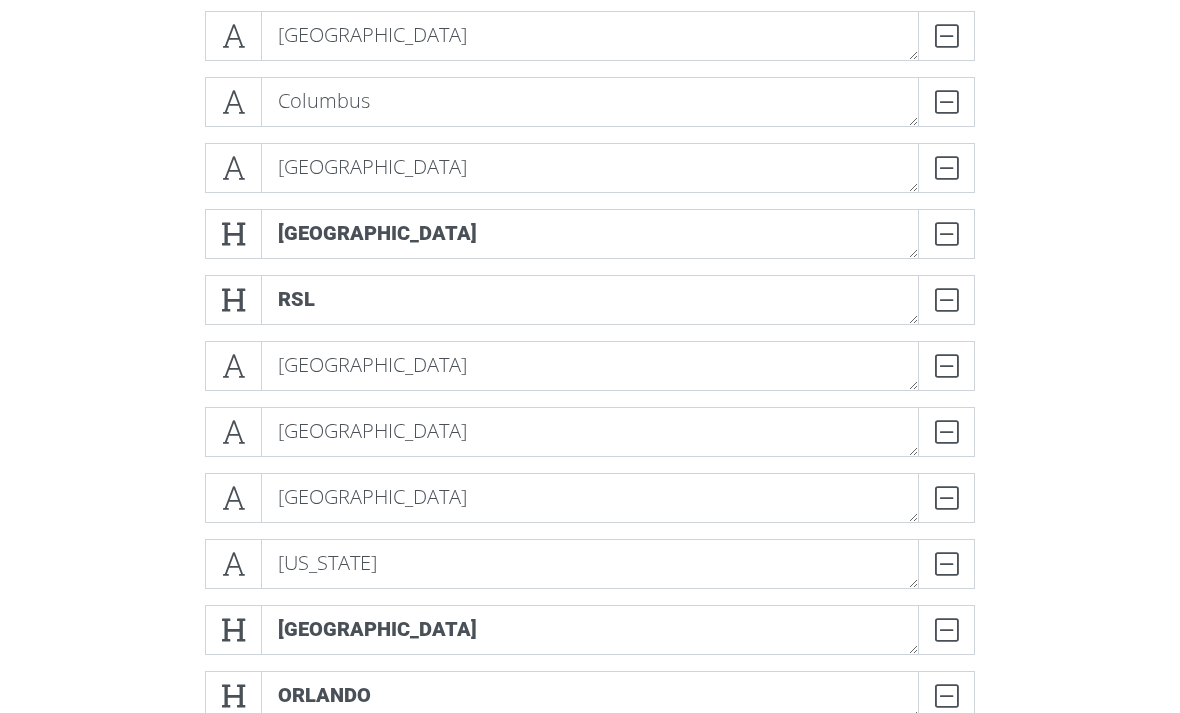 click at bounding box center [233, 366] 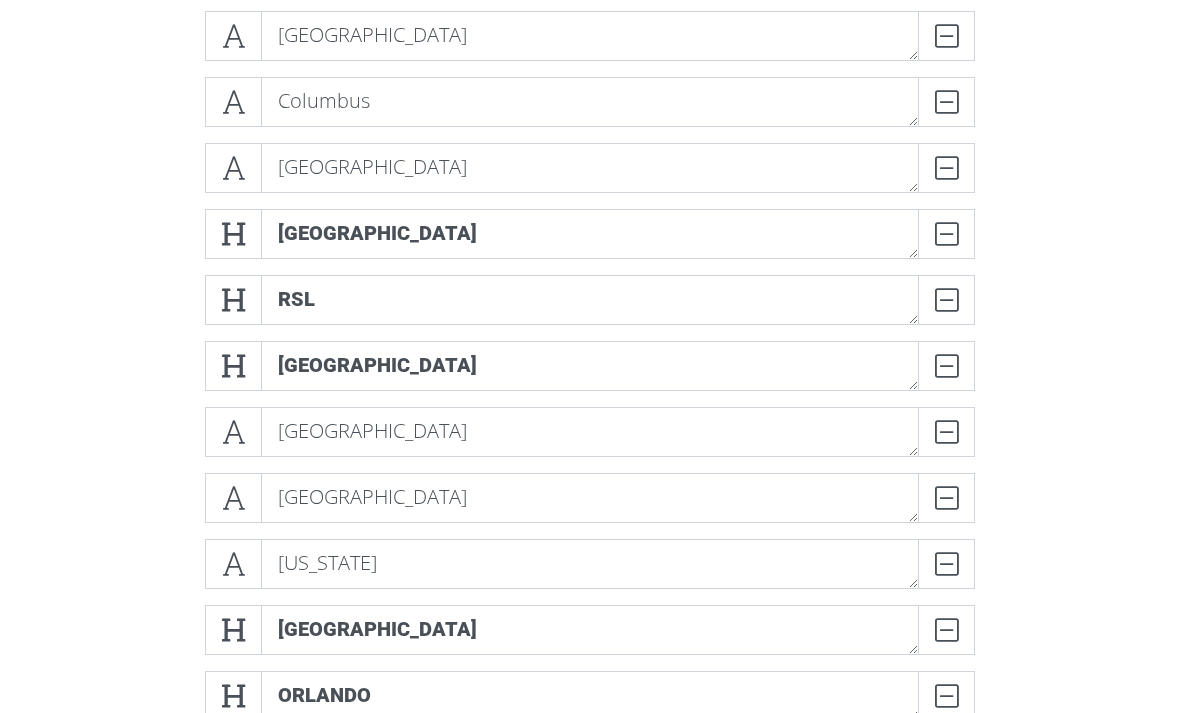click at bounding box center (233, 432) 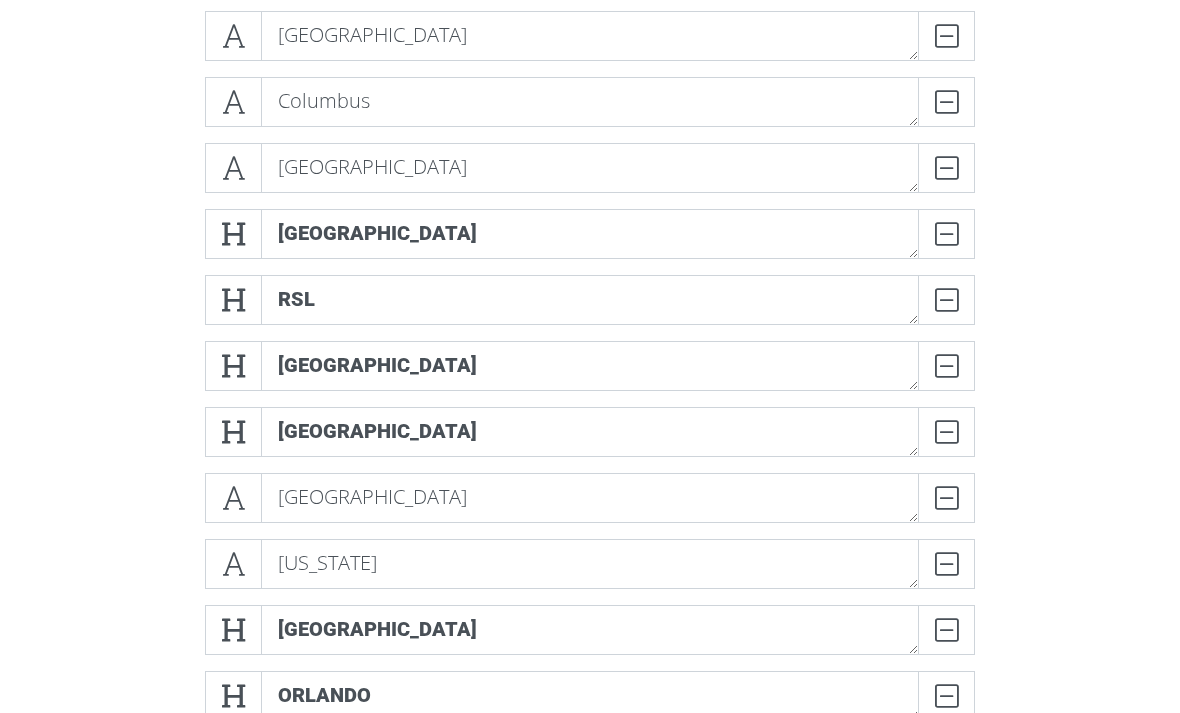 click at bounding box center (233, 498) 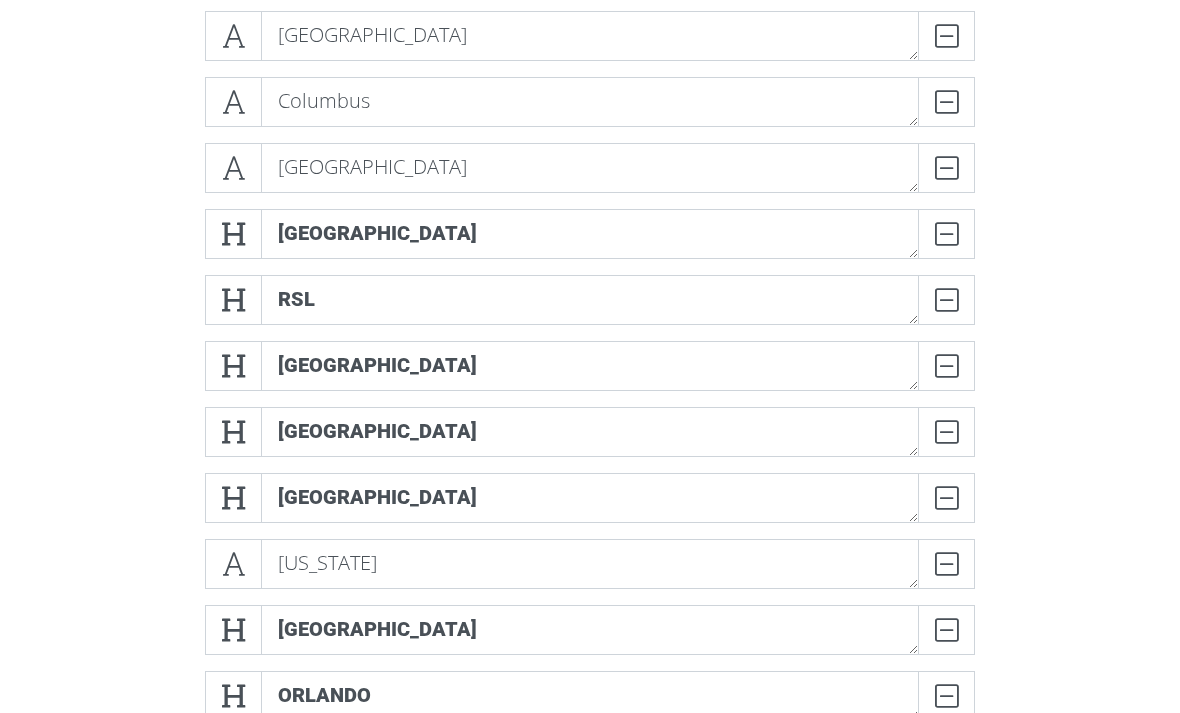 click at bounding box center [233, 564] 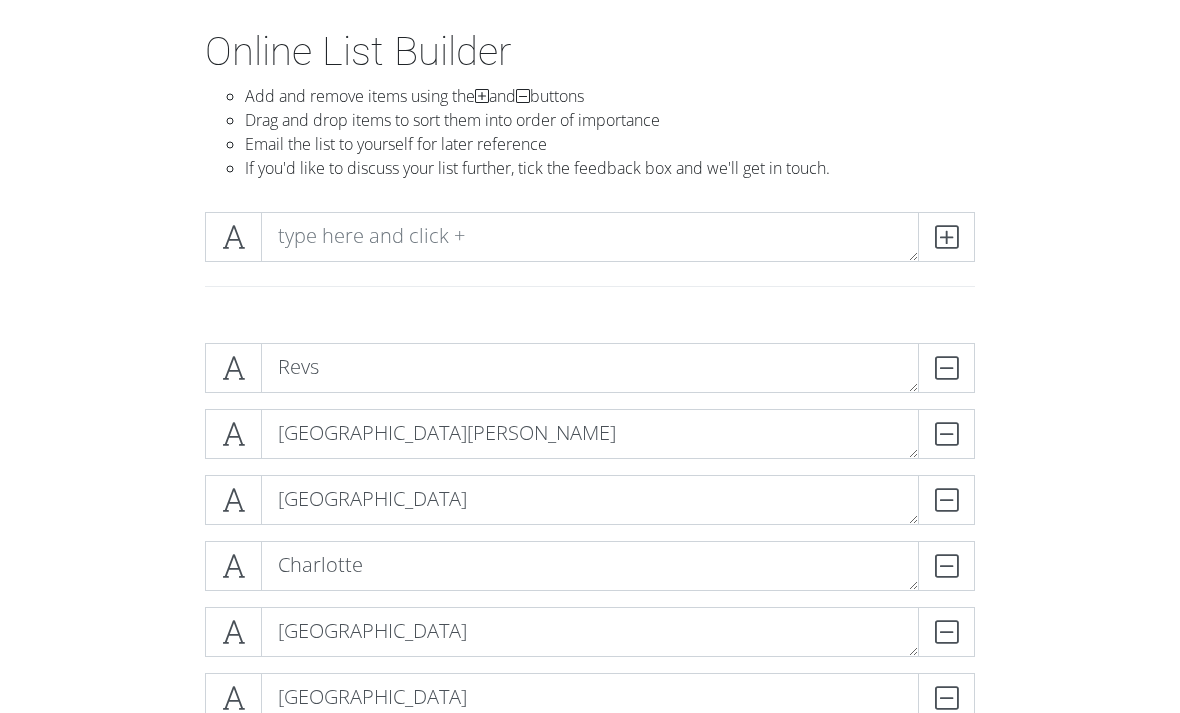 click at bounding box center [233, 369] 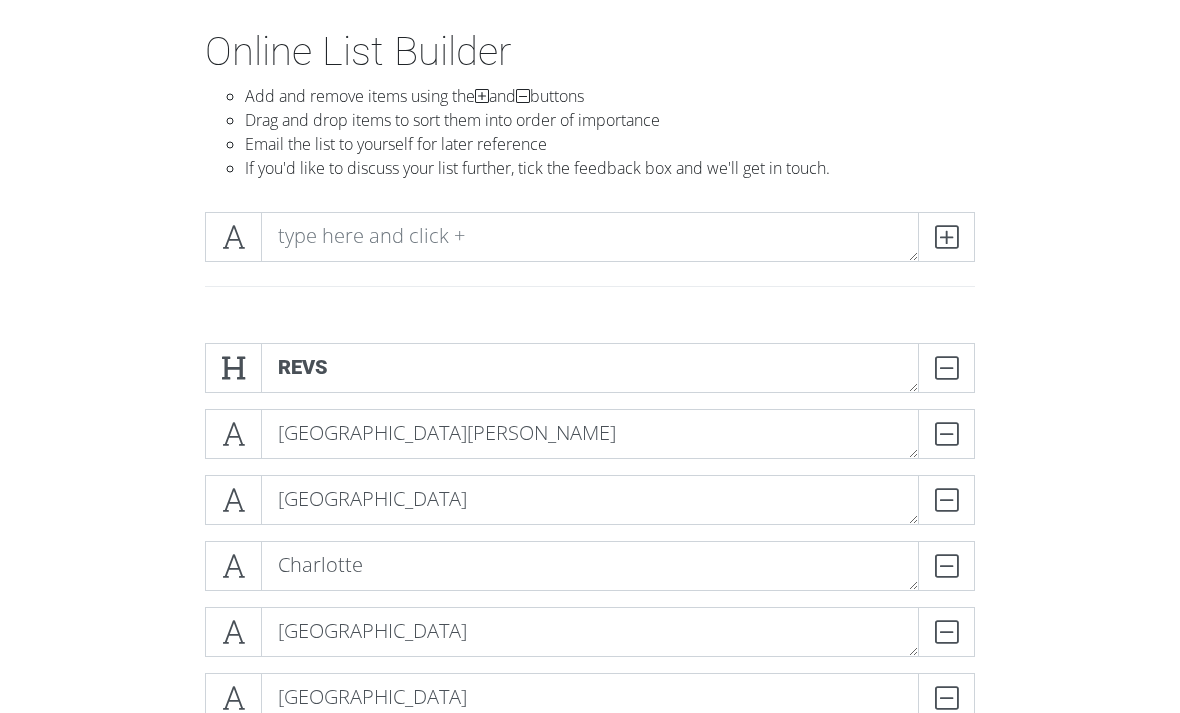 click at bounding box center [233, 434] 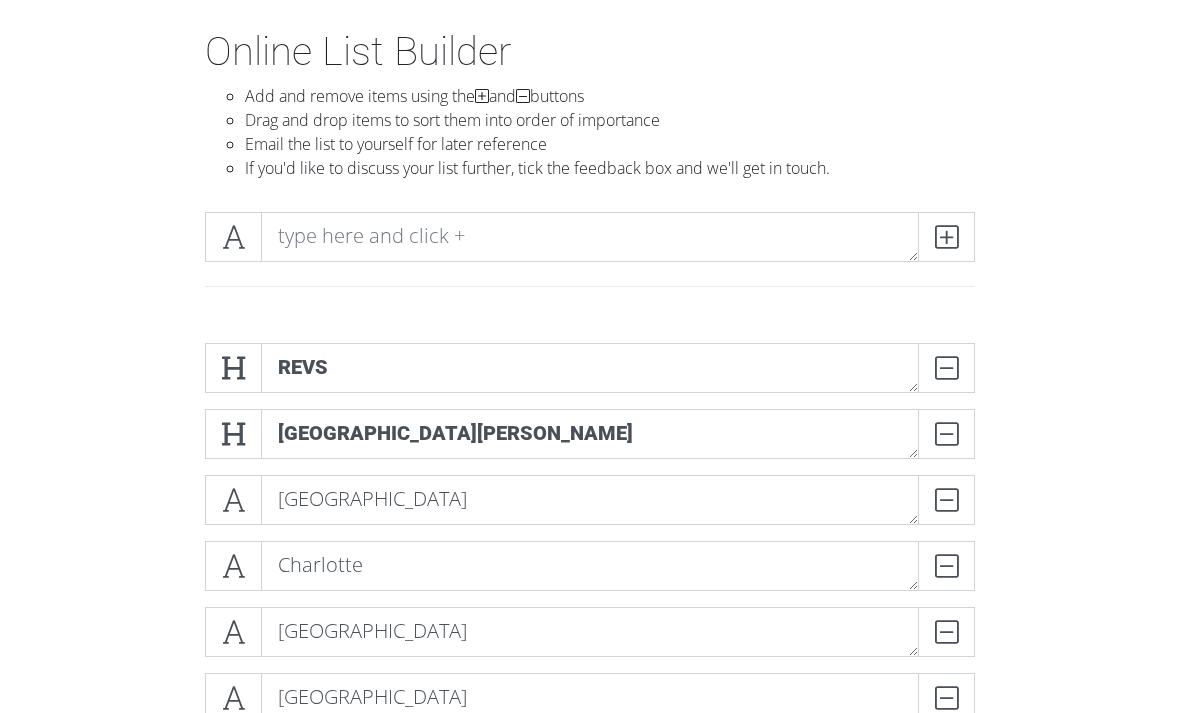 click at bounding box center (233, 566) 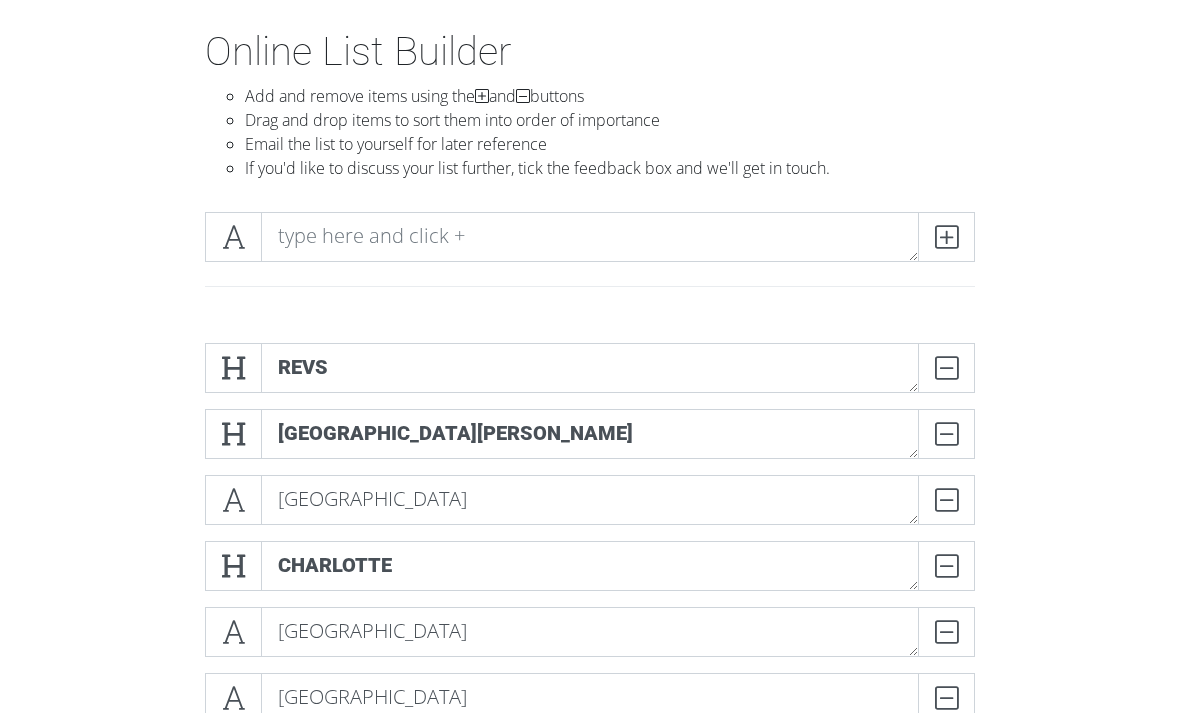 click at bounding box center [233, 500] 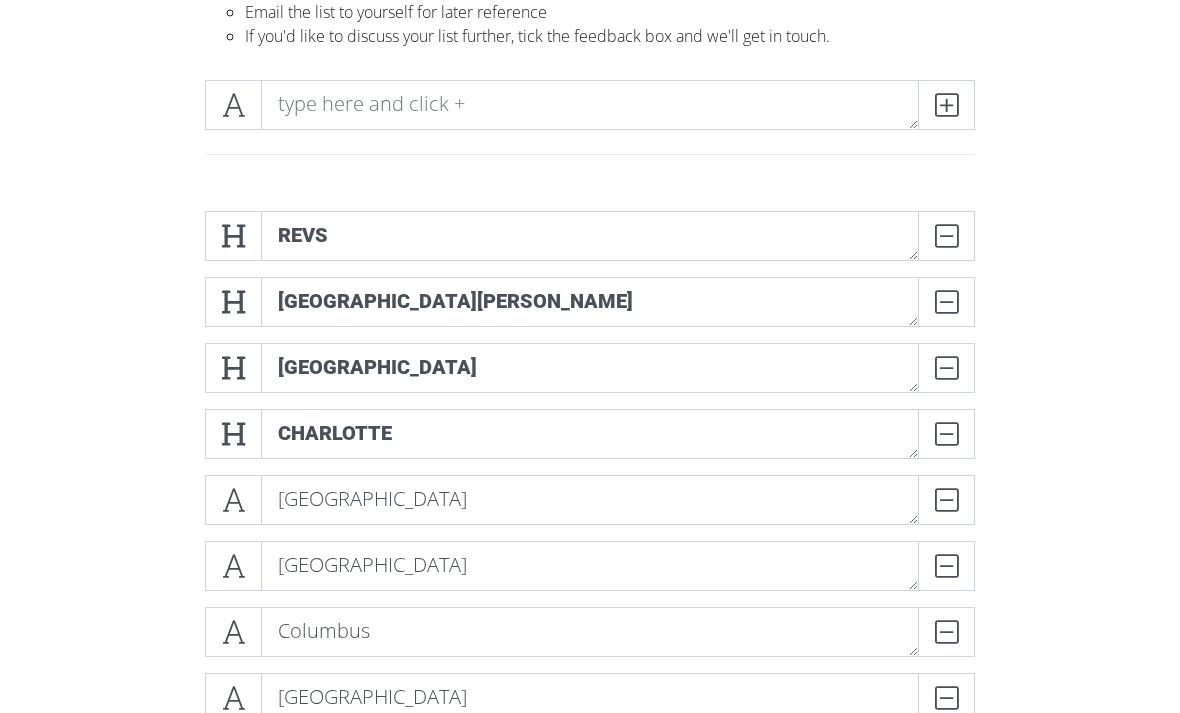 scroll, scrollTop: 229, scrollLeft: 0, axis: vertical 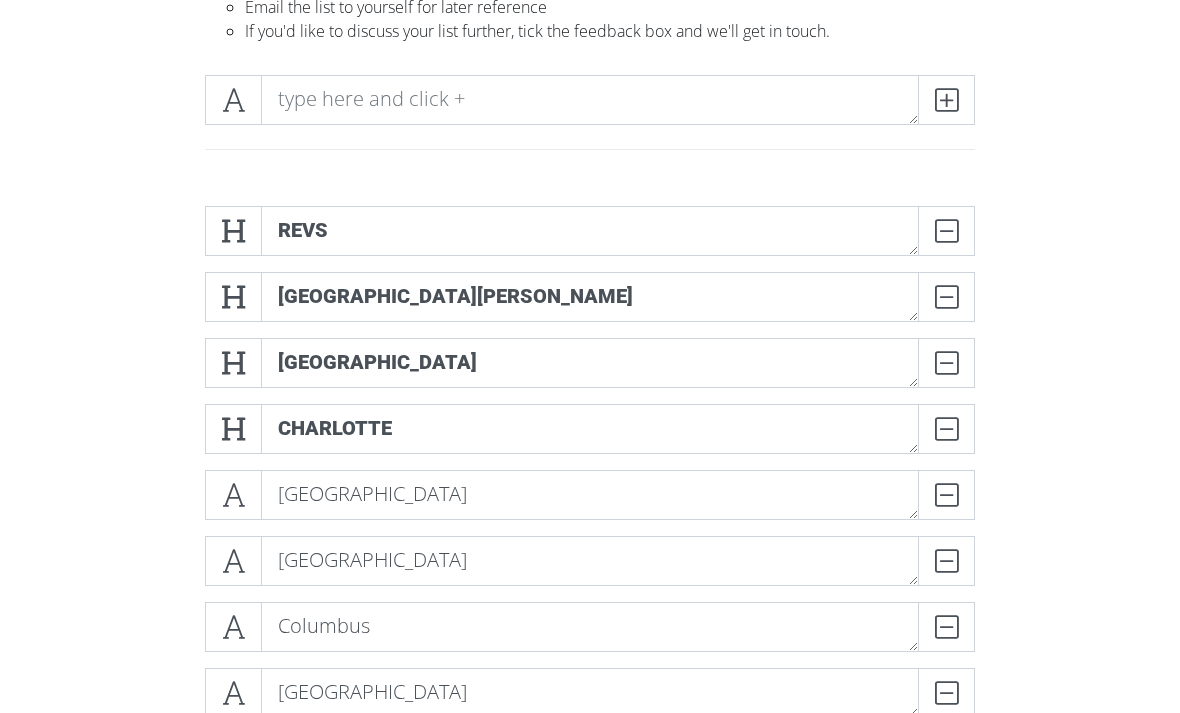 click at bounding box center [233, 495] 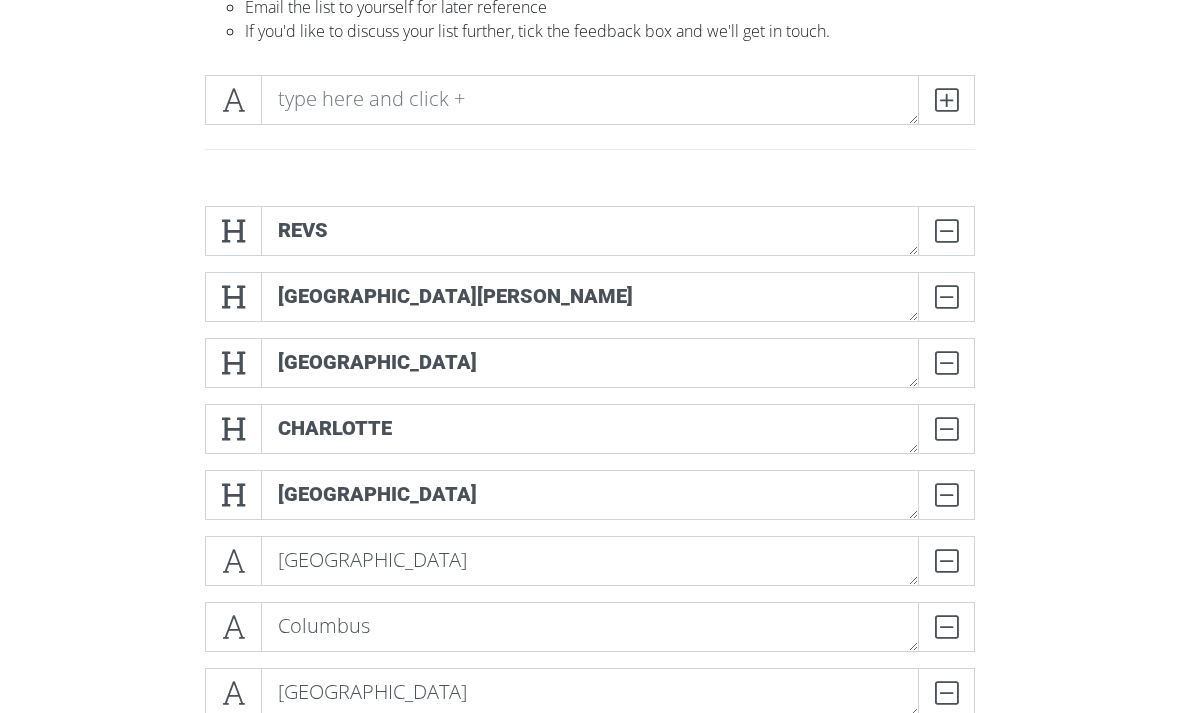 click at bounding box center (233, 561) 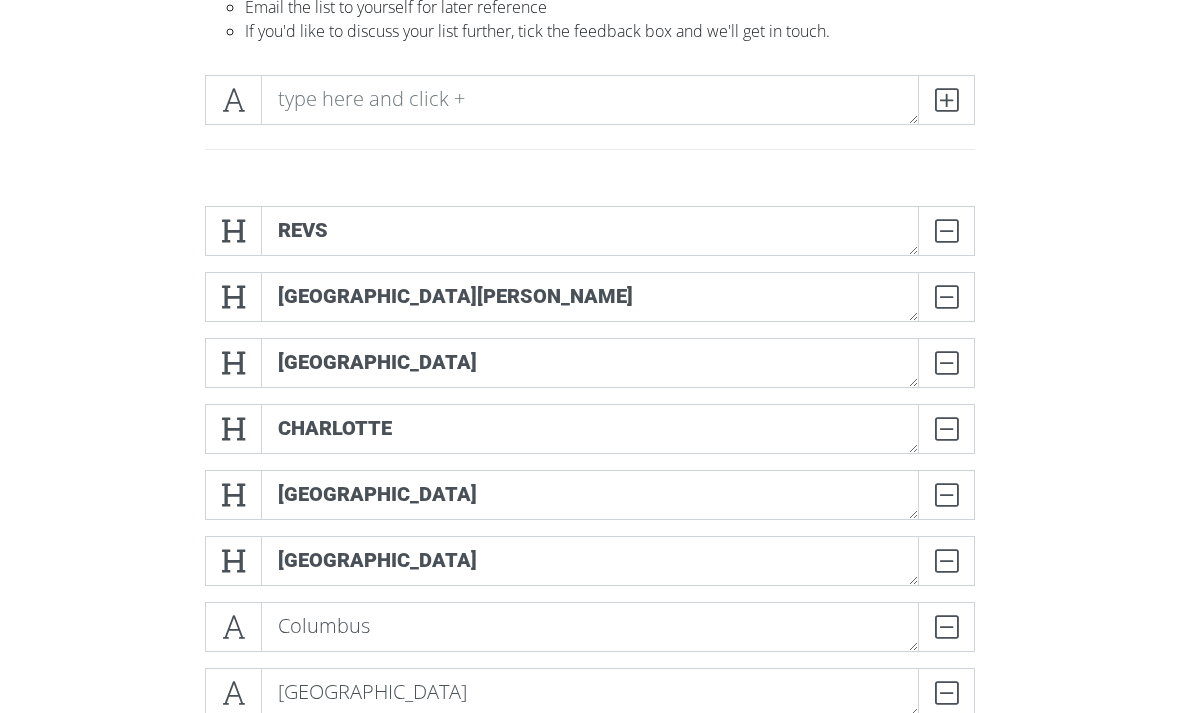click at bounding box center (233, 627) 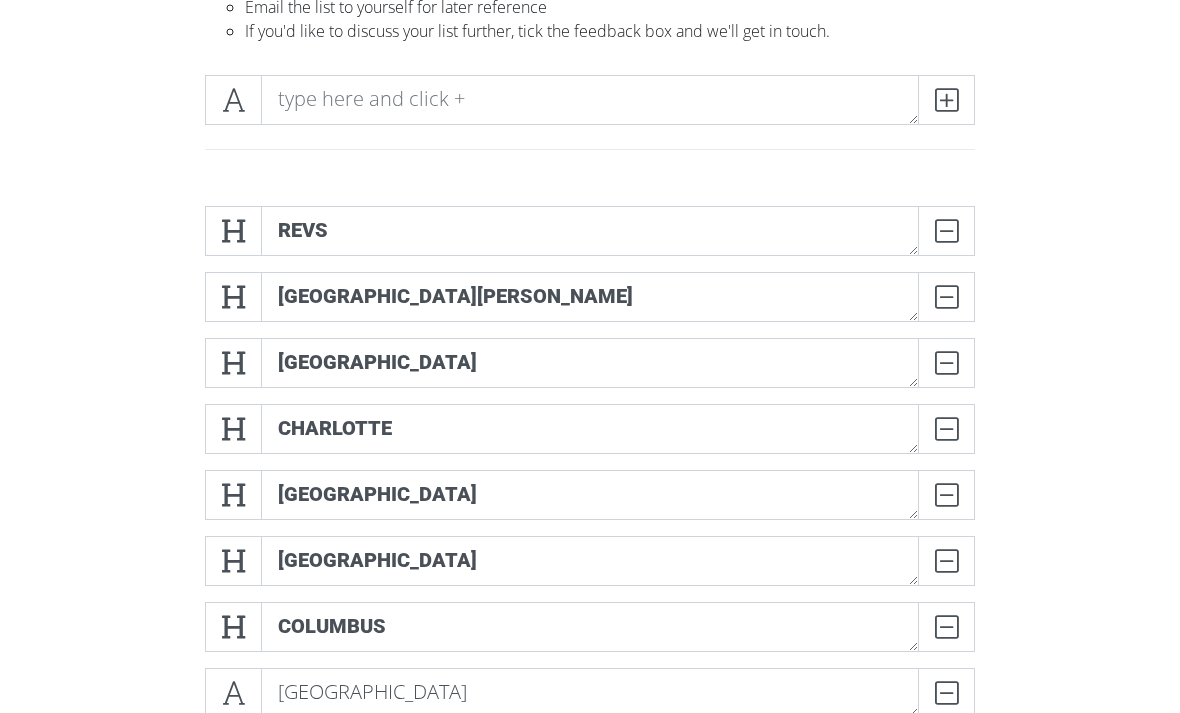 click at bounding box center (233, 693) 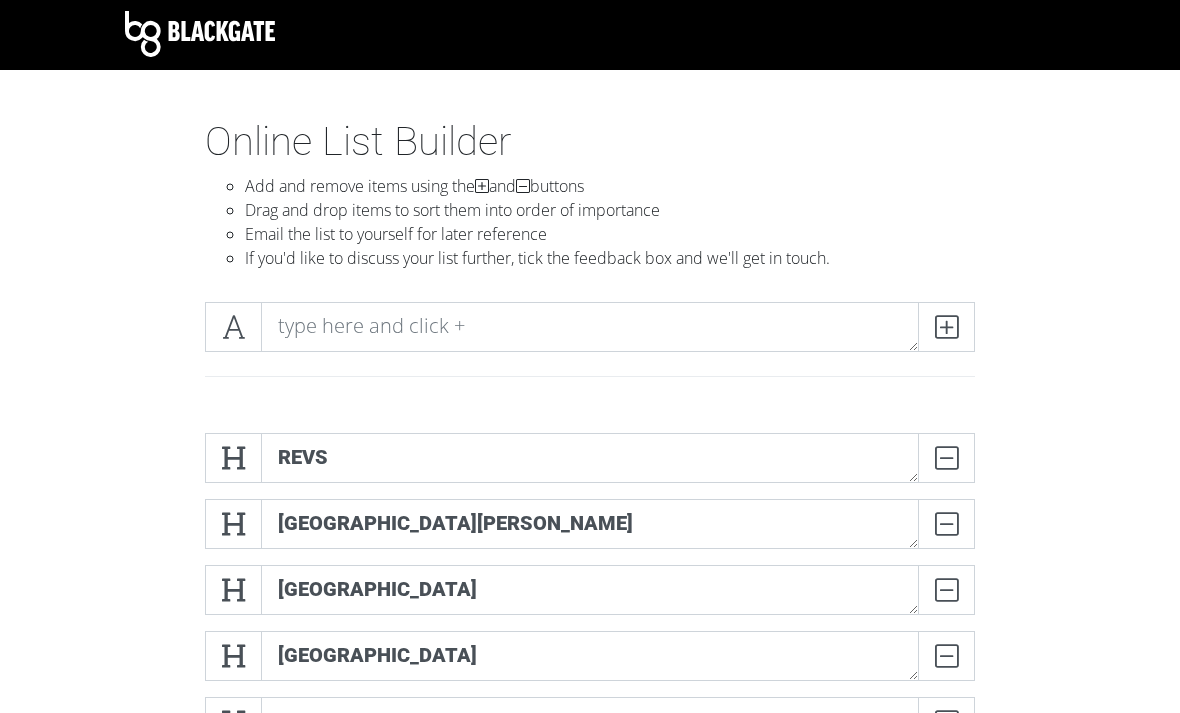 scroll, scrollTop: 1, scrollLeft: 0, axis: vertical 